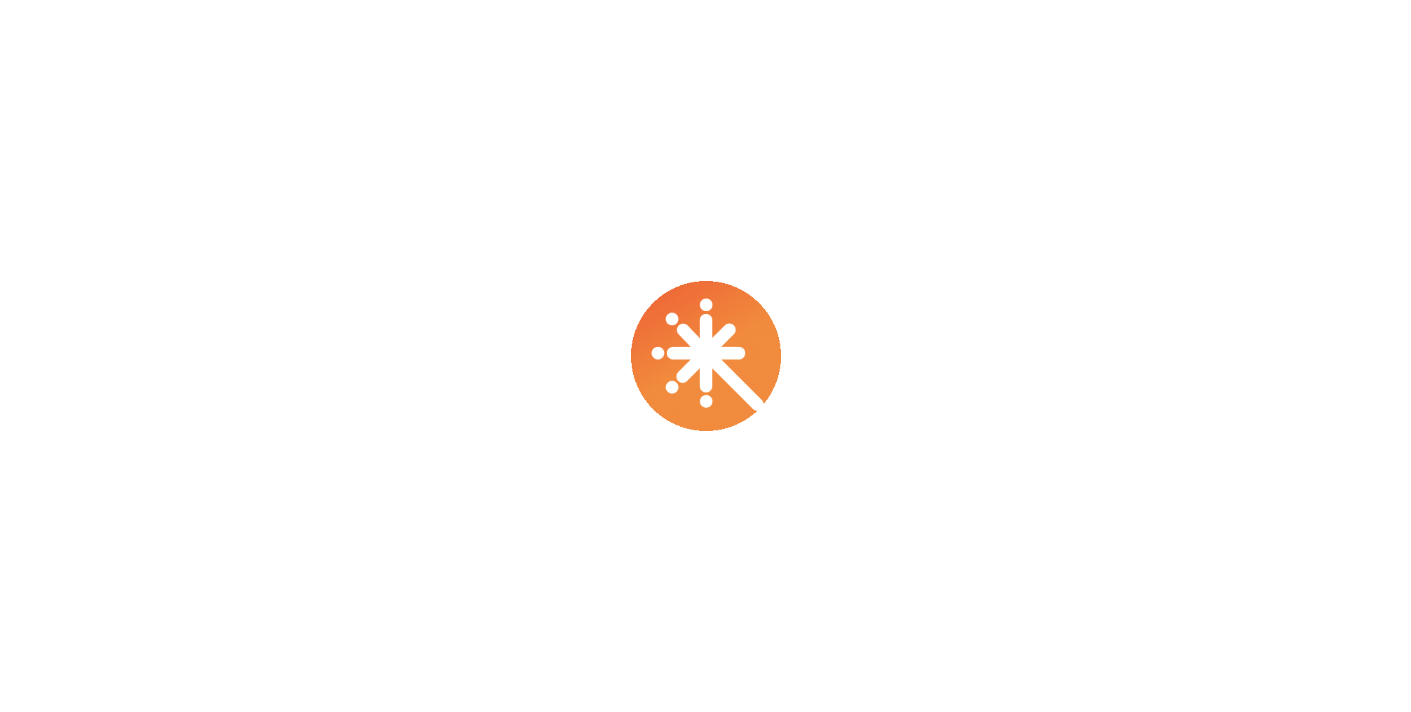 scroll, scrollTop: 0, scrollLeft: 0, axis: both 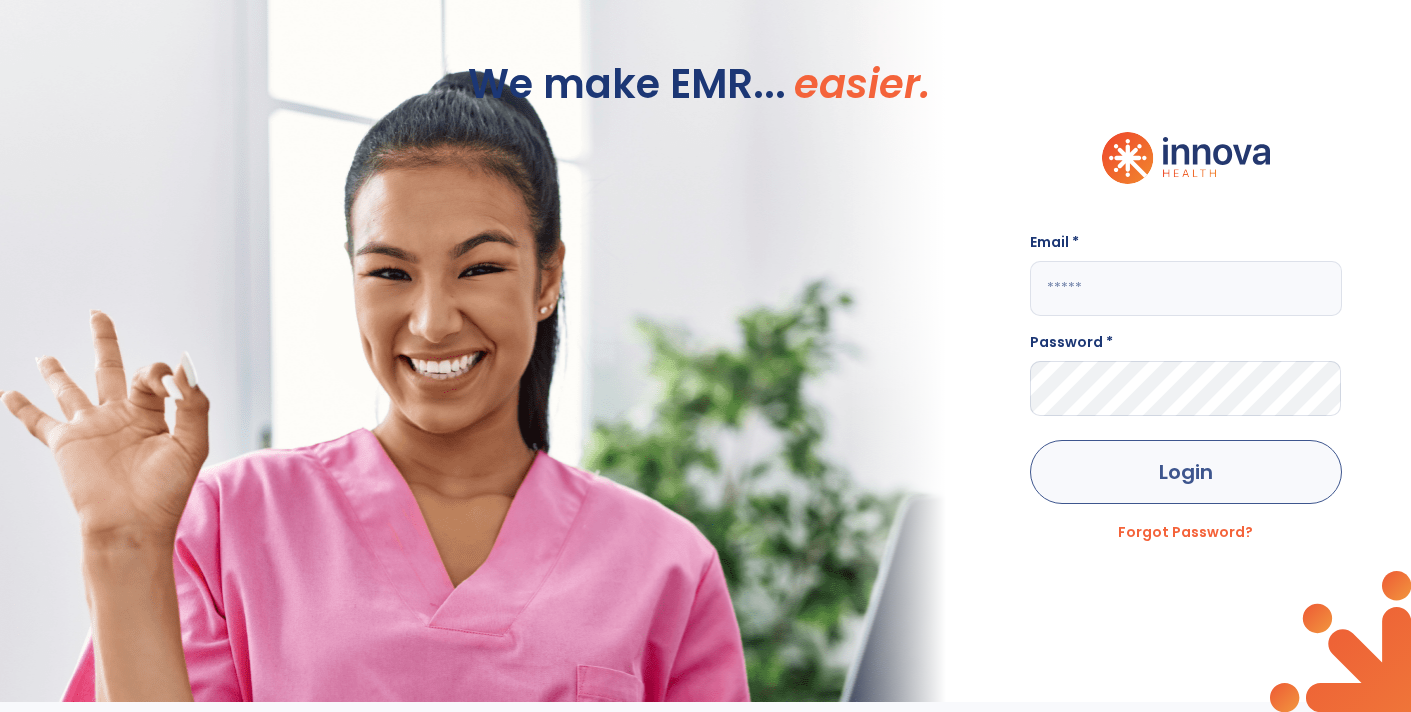 type on "**********" 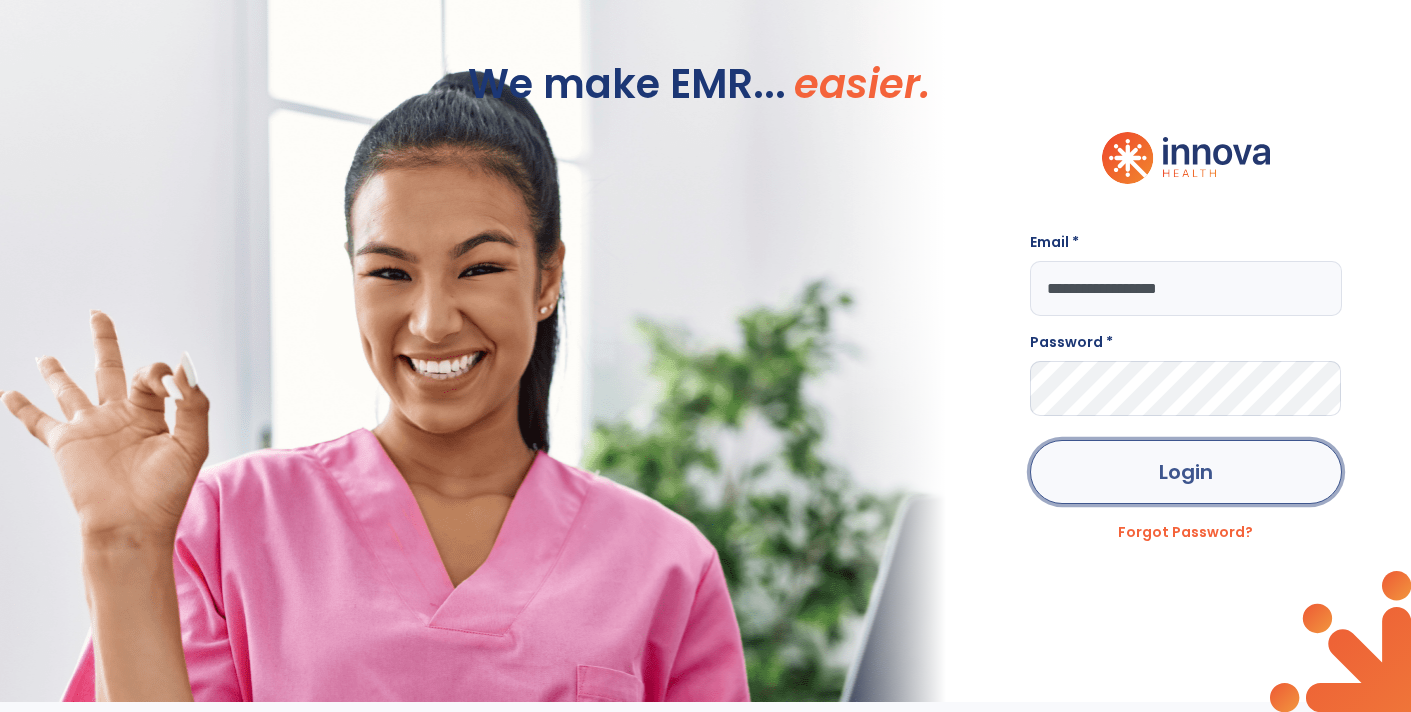 click on "Login" 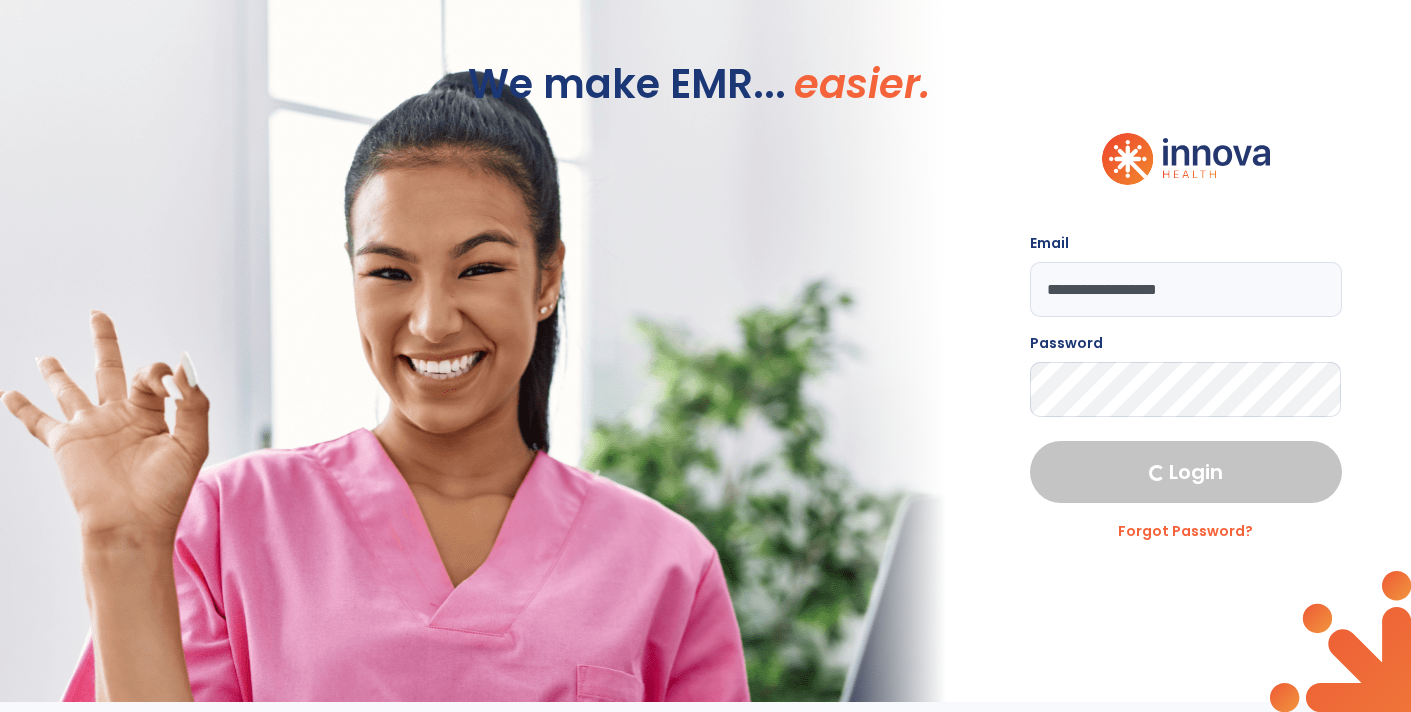 select on "****" 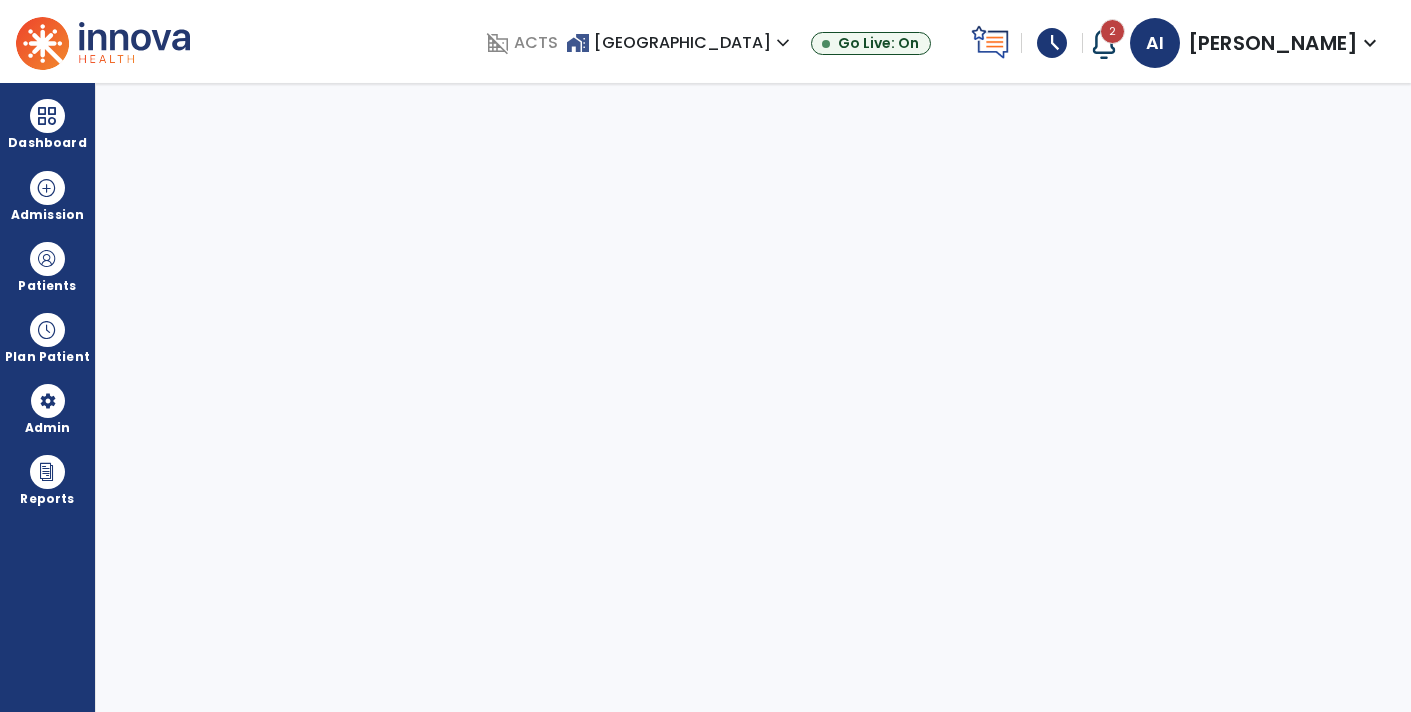 scroll, scrollTop: 0, scrollLeft: 0, axis: both 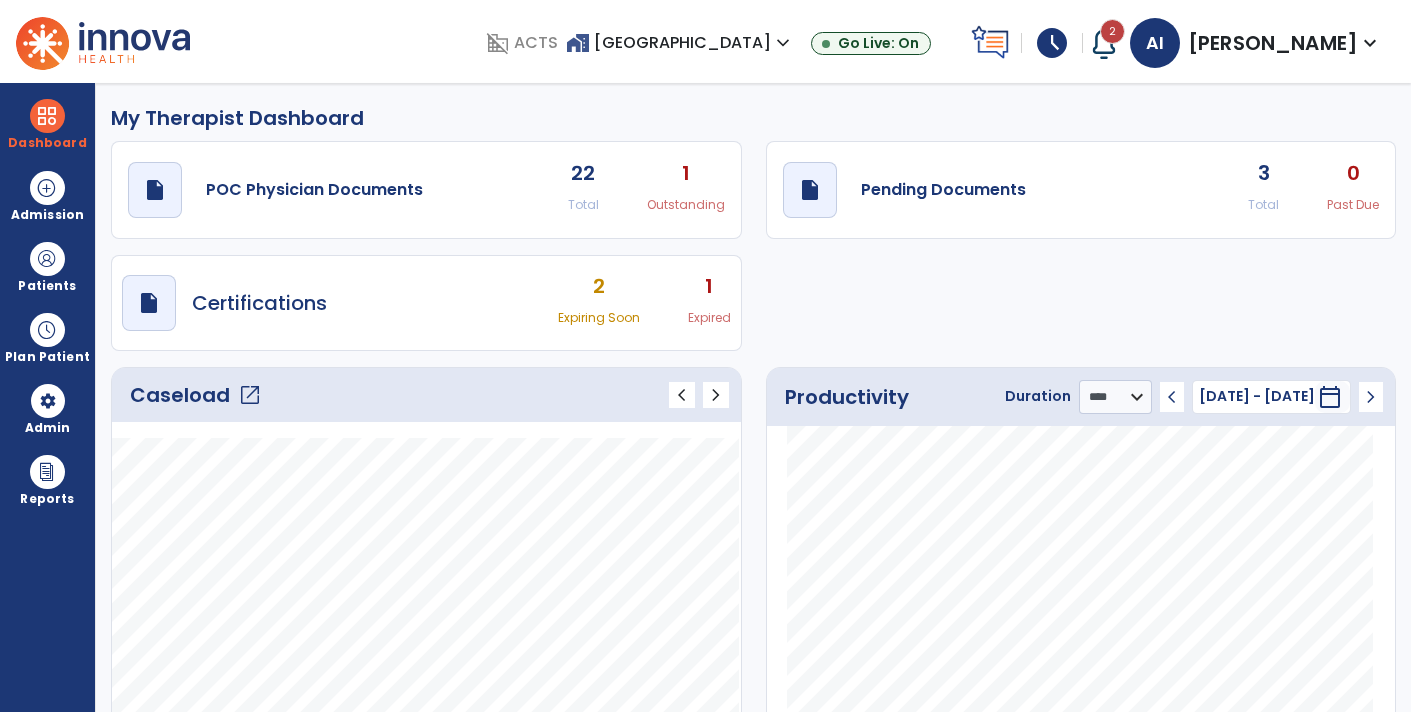 click on "draft   open_in_new  Pending Documents 3 Total 0 Past Due" 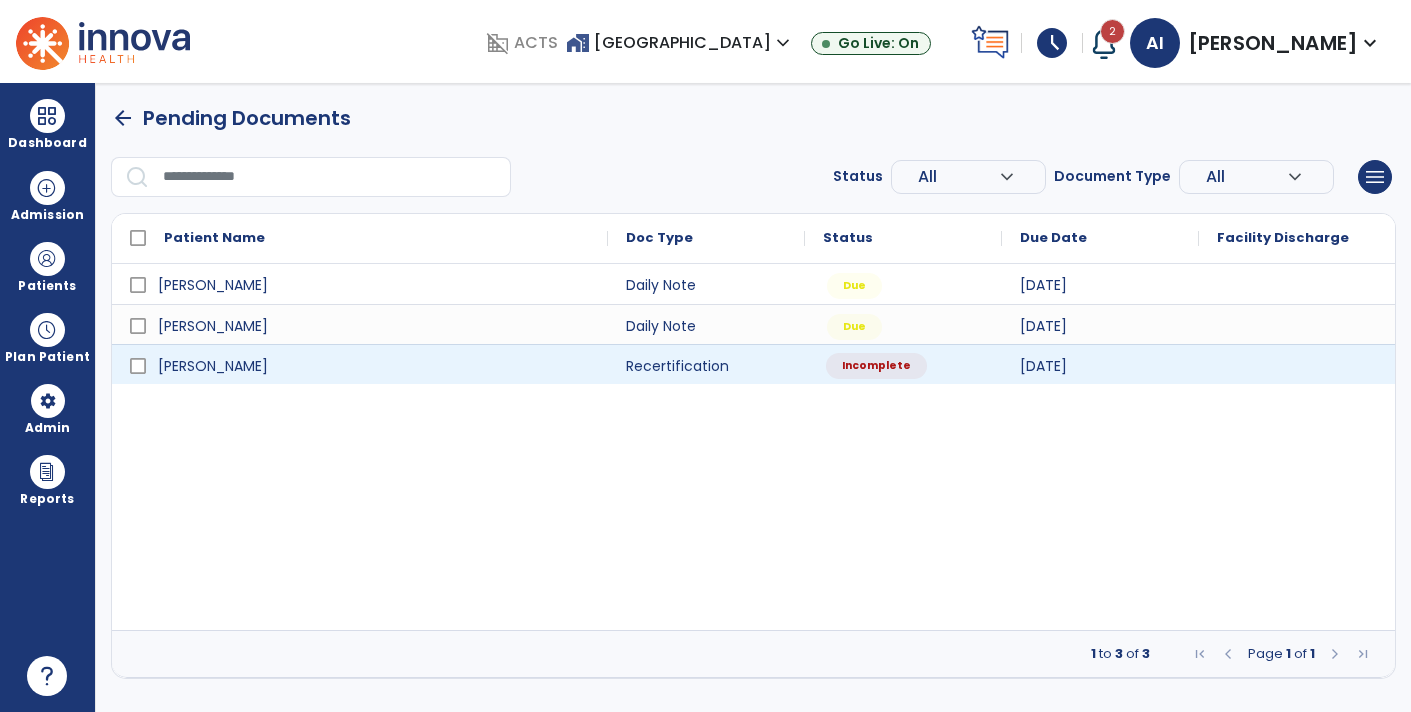 click on "Incomplete" at bounding box center (903, 364) 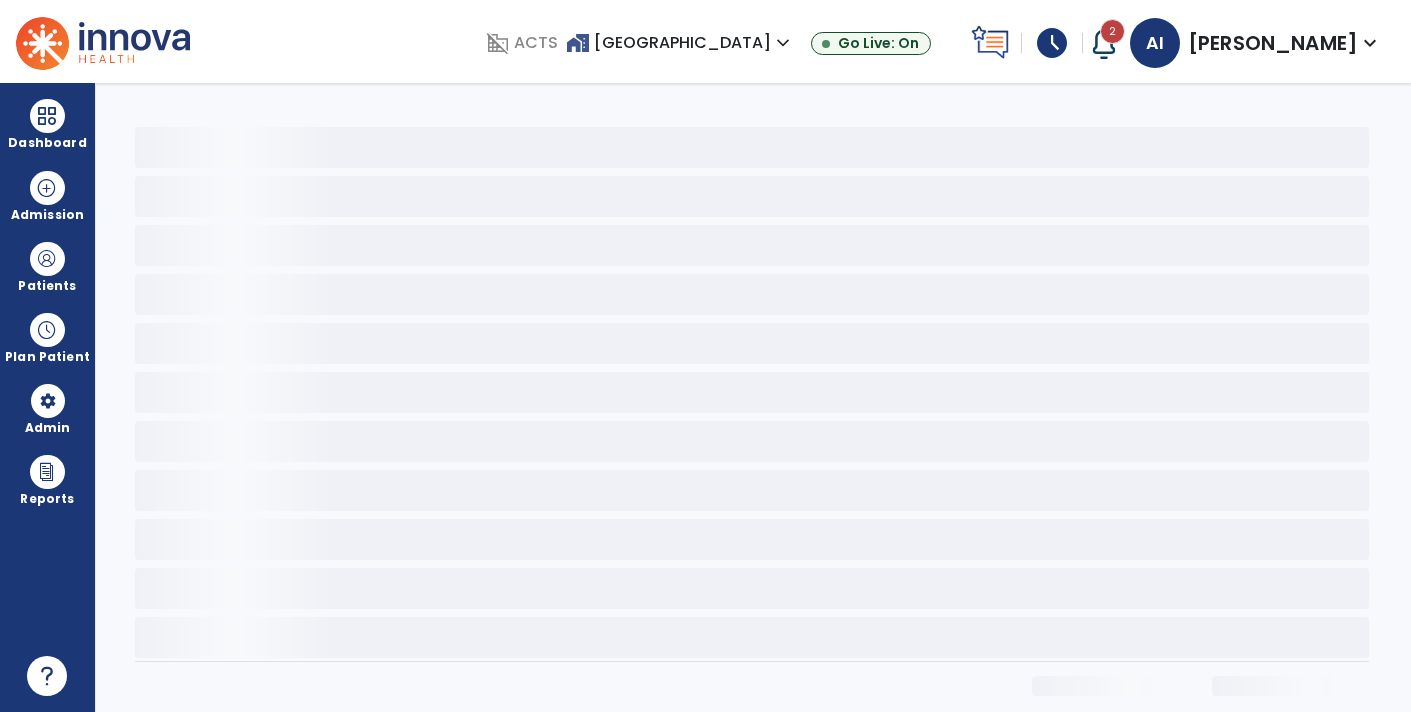 select on "**" 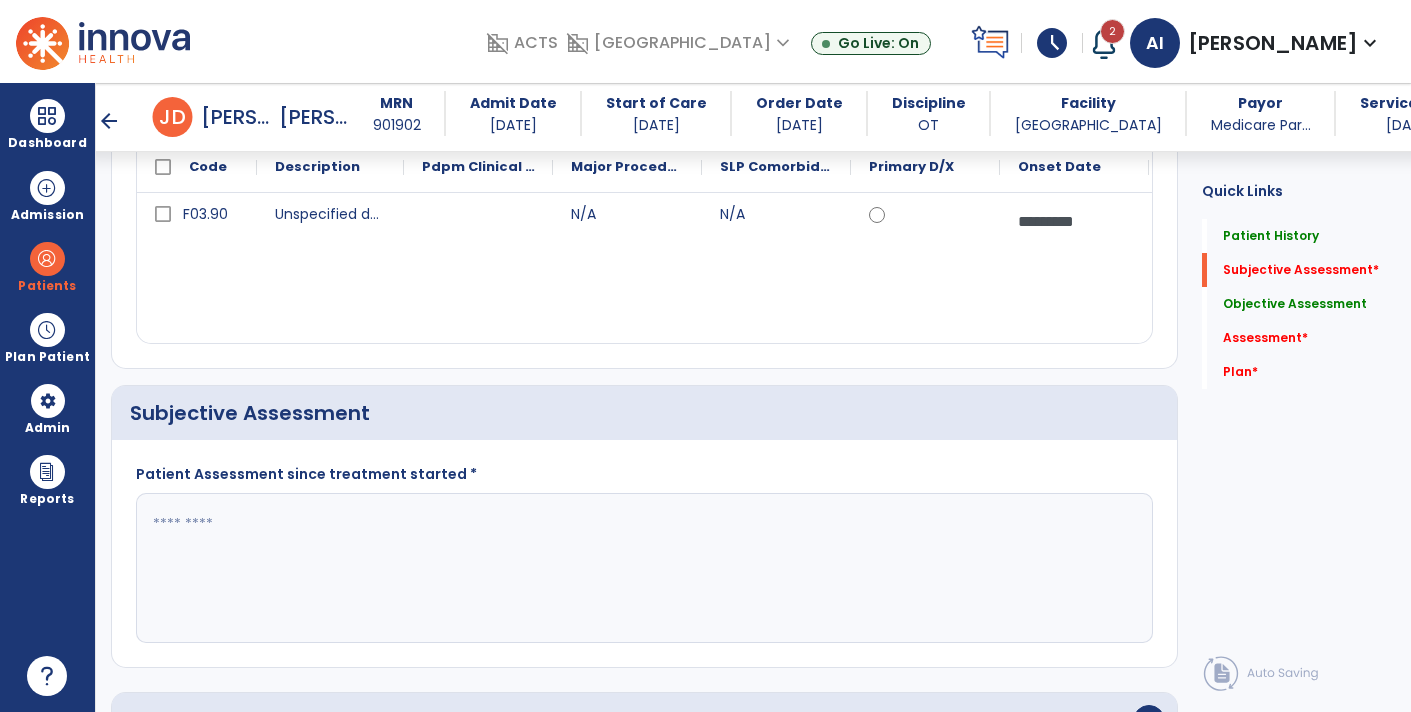 scroll, scrollTop: 475, scrollLeft: 0, axis: vertical 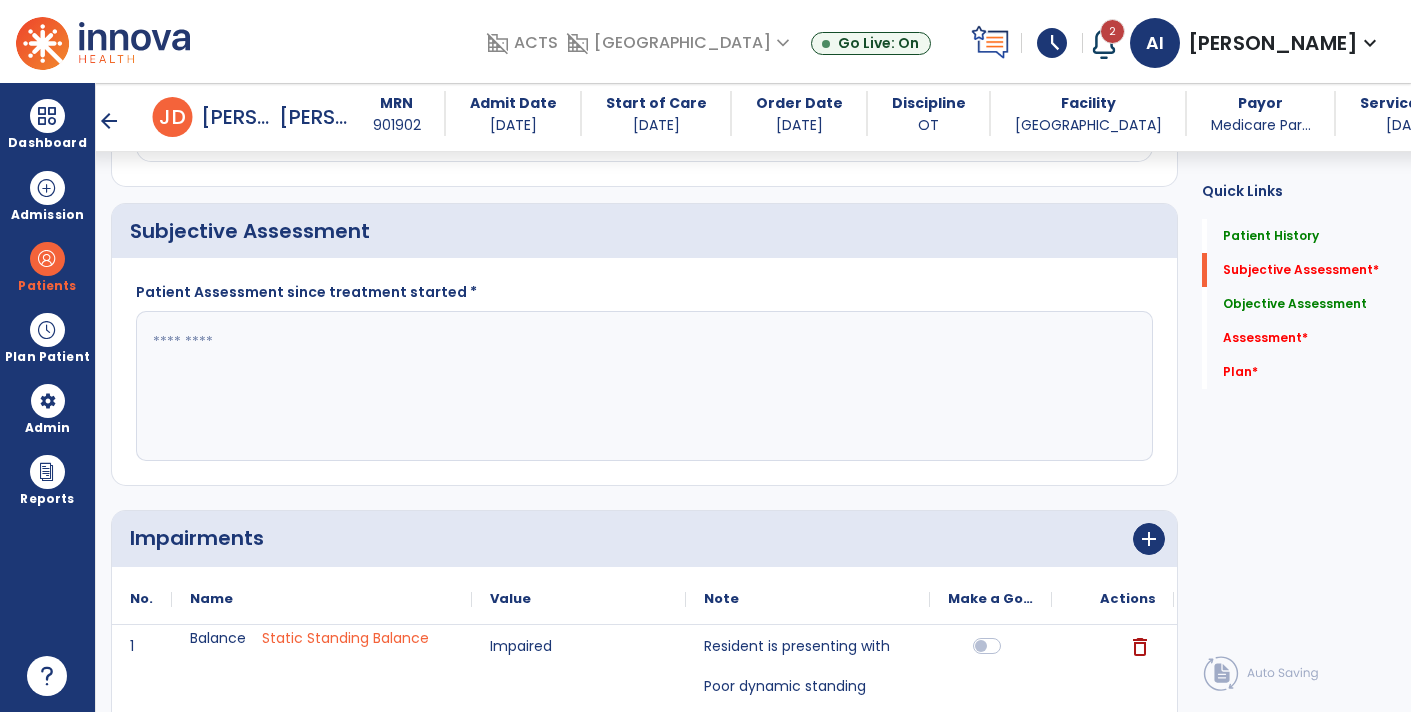 click 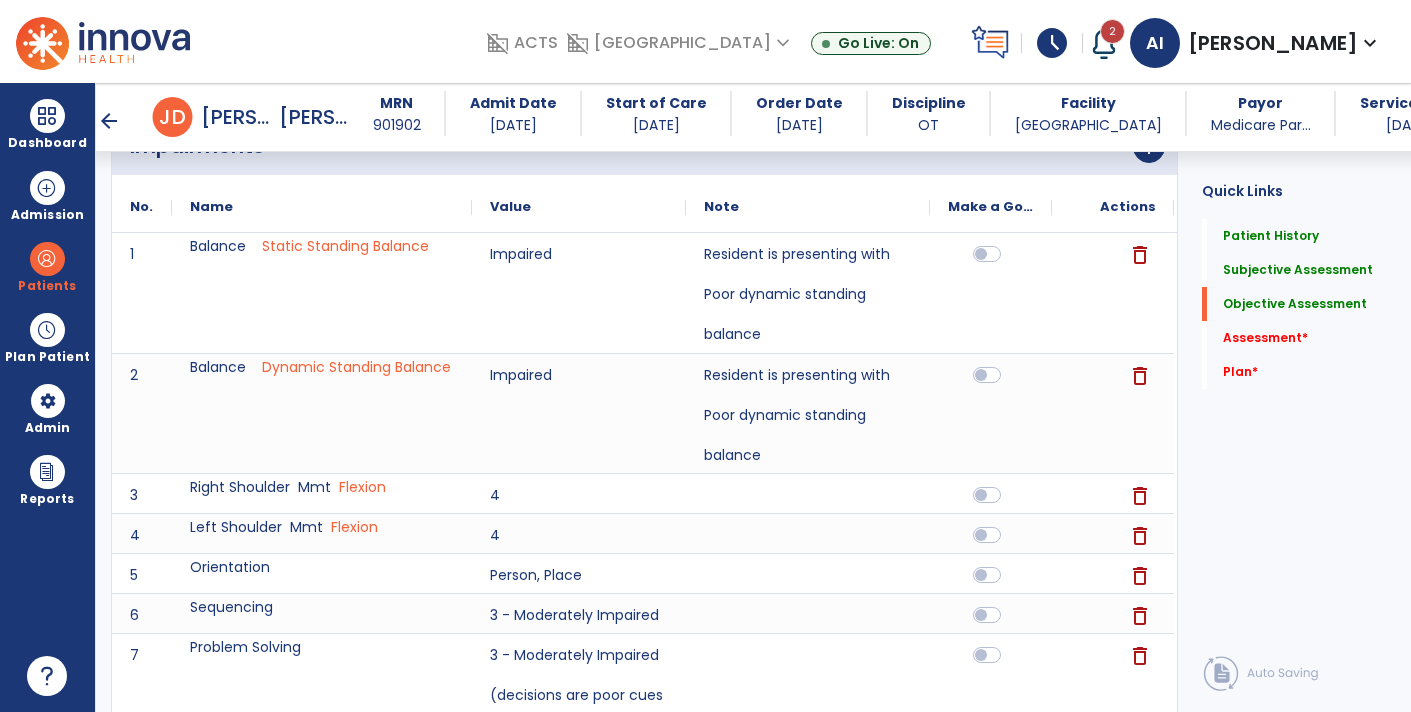 scroll, scrollTop: 863, scrollLeft: 0, axis: vertical 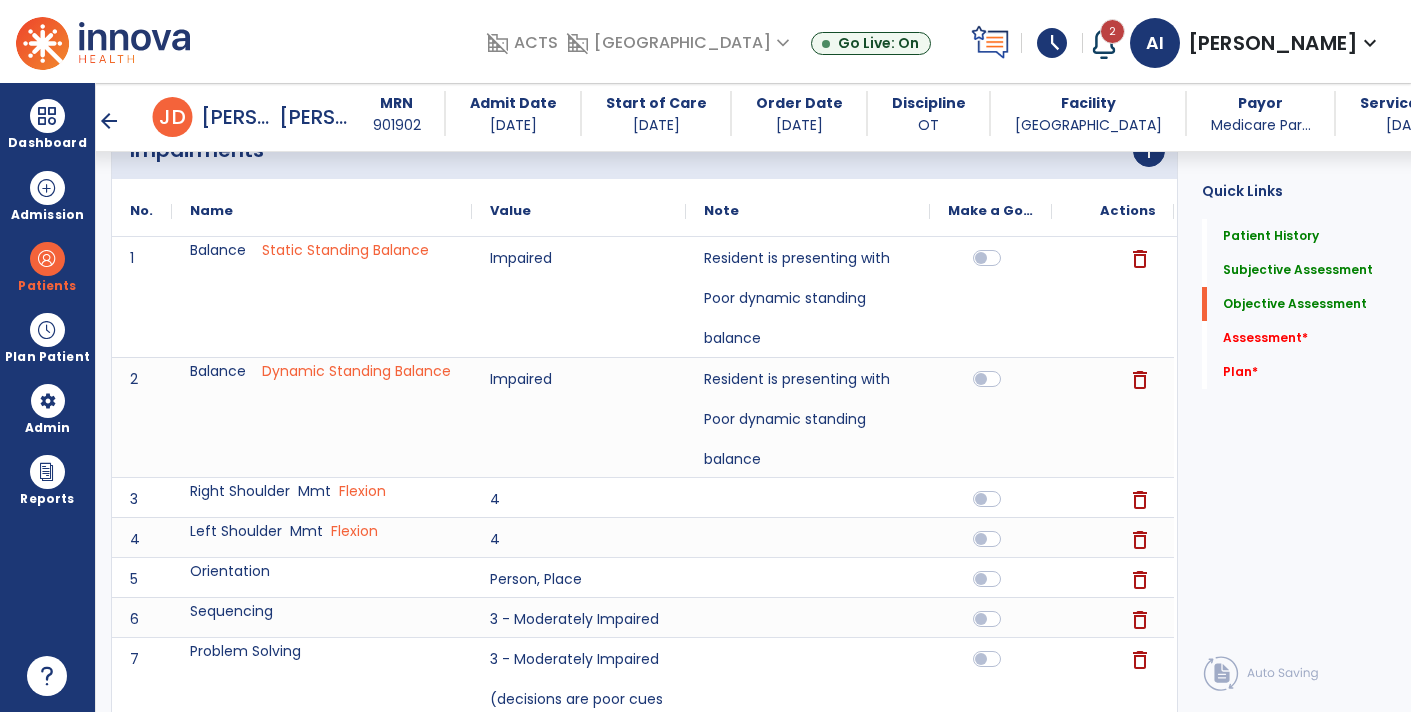 type on "**********" 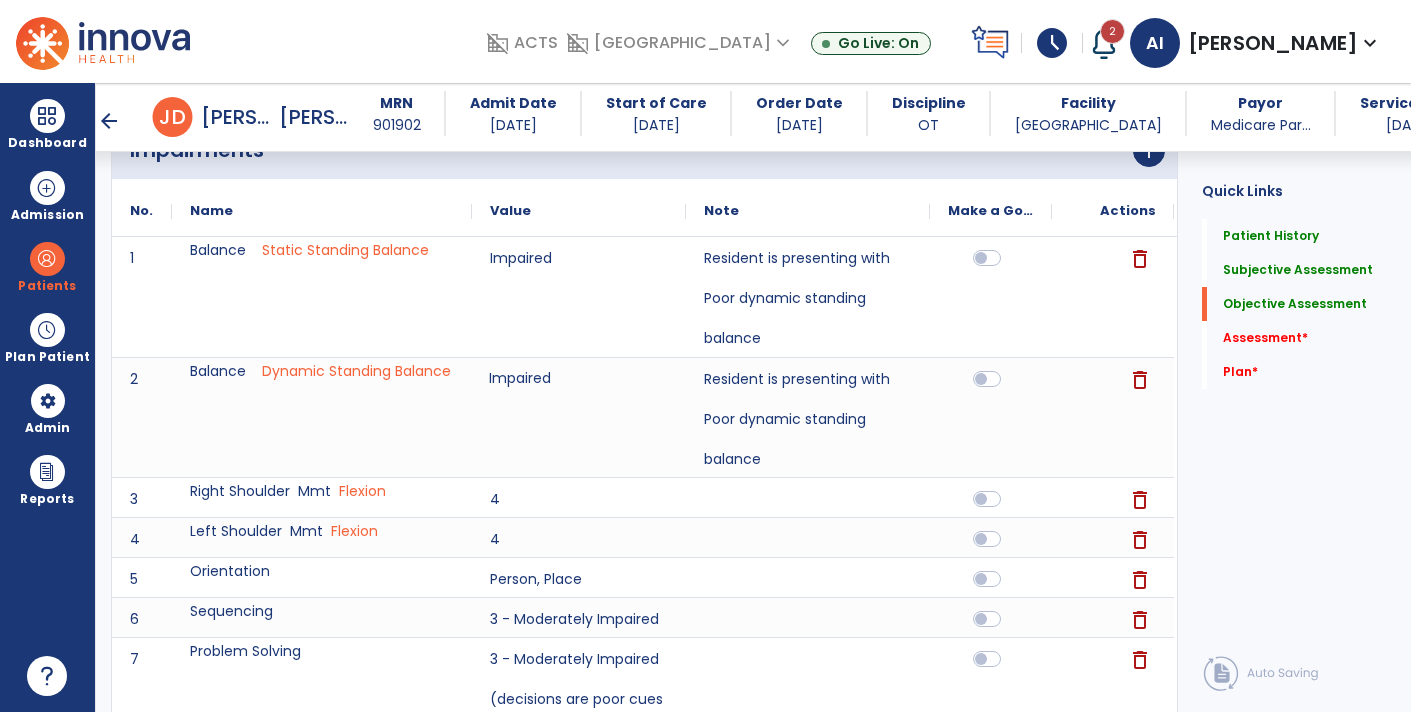 click on "Impaired" 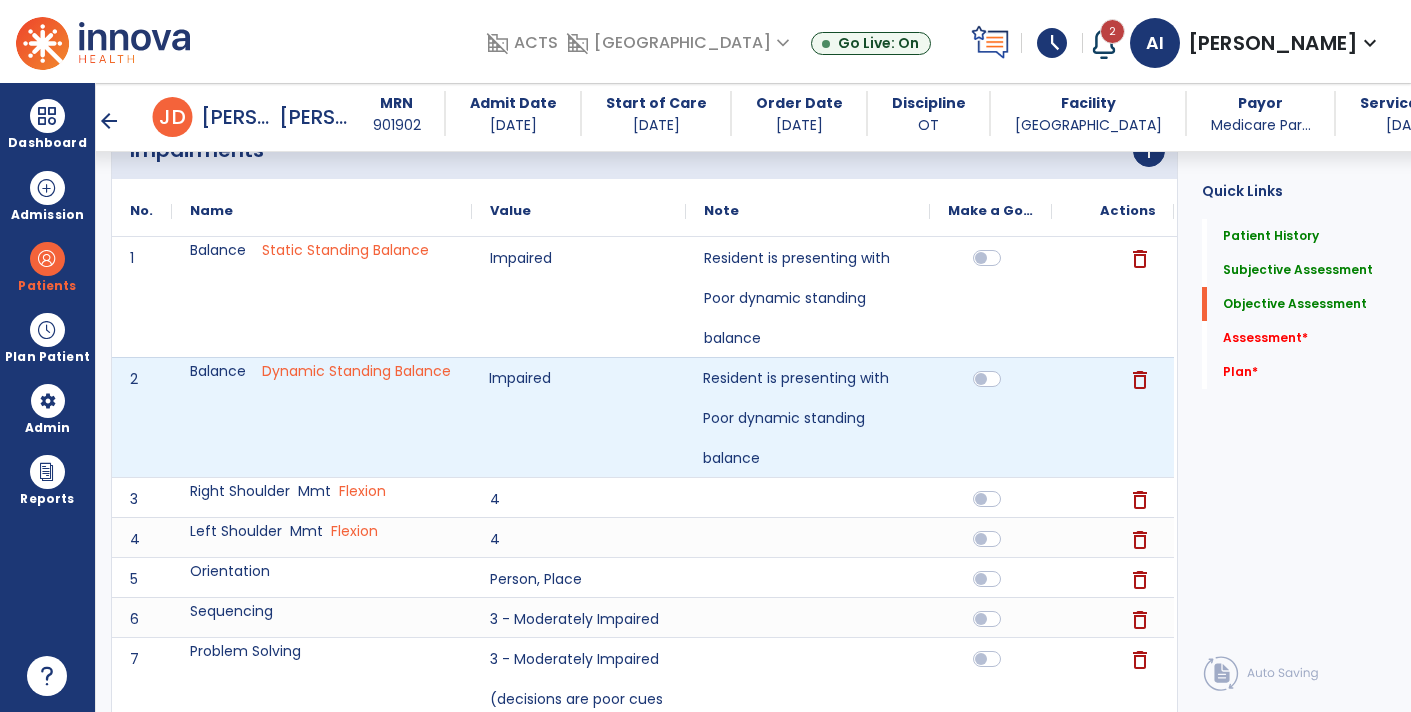 click on "Resident is presenting with Poor dynamic standing balance" 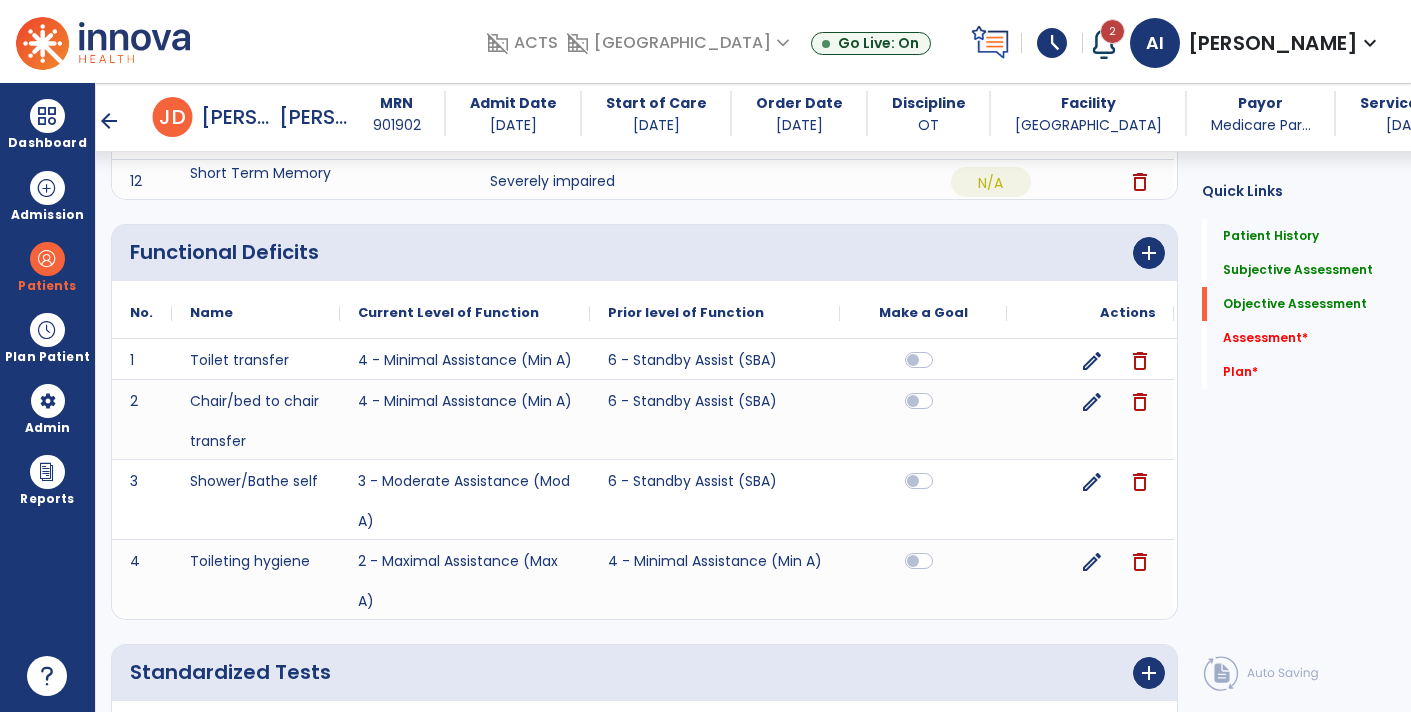 scroll, scrollTop: 1662, scrollLeft: 0, axis: vertical 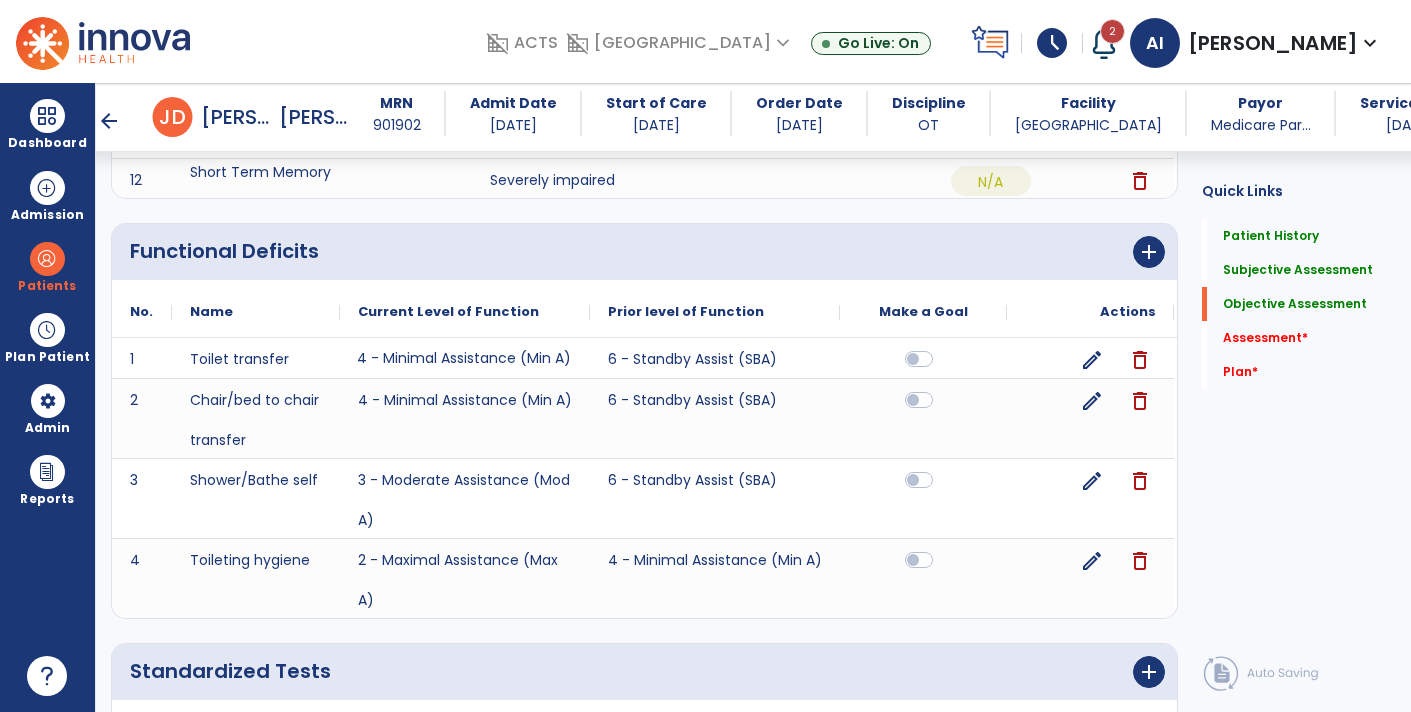 click on "4 - Minimal Assistance (Min A)" 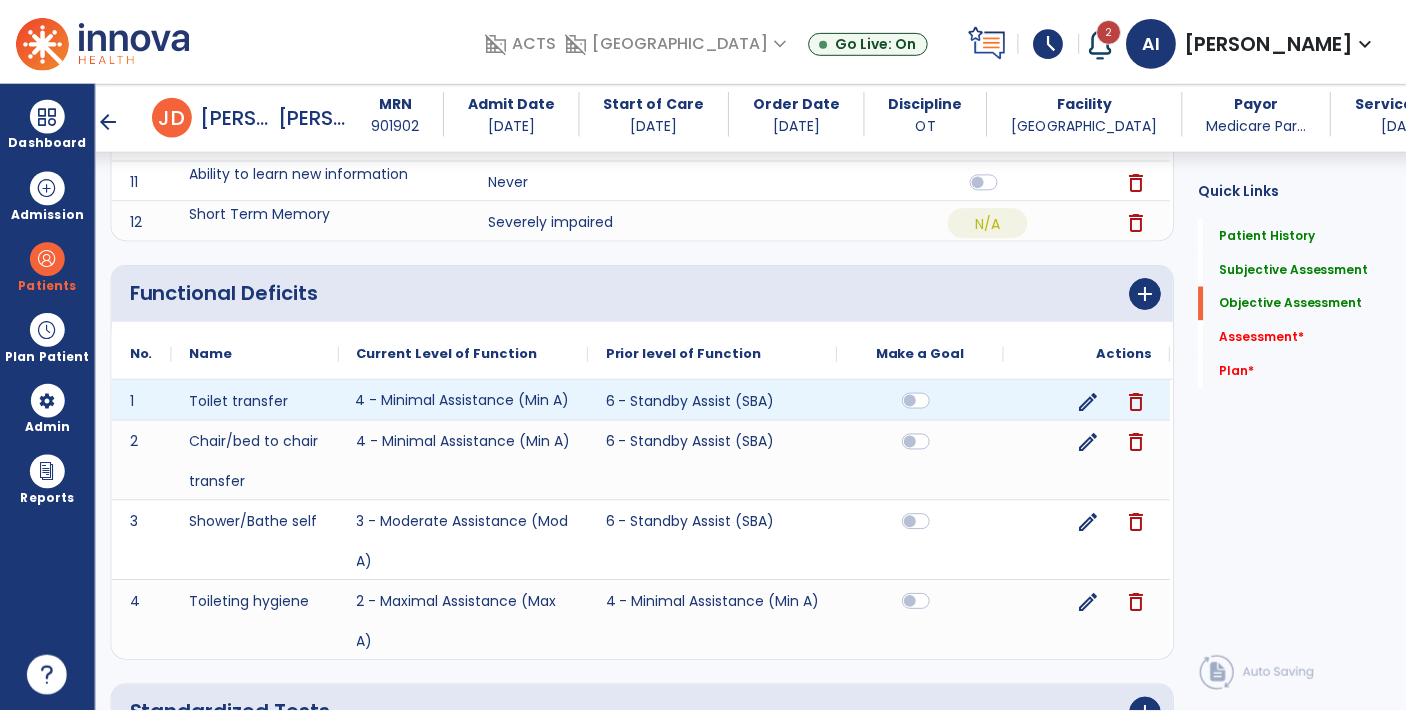 scroll, scrollTop: 1621, scrollLeft: 0, axis: vertical 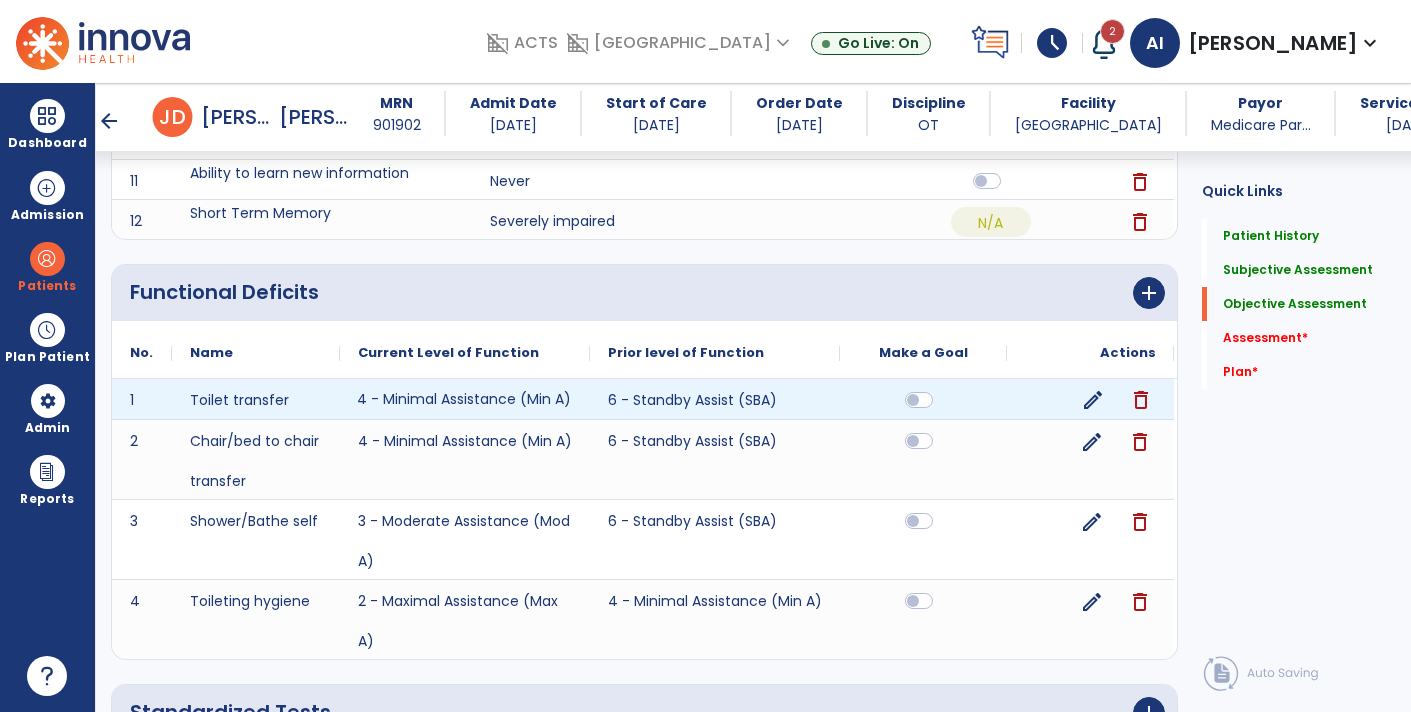 click on "edit" 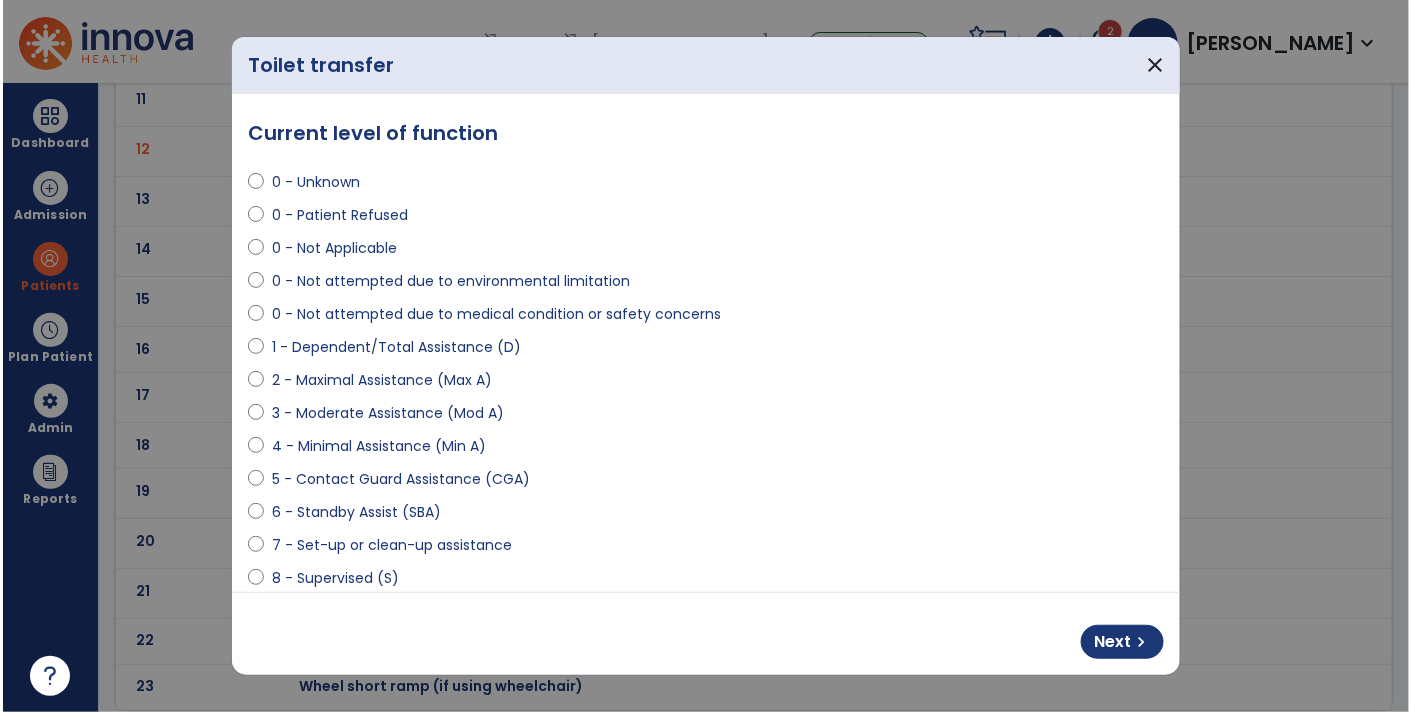 scroll, scrollTop: 0, scrollLeft: 0, axis: both 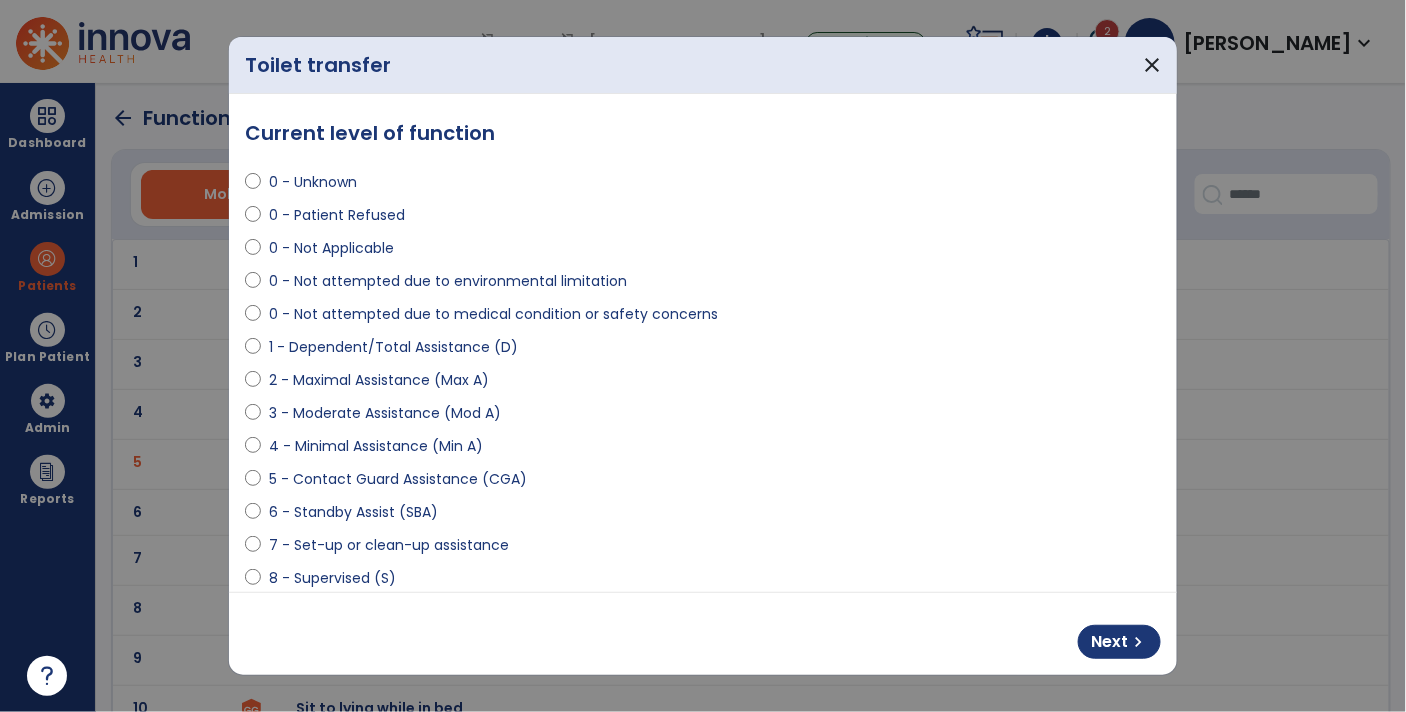 select on "**********" 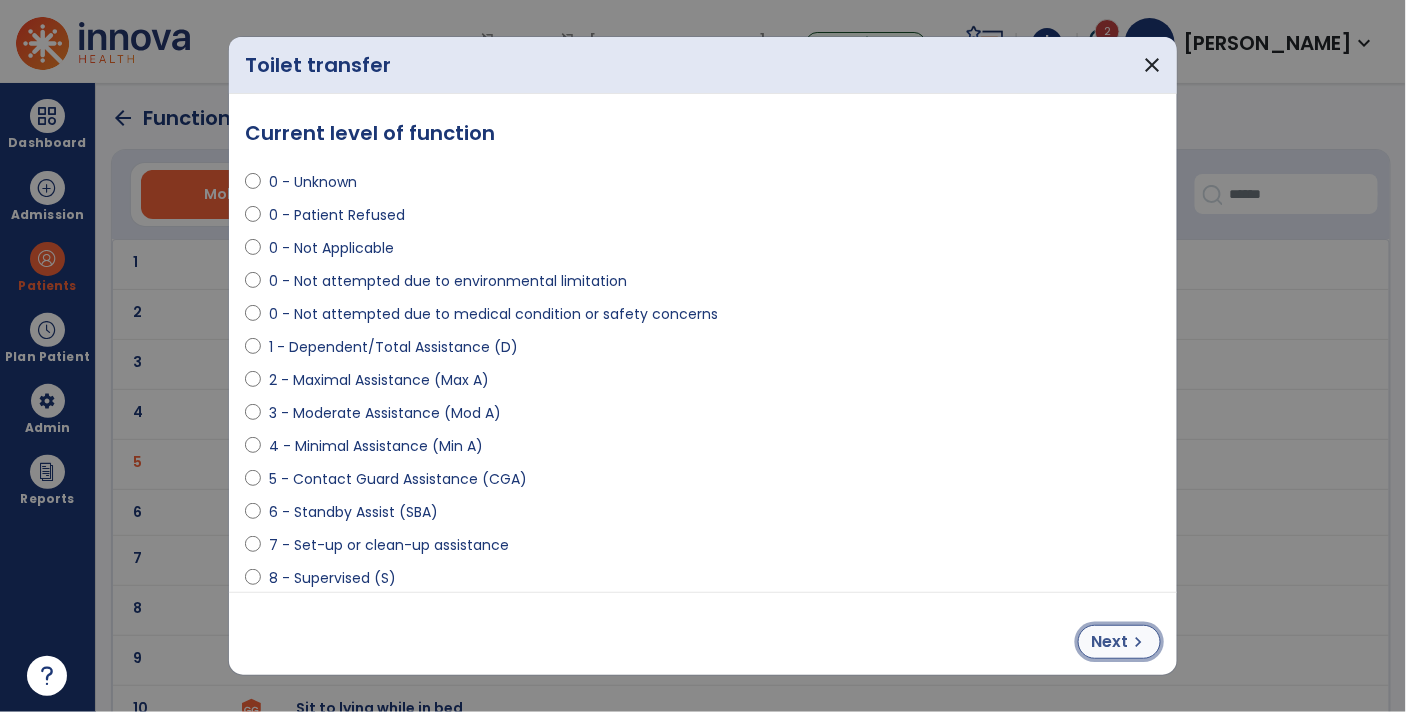 click on "Next" at bounding box center [1109, 642] 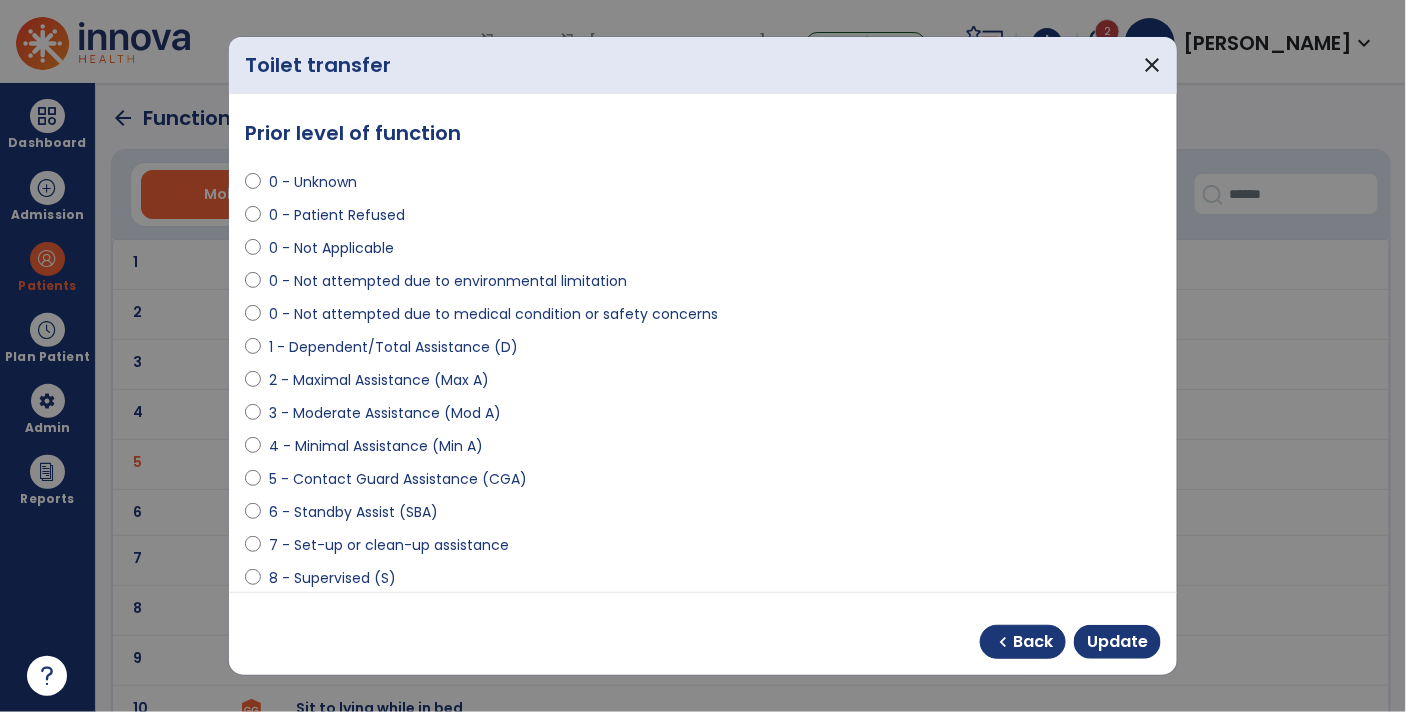 select on "**********" 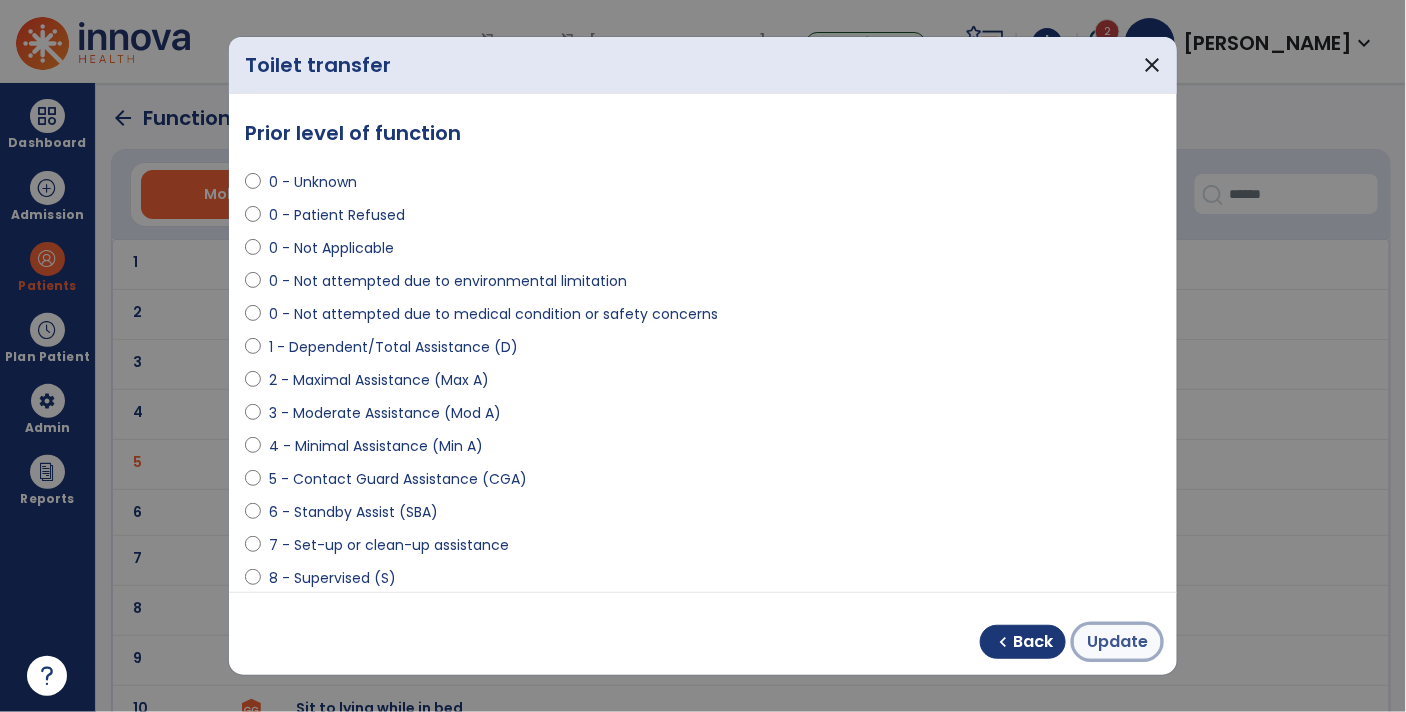 click on "Update" at bounding box center [1117, 642] 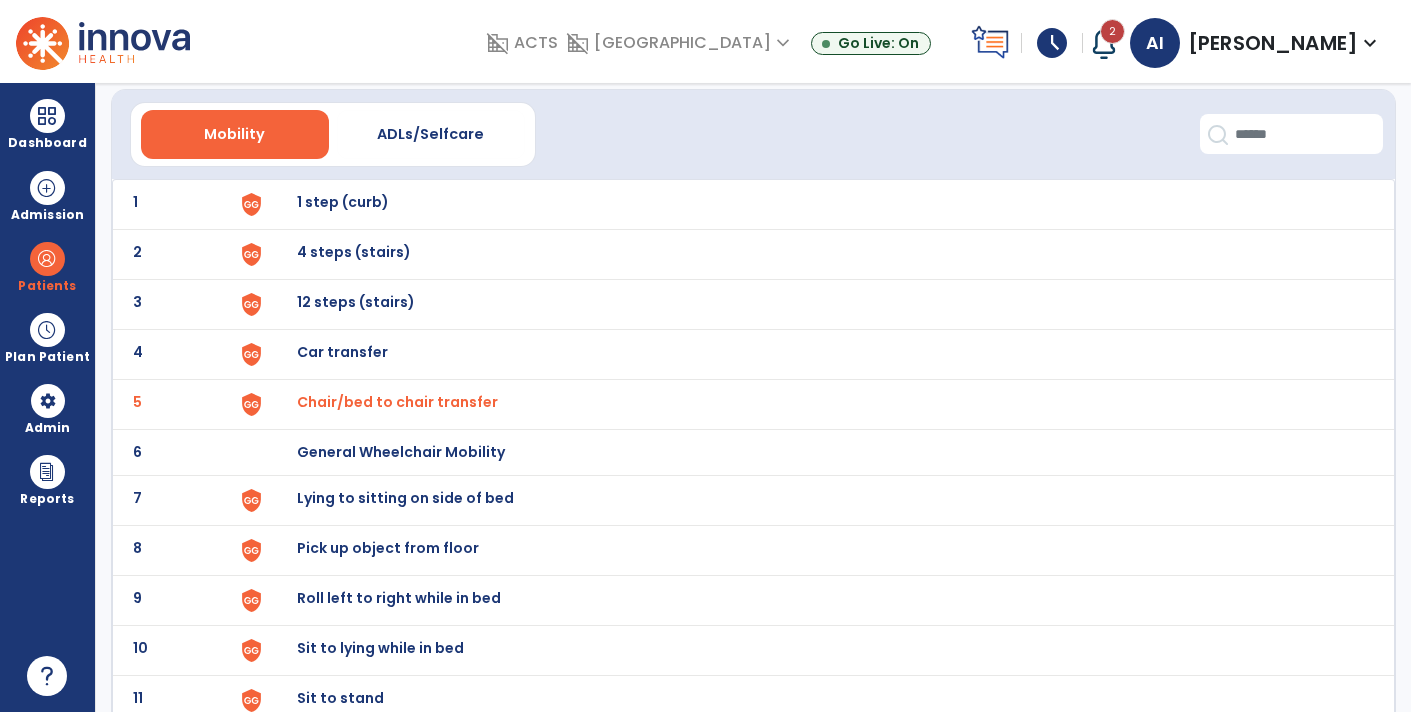 scroll, scrollTop: 0, scrollLeft: 0, axis: both 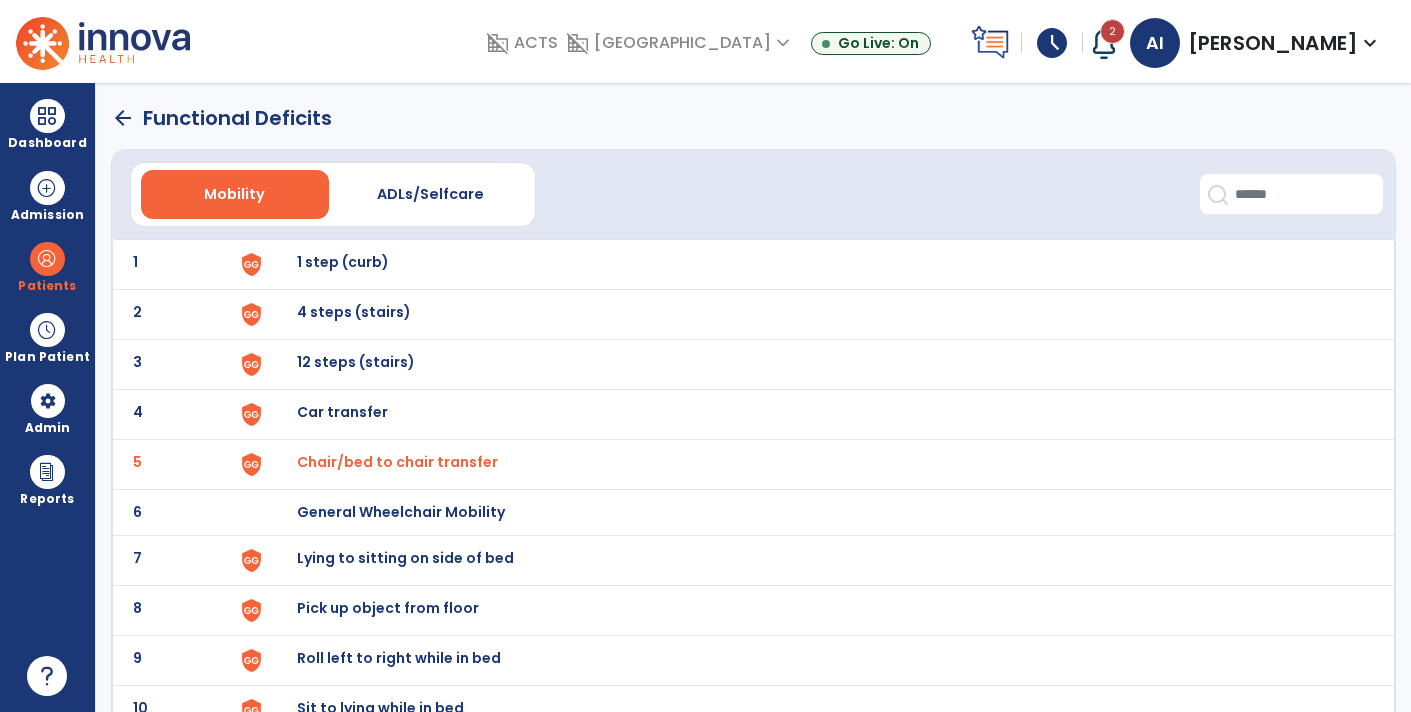 click on "arrow_back" 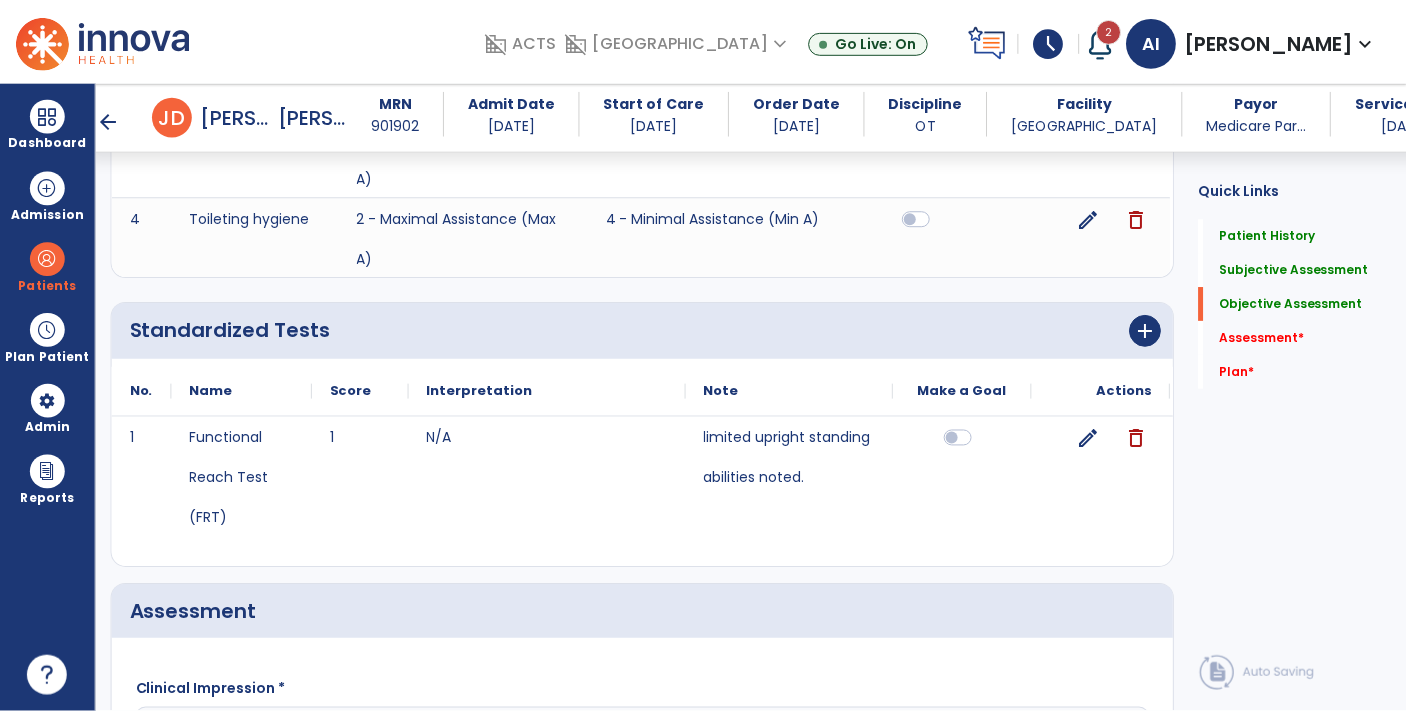 scroll, scrollTop: 2043, scrollLeft: 0, axis: vertical 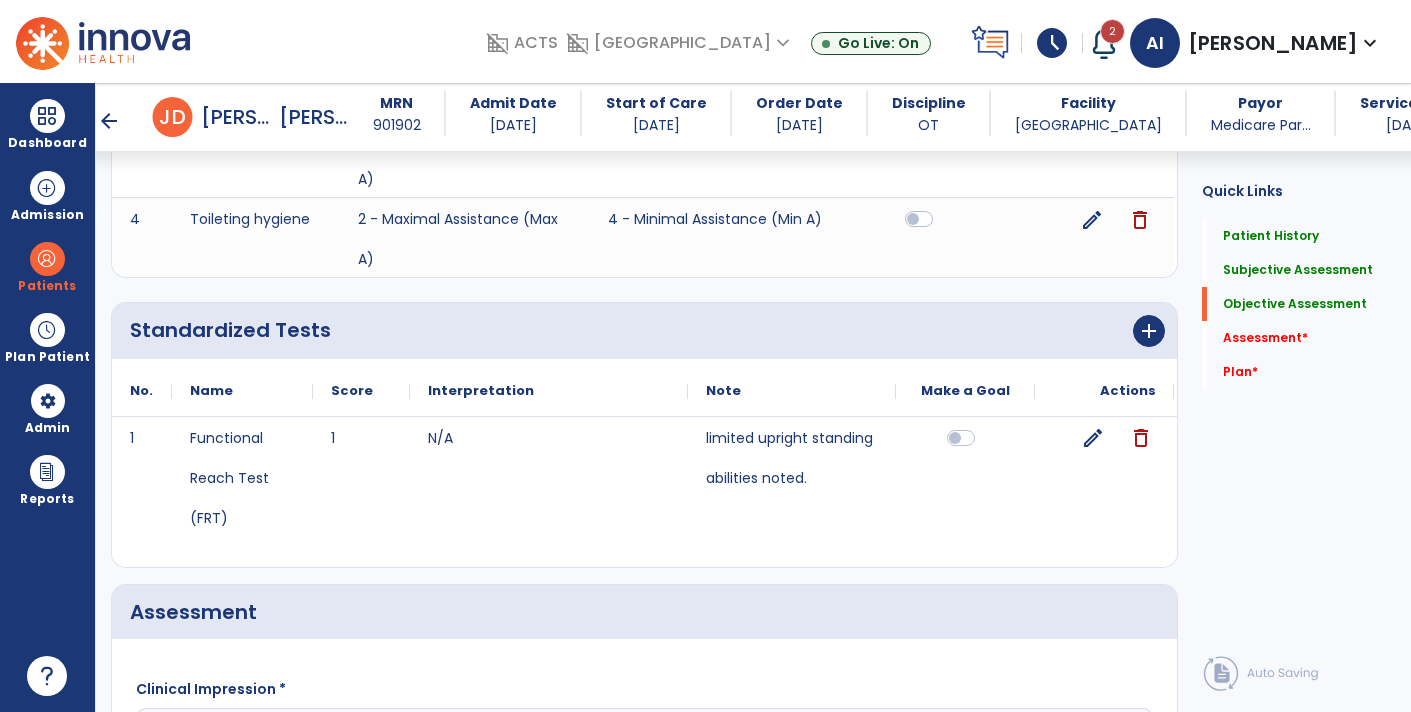 click on "edit" 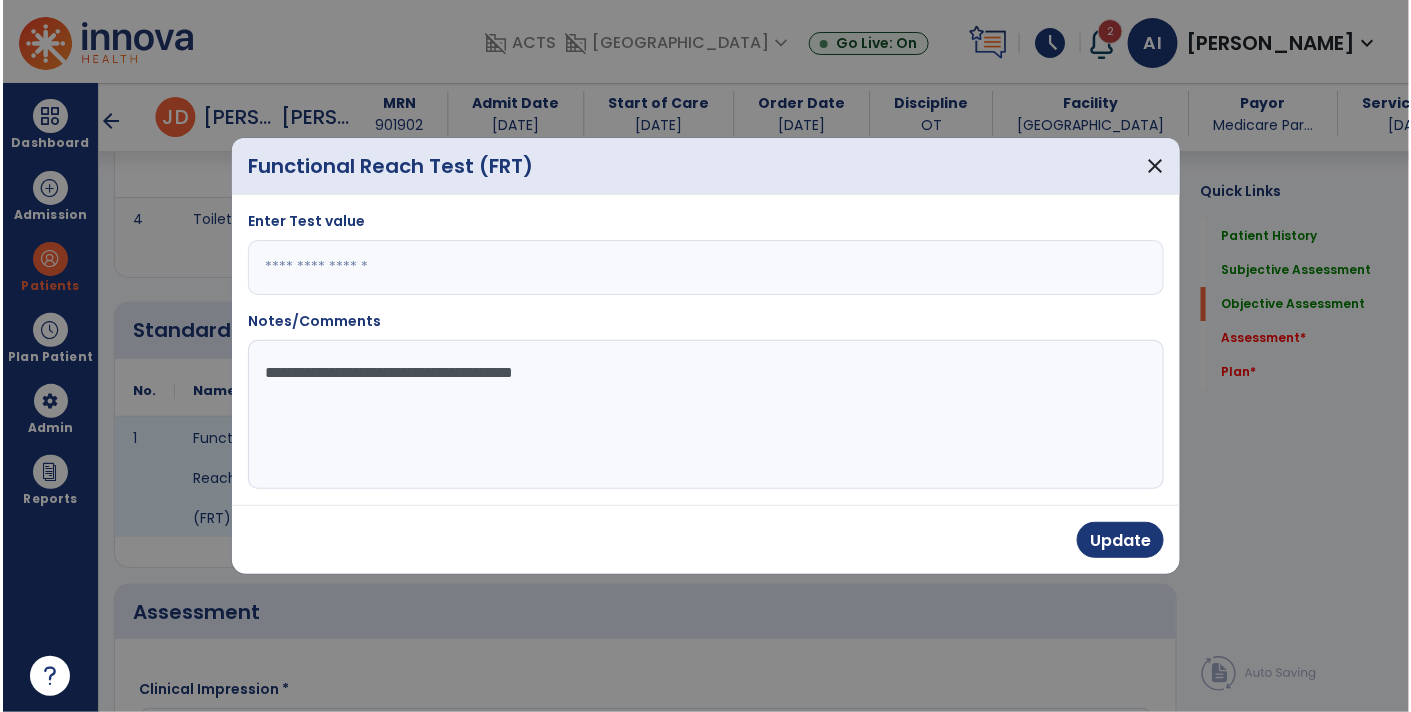 scroll, scrollTop: 2034, scrollLeft: 0, axis: vertical 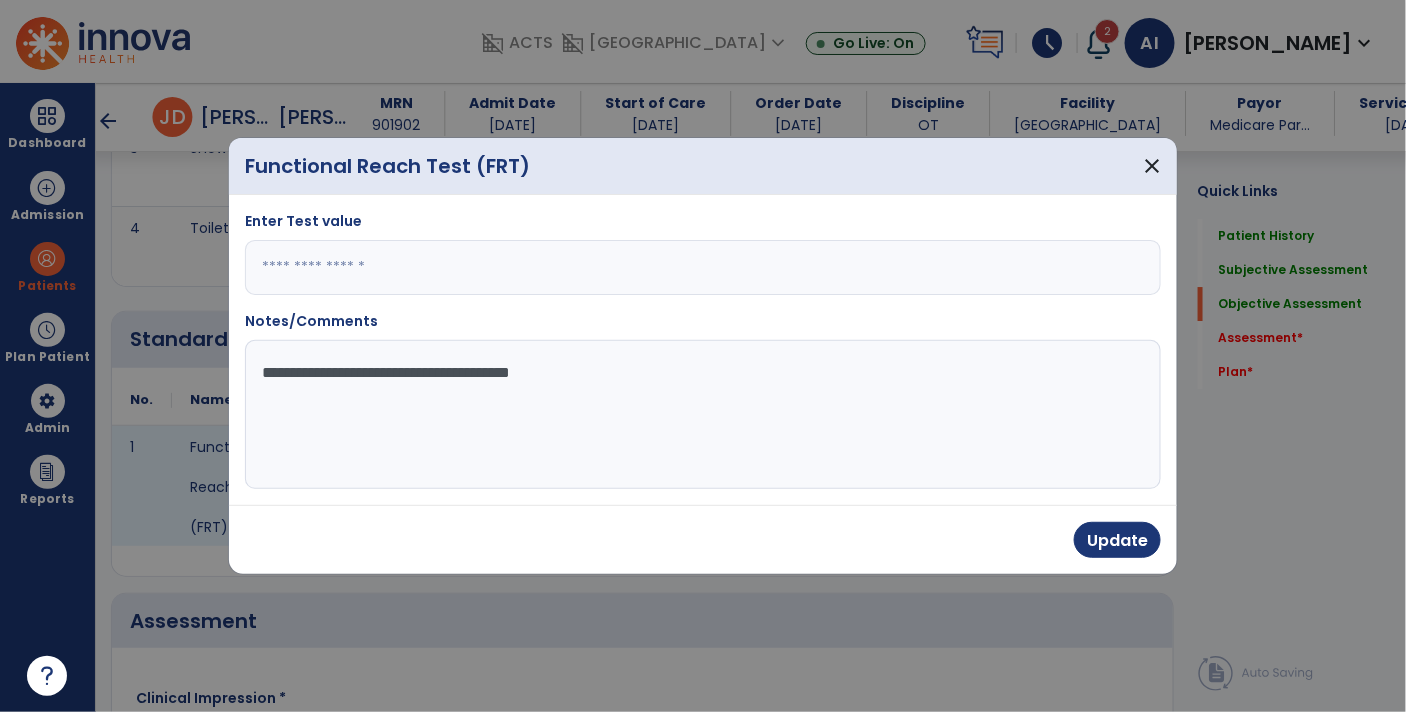 click on "*" at bounding box center (703, 267) 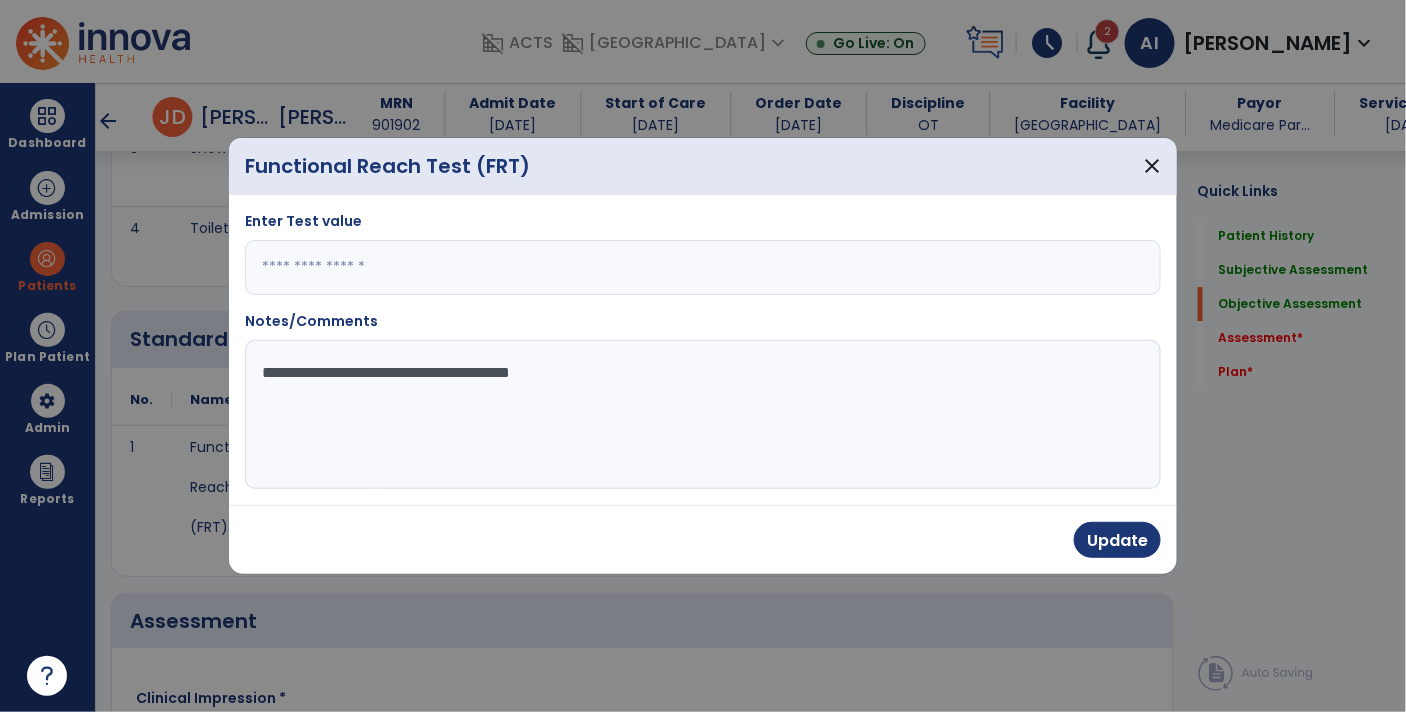 type on "*" 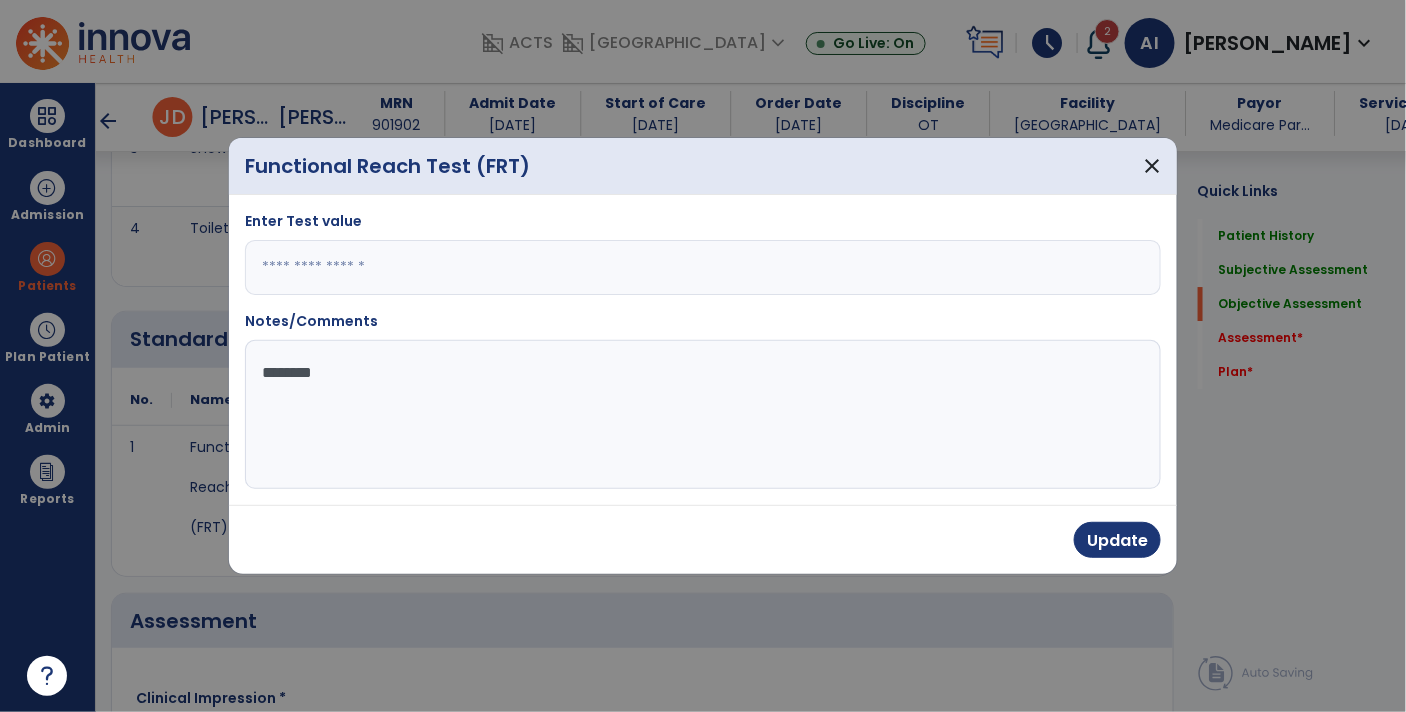 type on "*********" 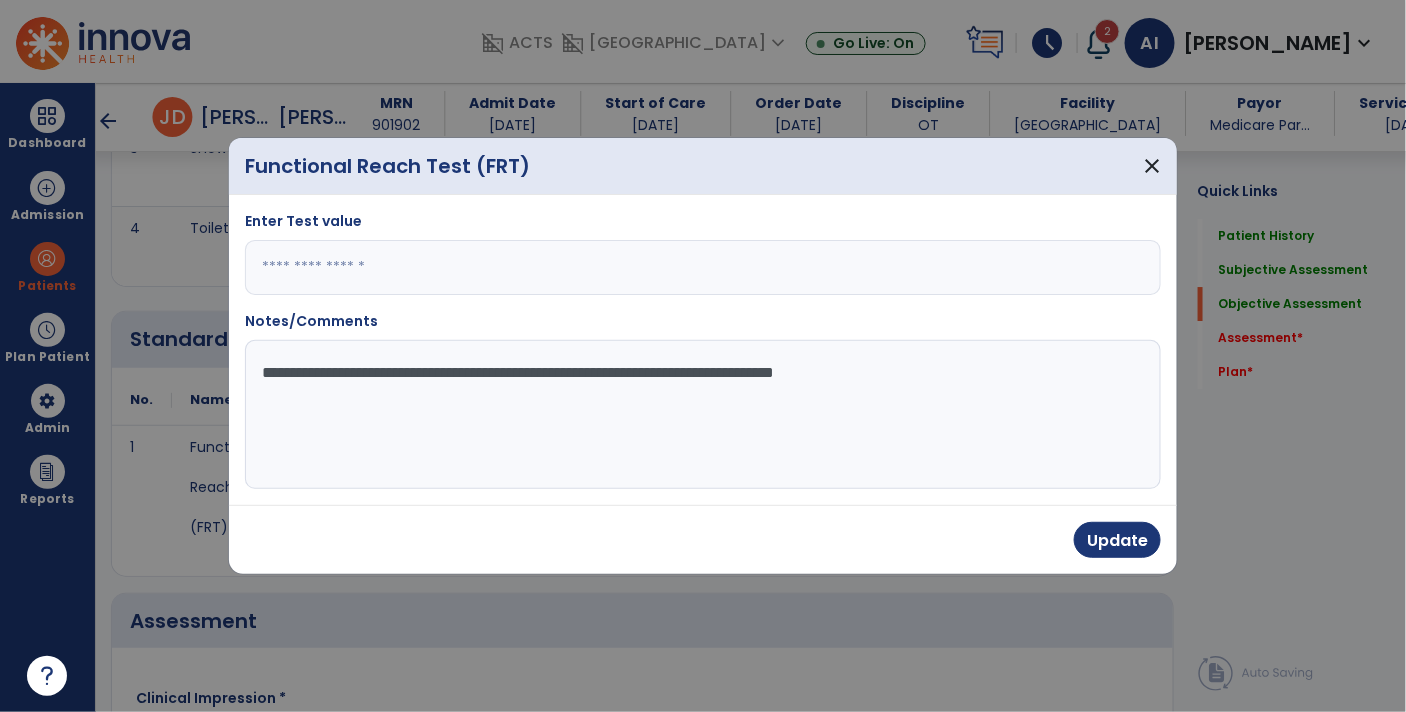 type on "**********" 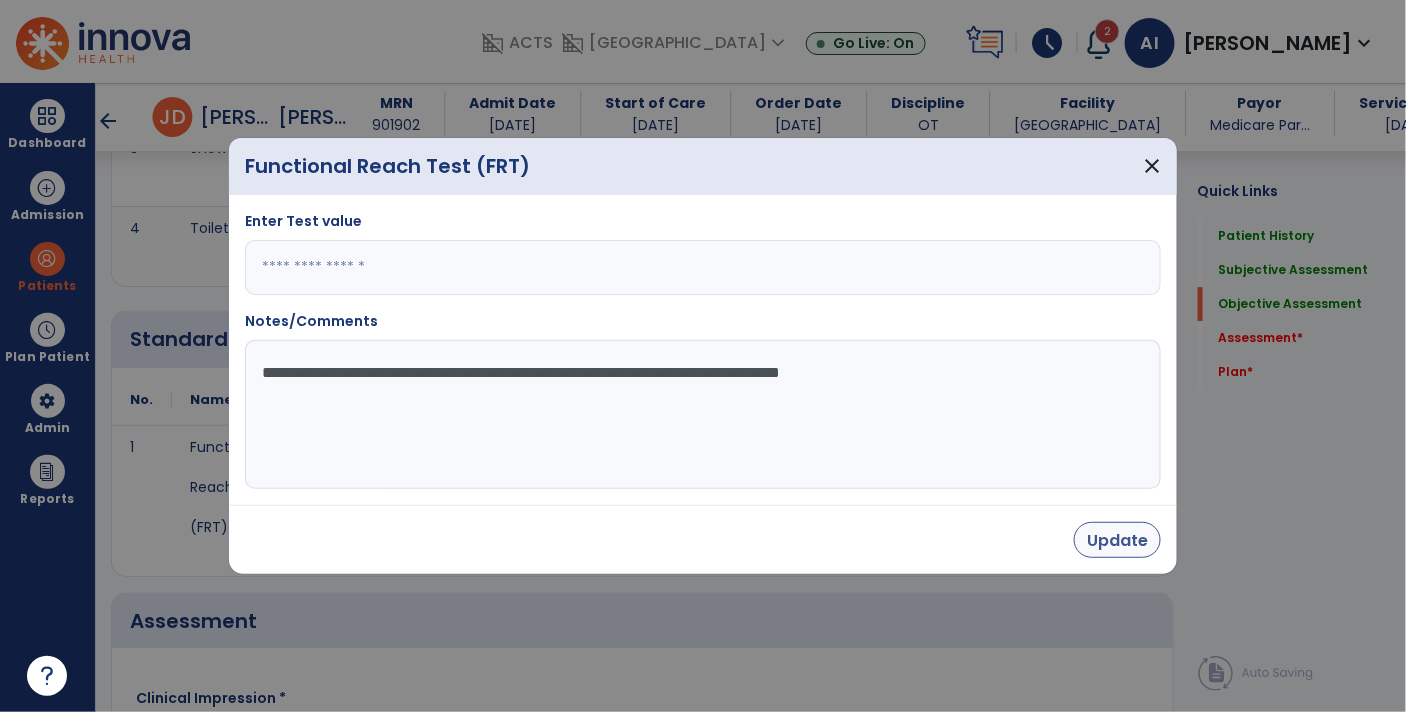 click on "Update" at bounding box center (1117, 540) 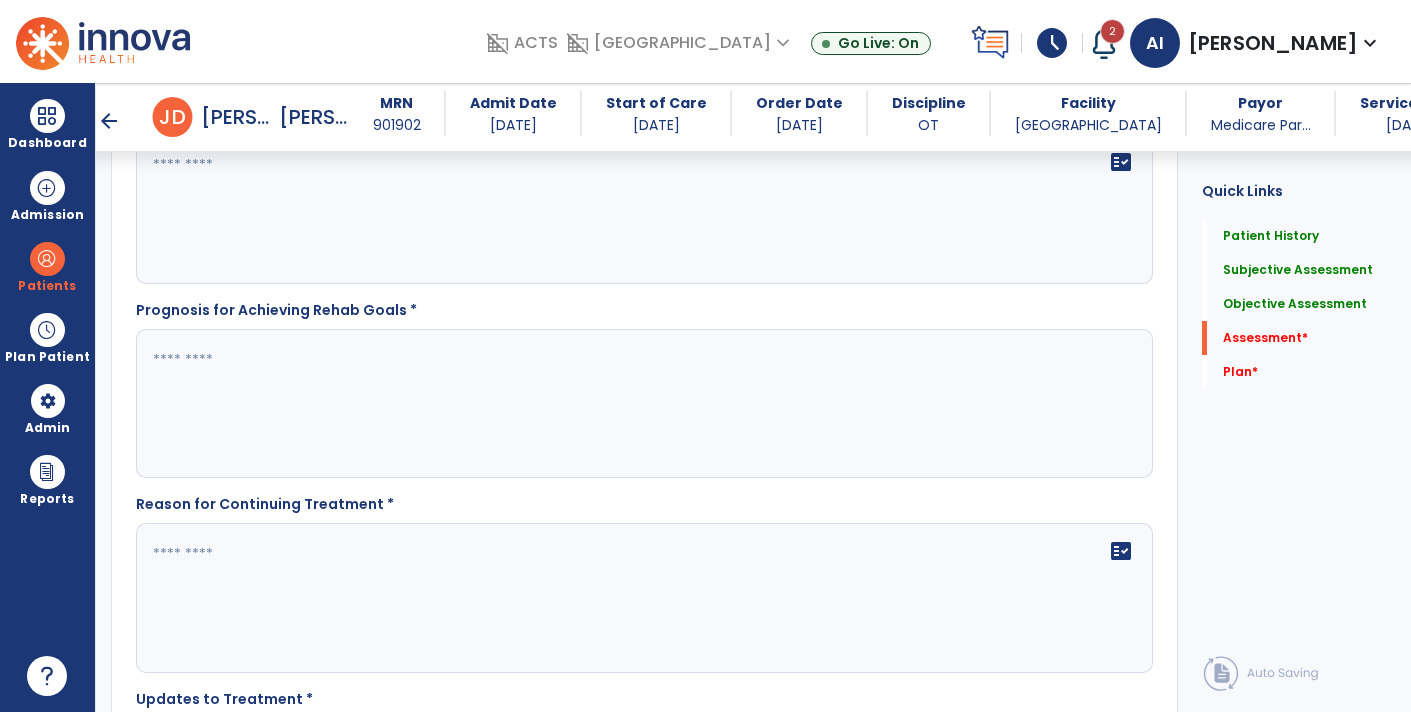 scroll, scrollTop: 2809, scrollLeft: 0, axis: vertical 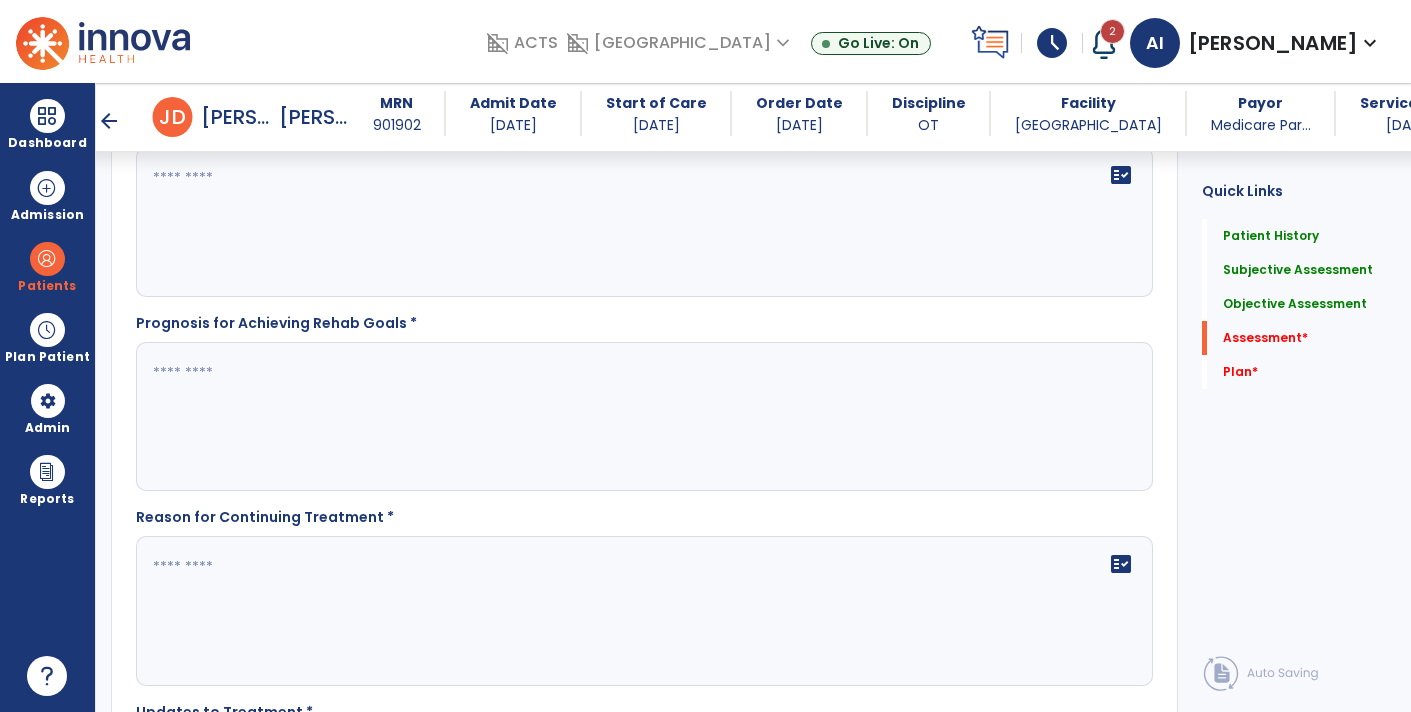 click 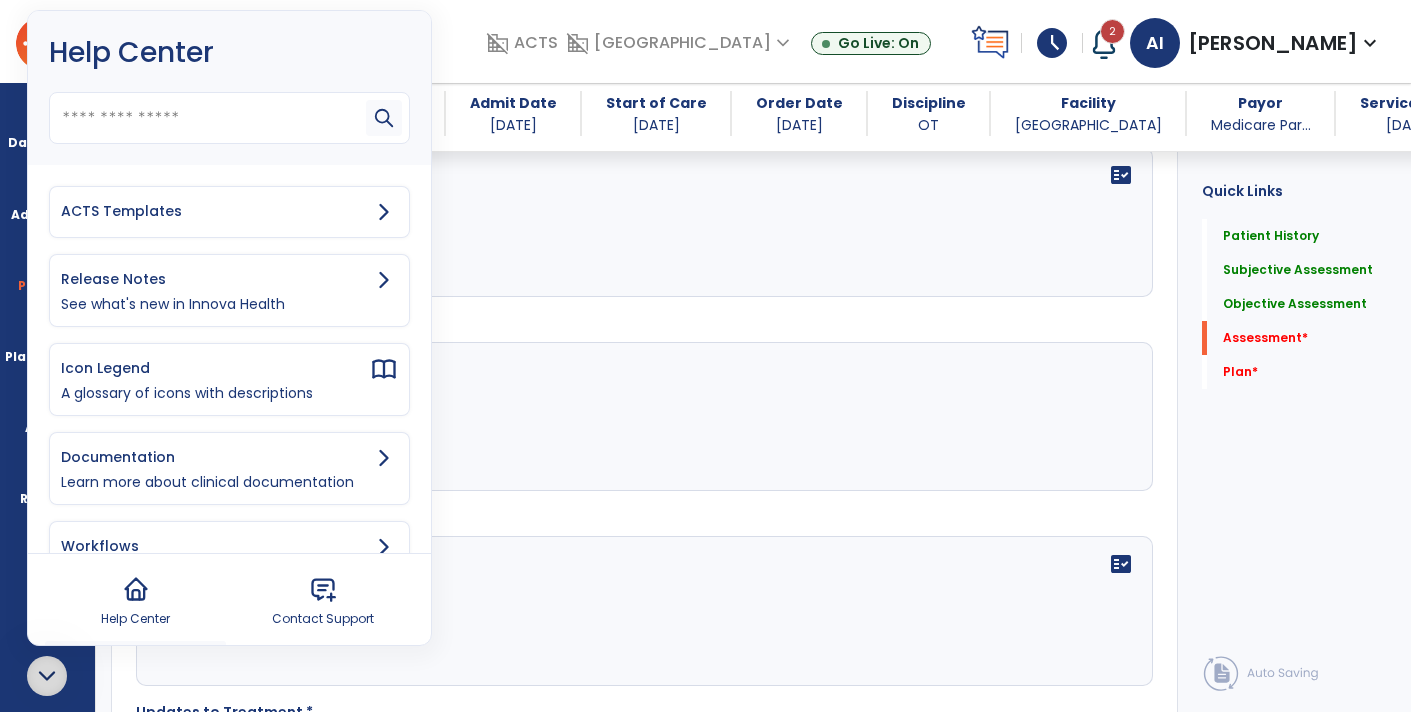 click on "ACTS Templates" at bounding box center (215, 211) 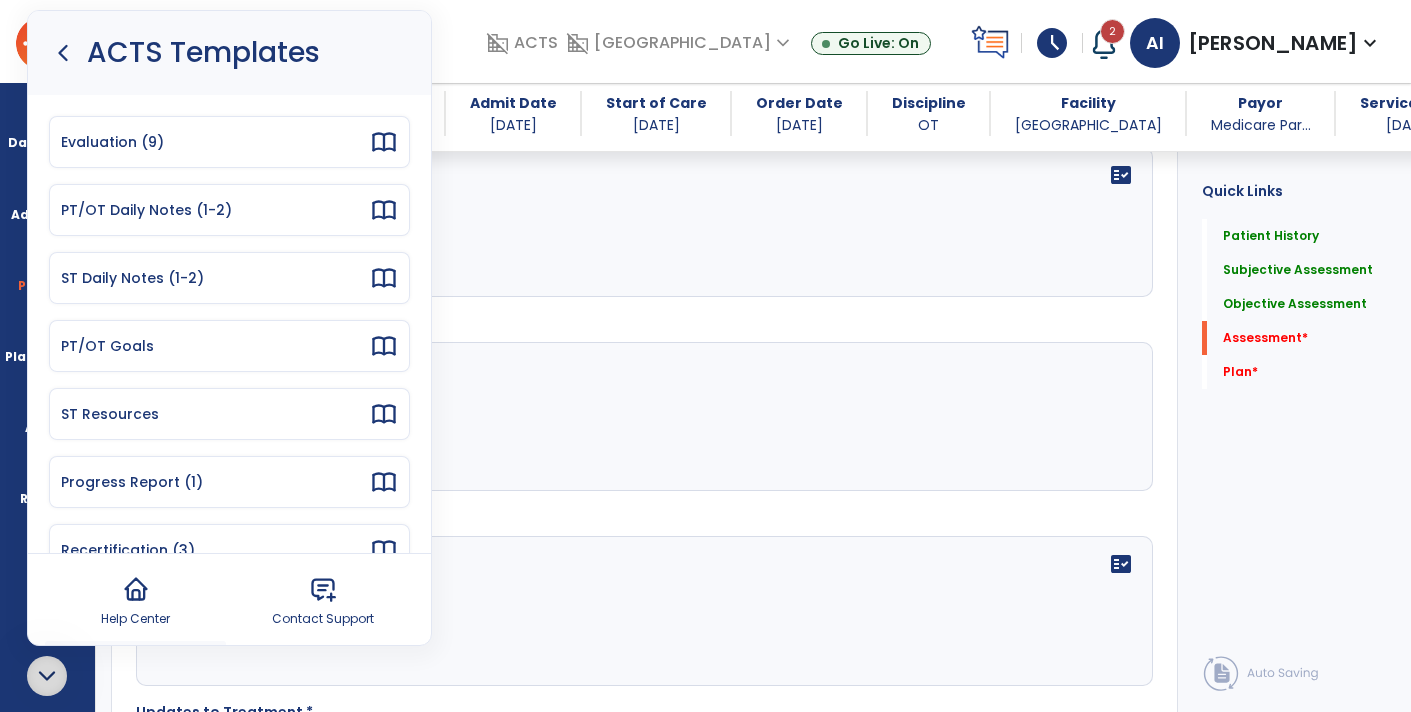 click on "Recertification (3)" at bounding box center (215, 550) 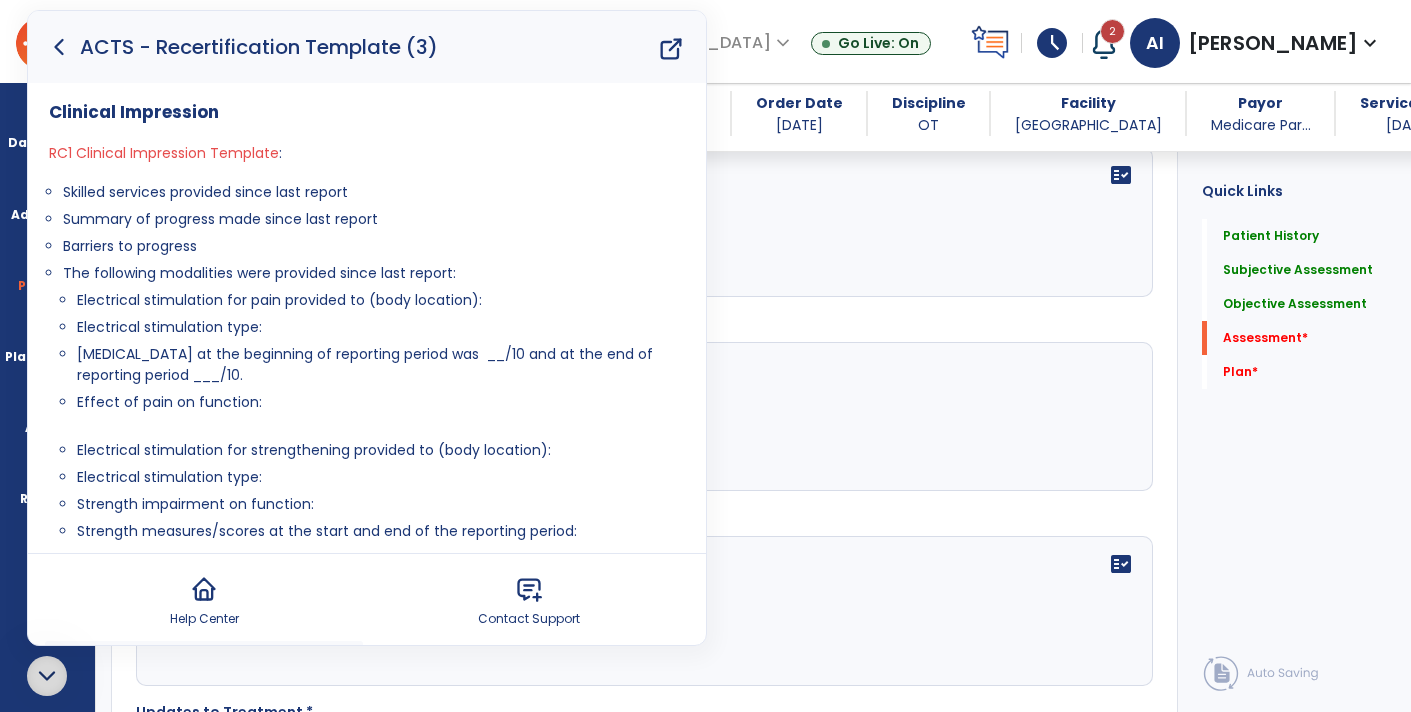 click 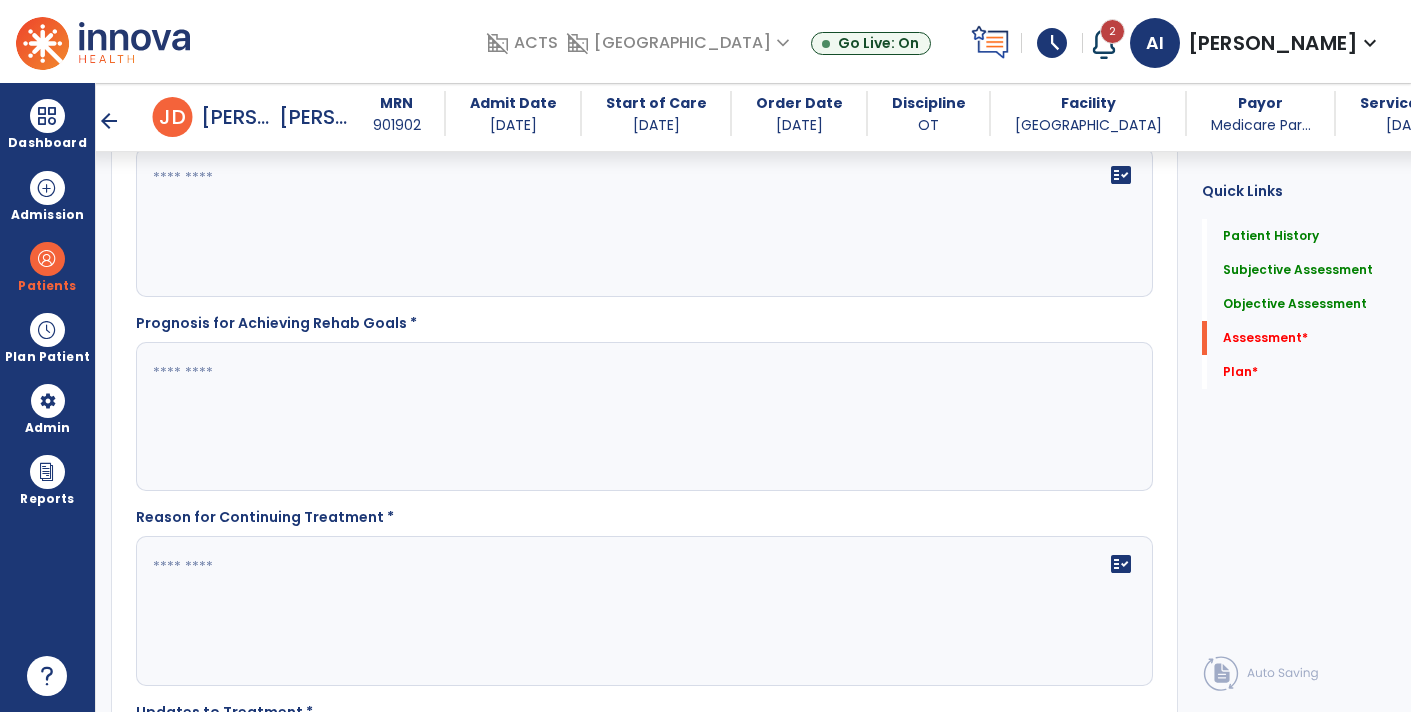 click 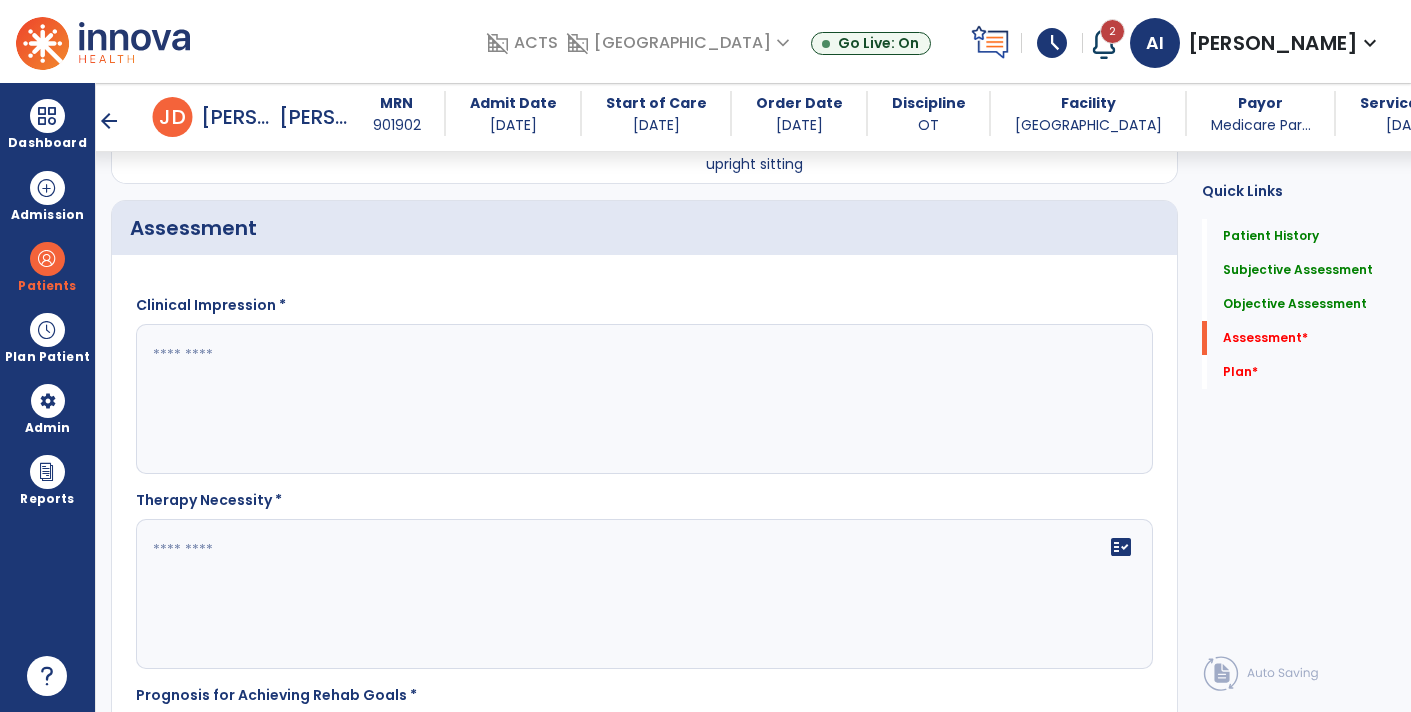 scroll, scrollTop: 2430, scrollLeft: 0, axis: vertical 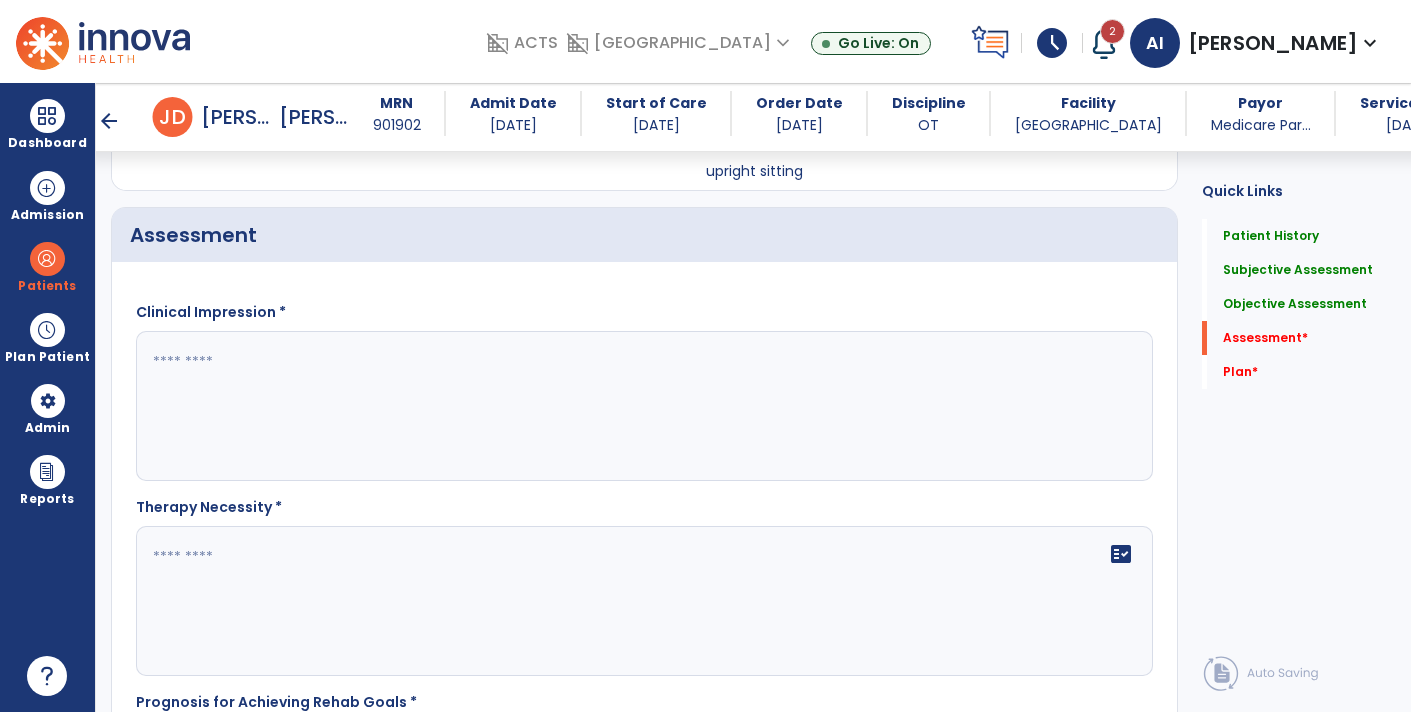 click 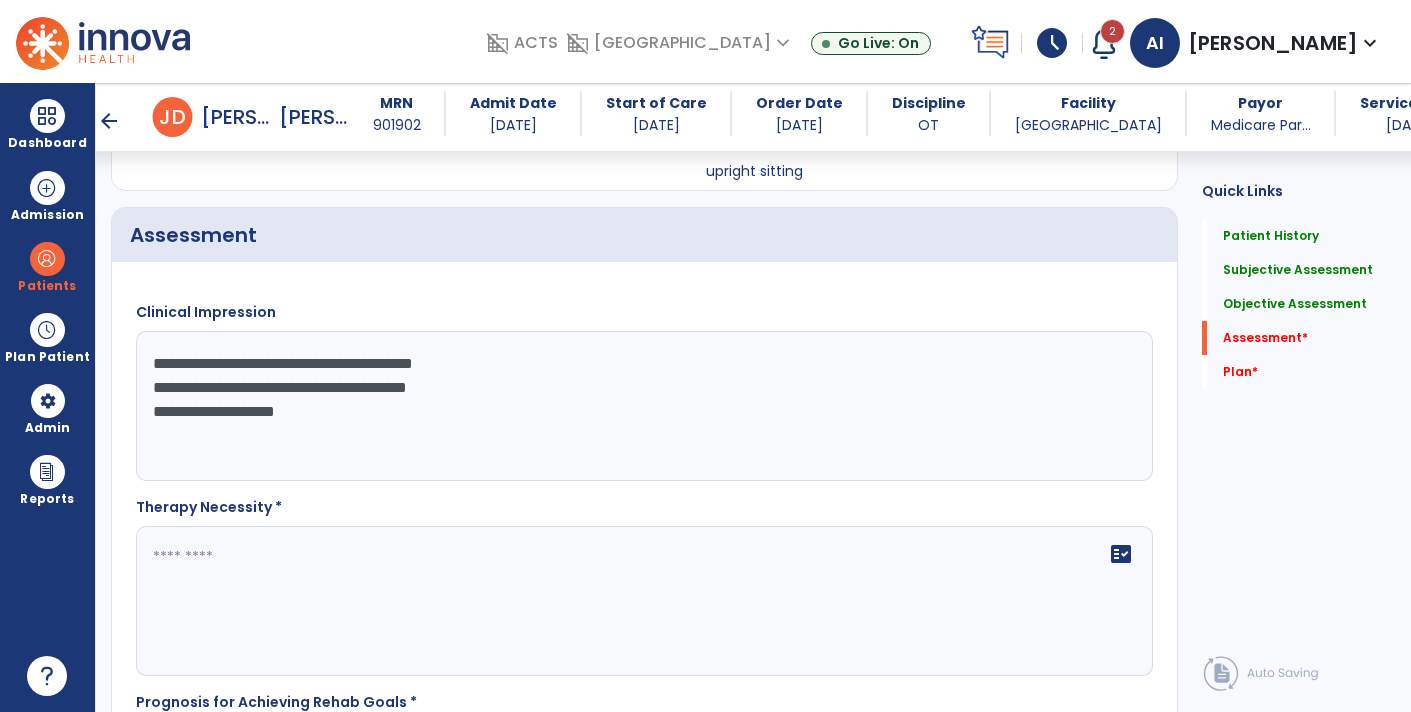 click on "**********" 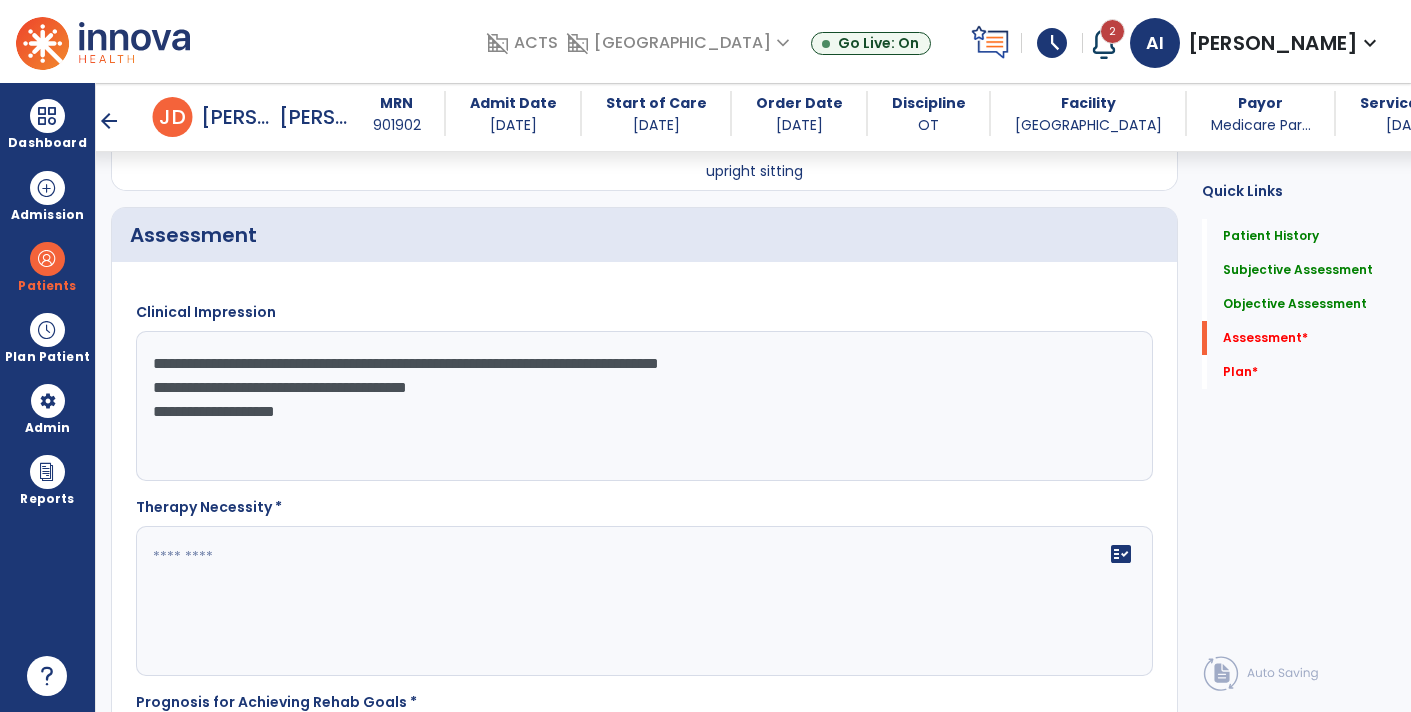 click on "**********" 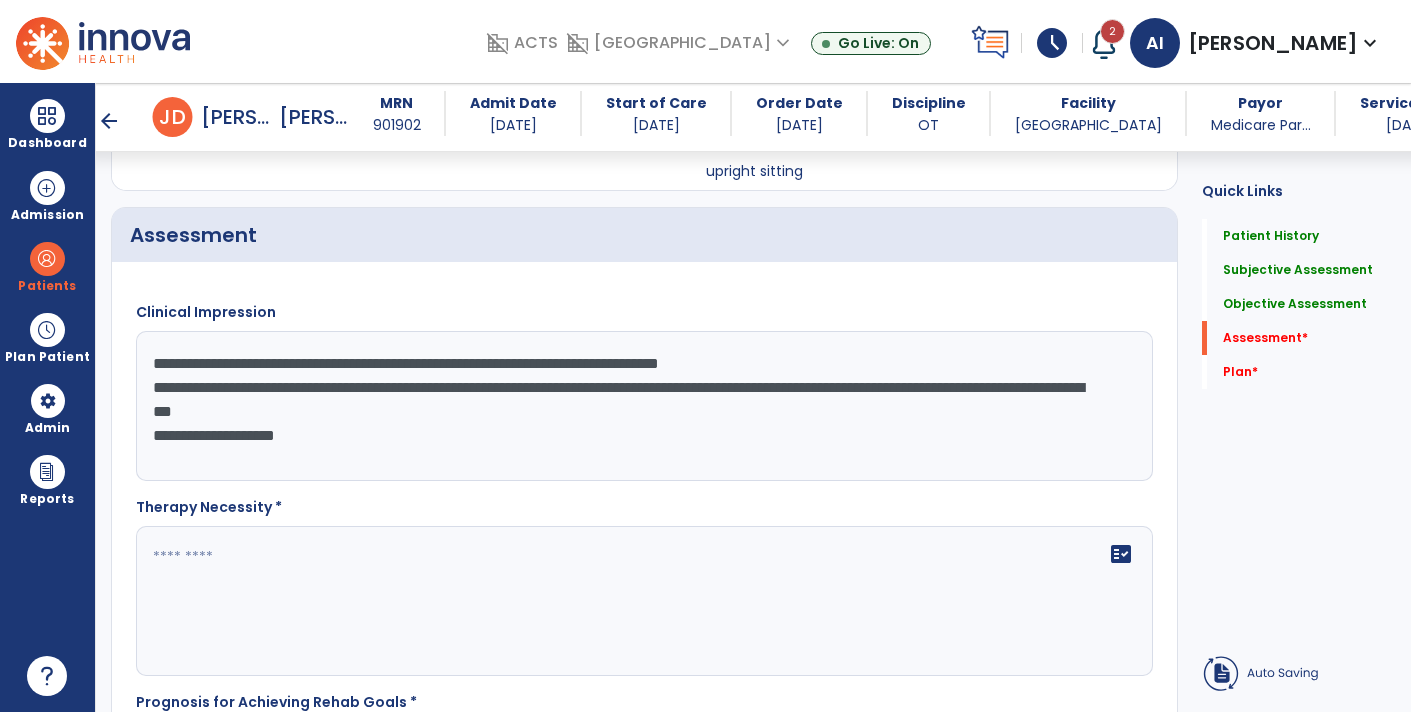 click on "**********" 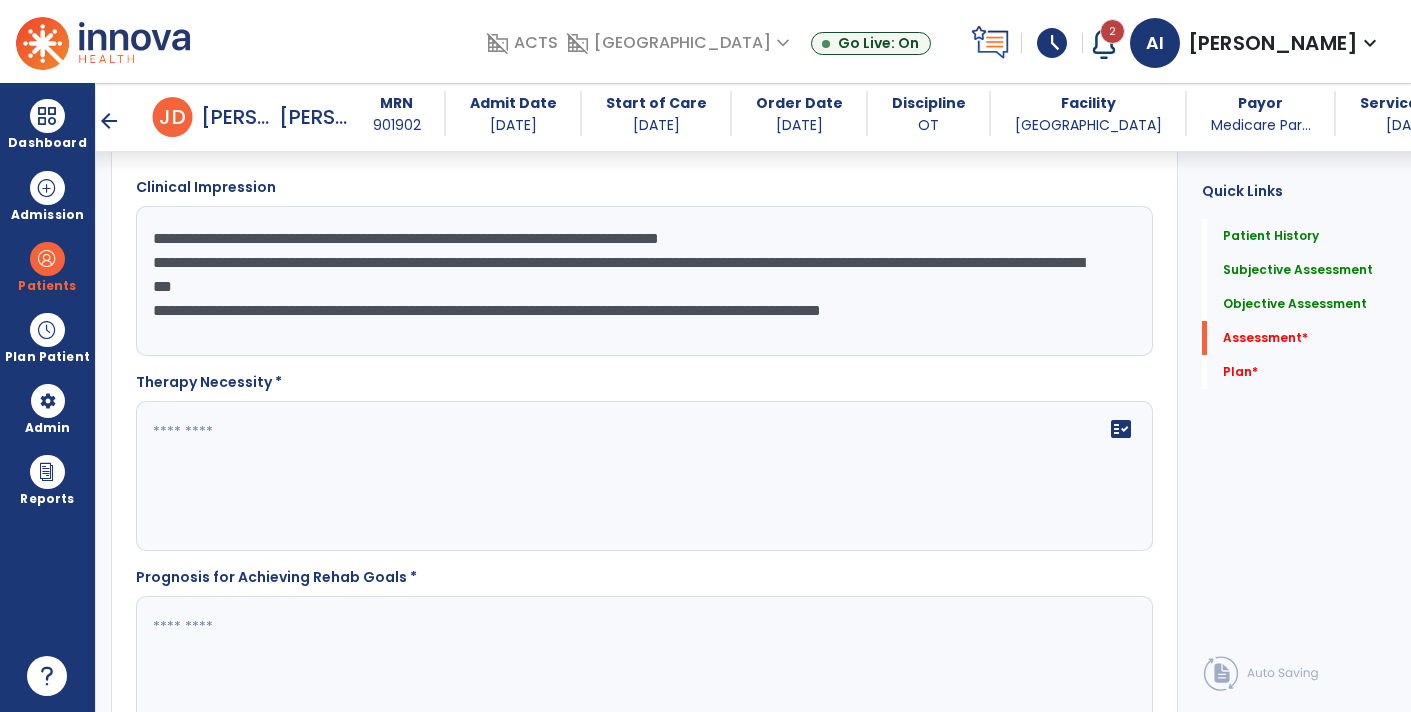 scroll, scrollTop: 2627, scrollLeft: 0, axis: vertical 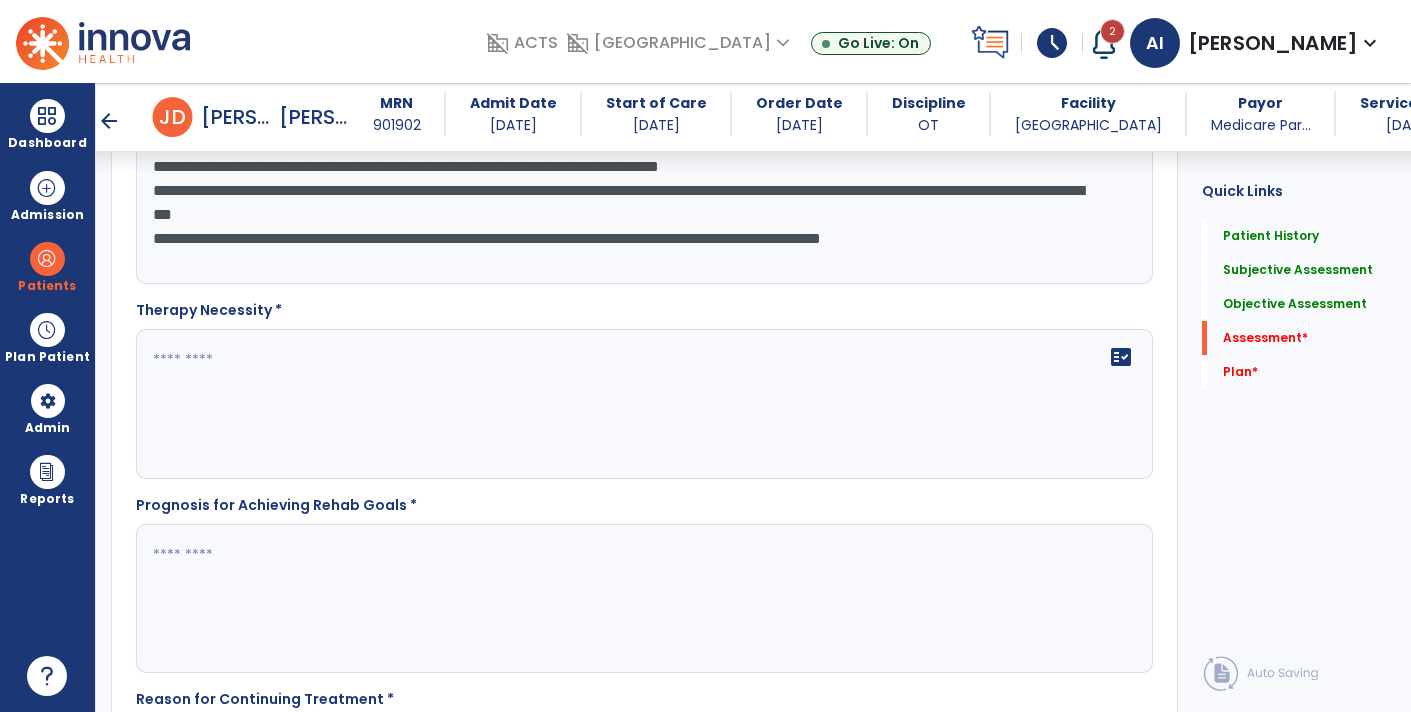 type on "**********" 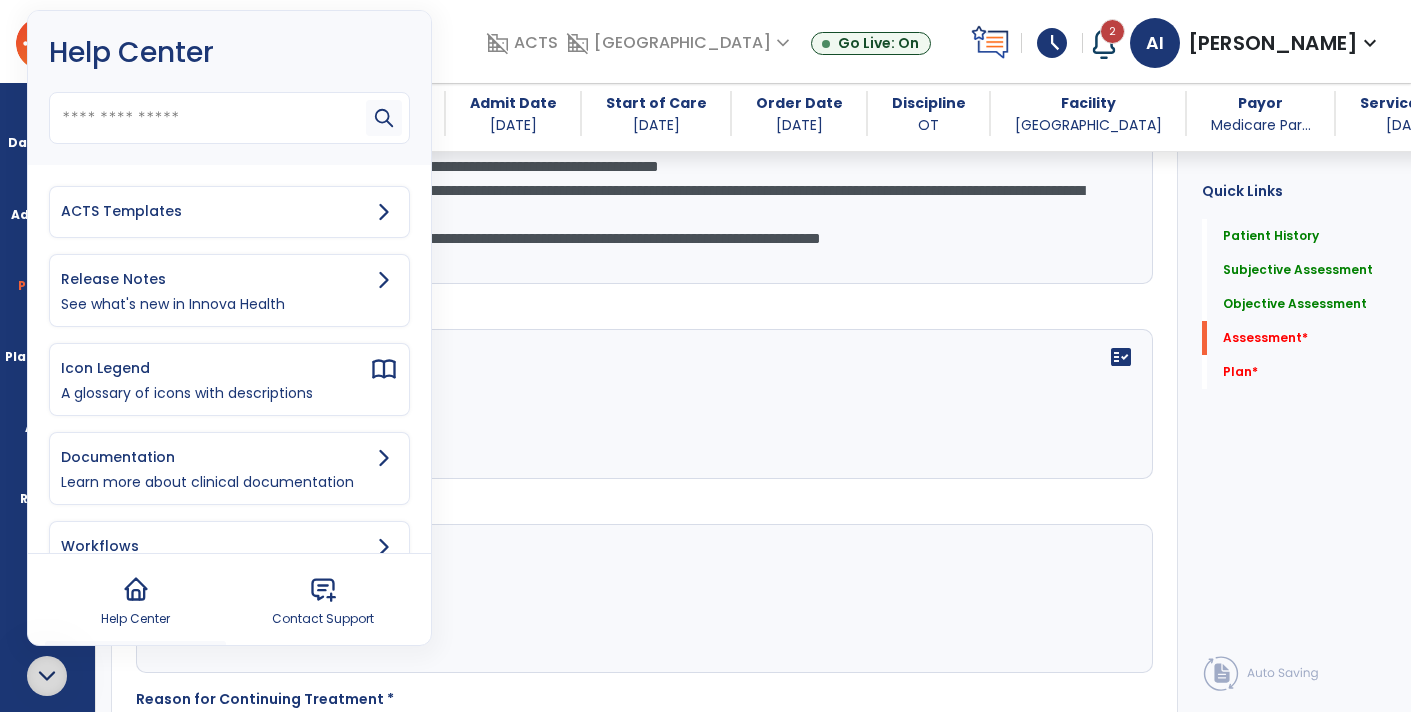 click on "ACTS Templates" at bounding box center (229, 212) 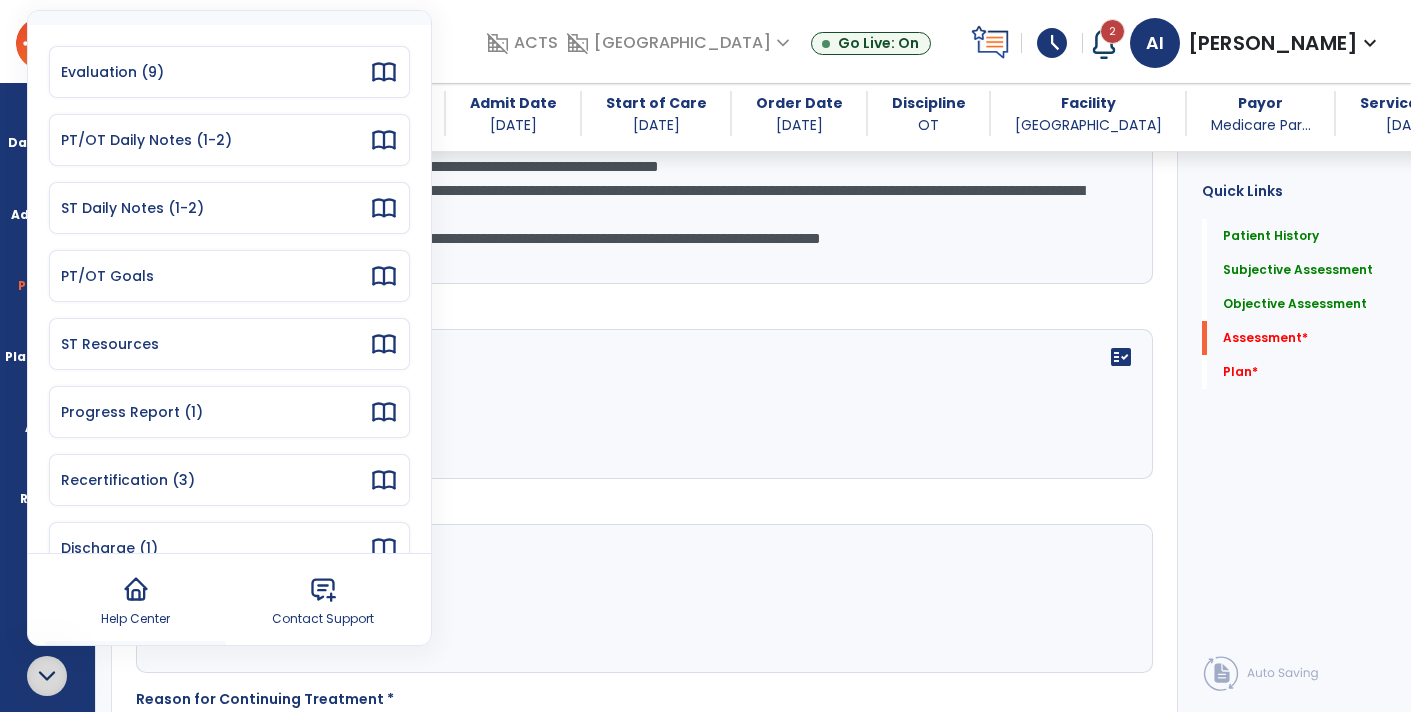 scroll, scrollTop: 69, scrollLeft: 0, axis: vertical 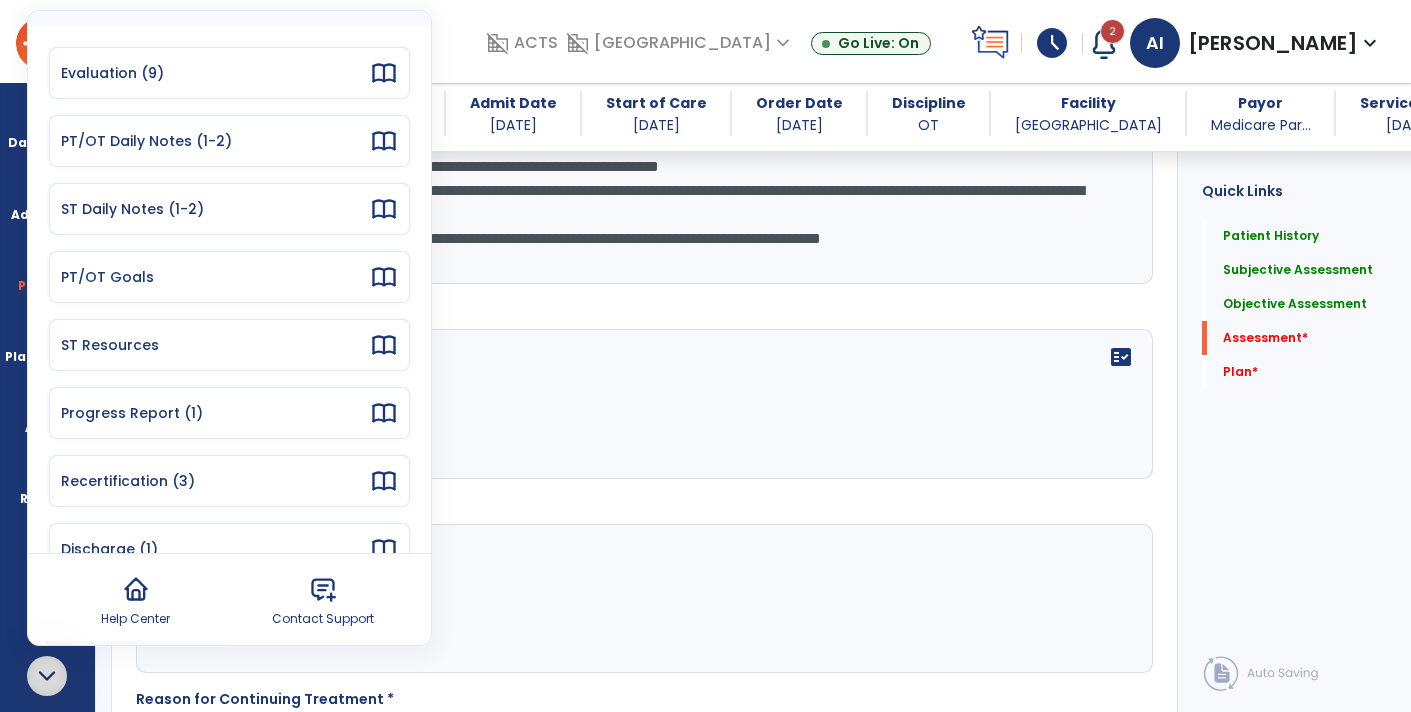 click on "Recertification (3)" at bounding box center [229, 481] 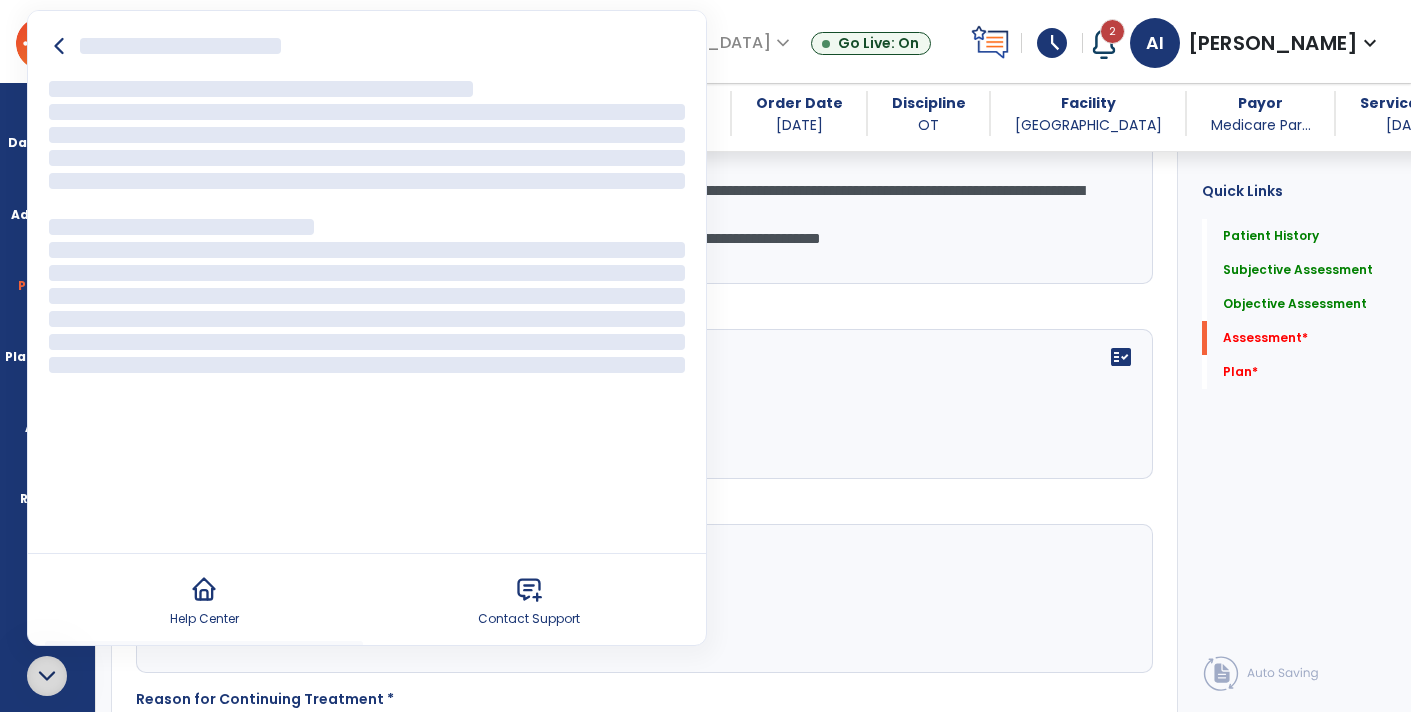 scroll, scrollTop: 0, scrollLeft: 0, axis: both 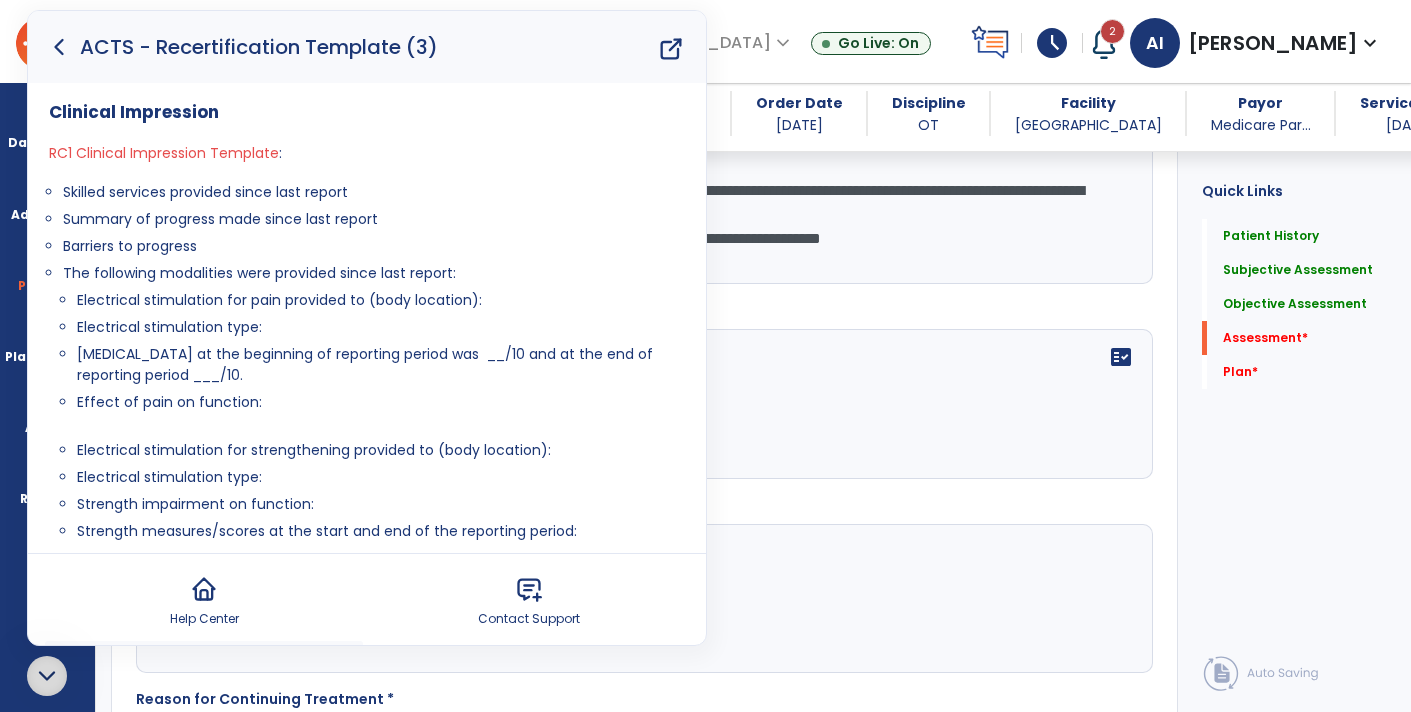 click 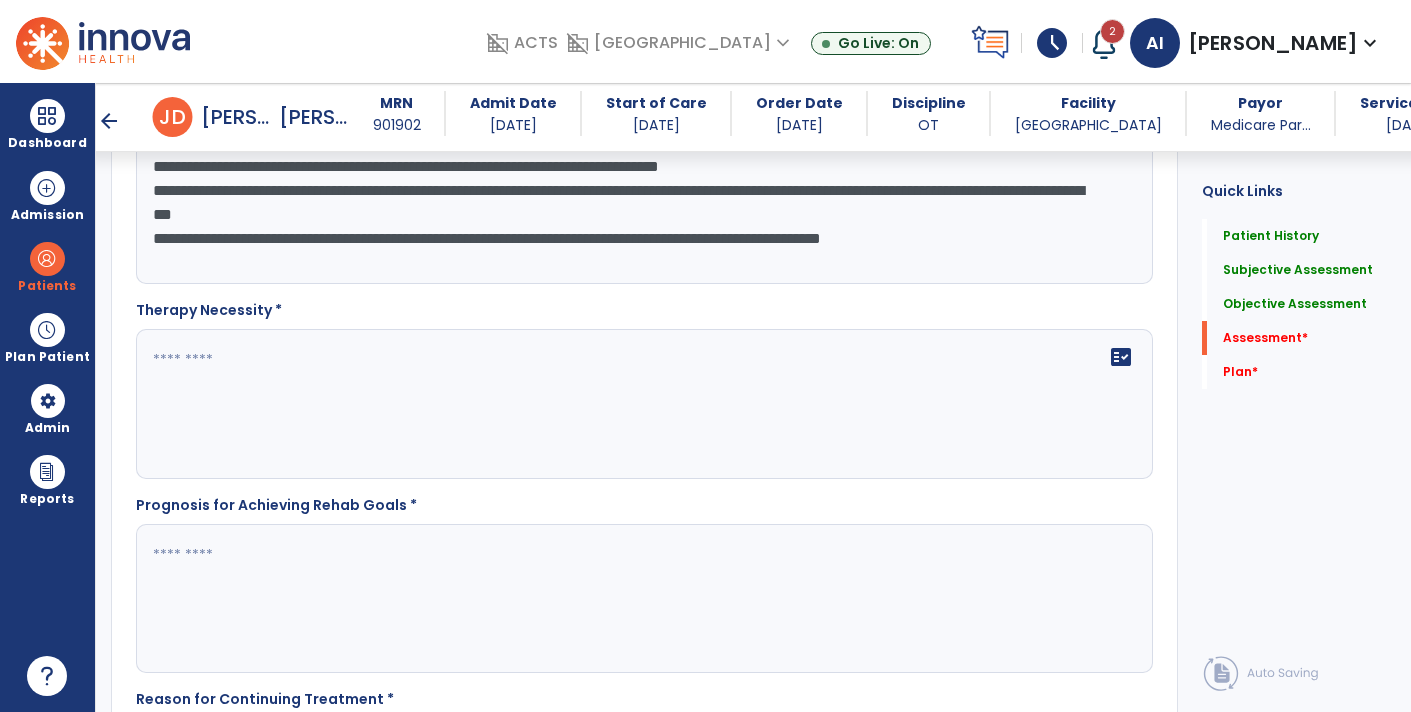 click on "fact_check" 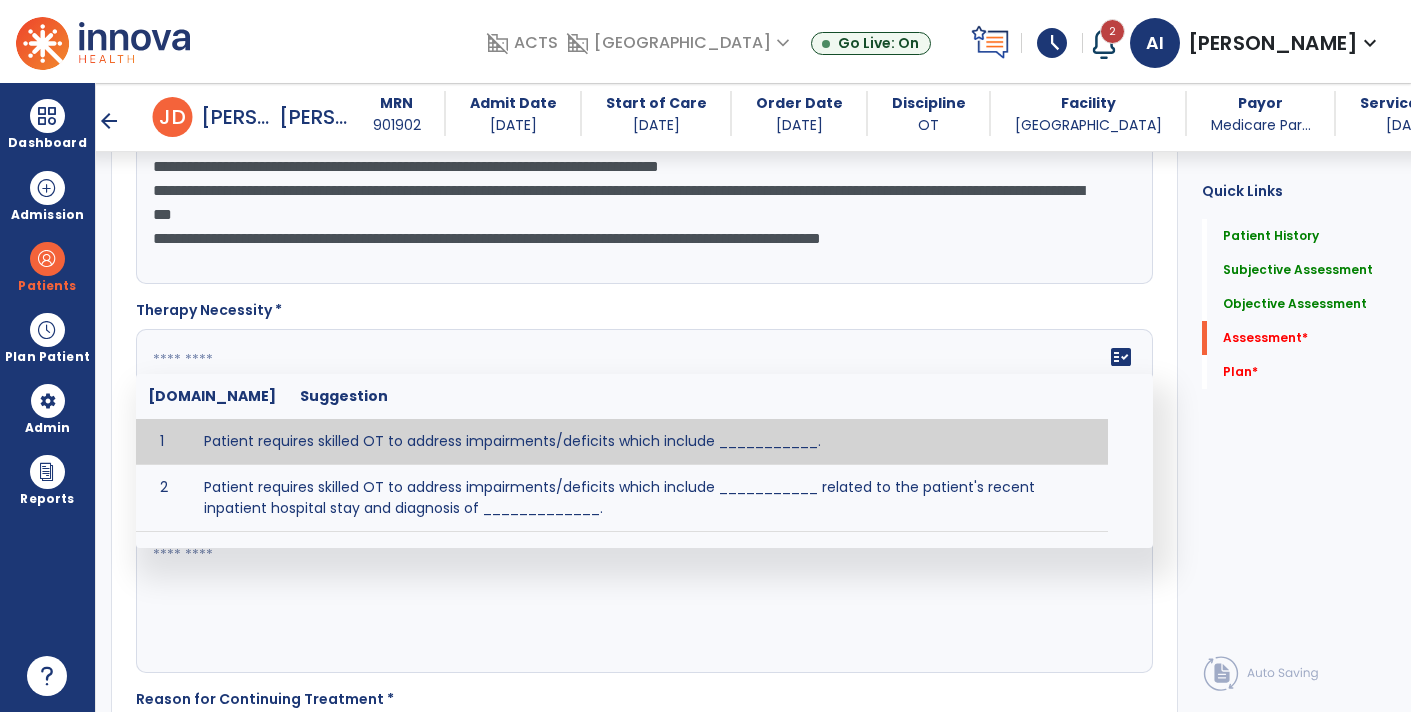 paste on "**********" 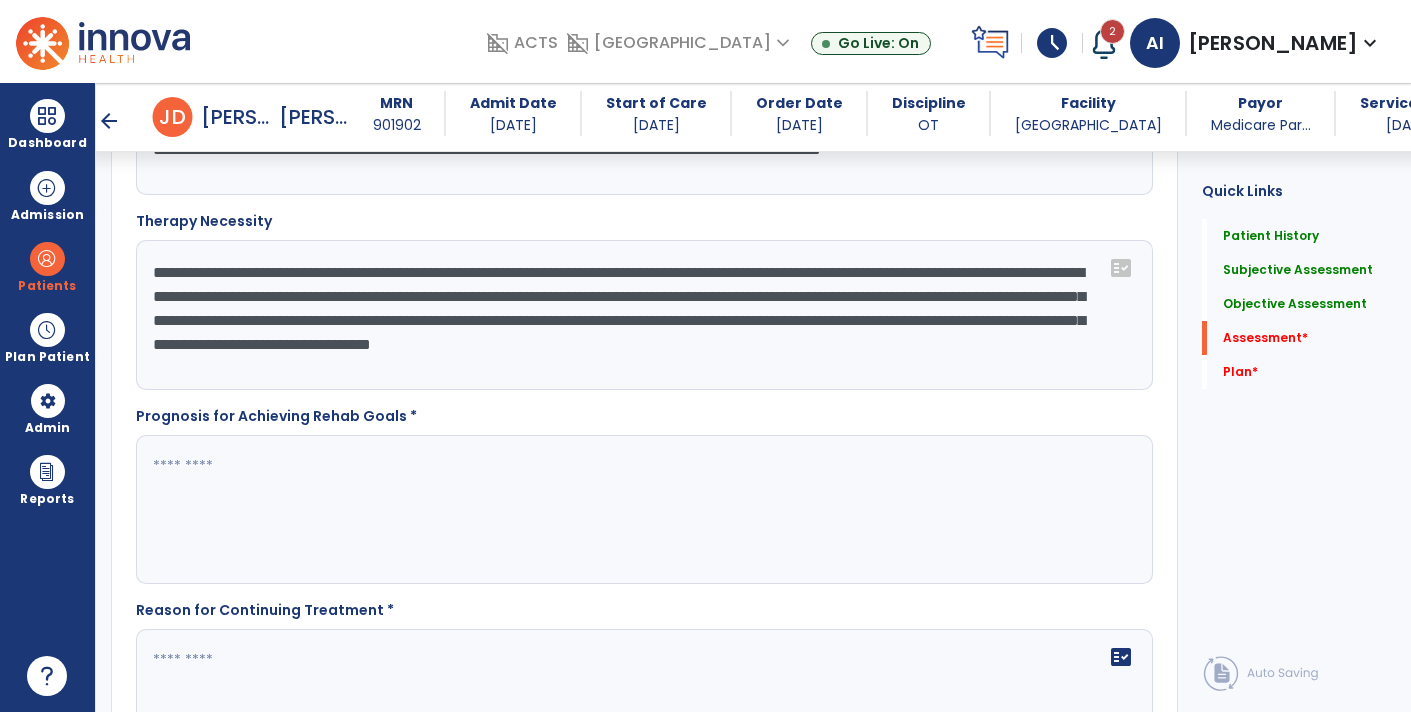scroll, scrollTop: 2799, scrollLeft: 0, axis: vertical 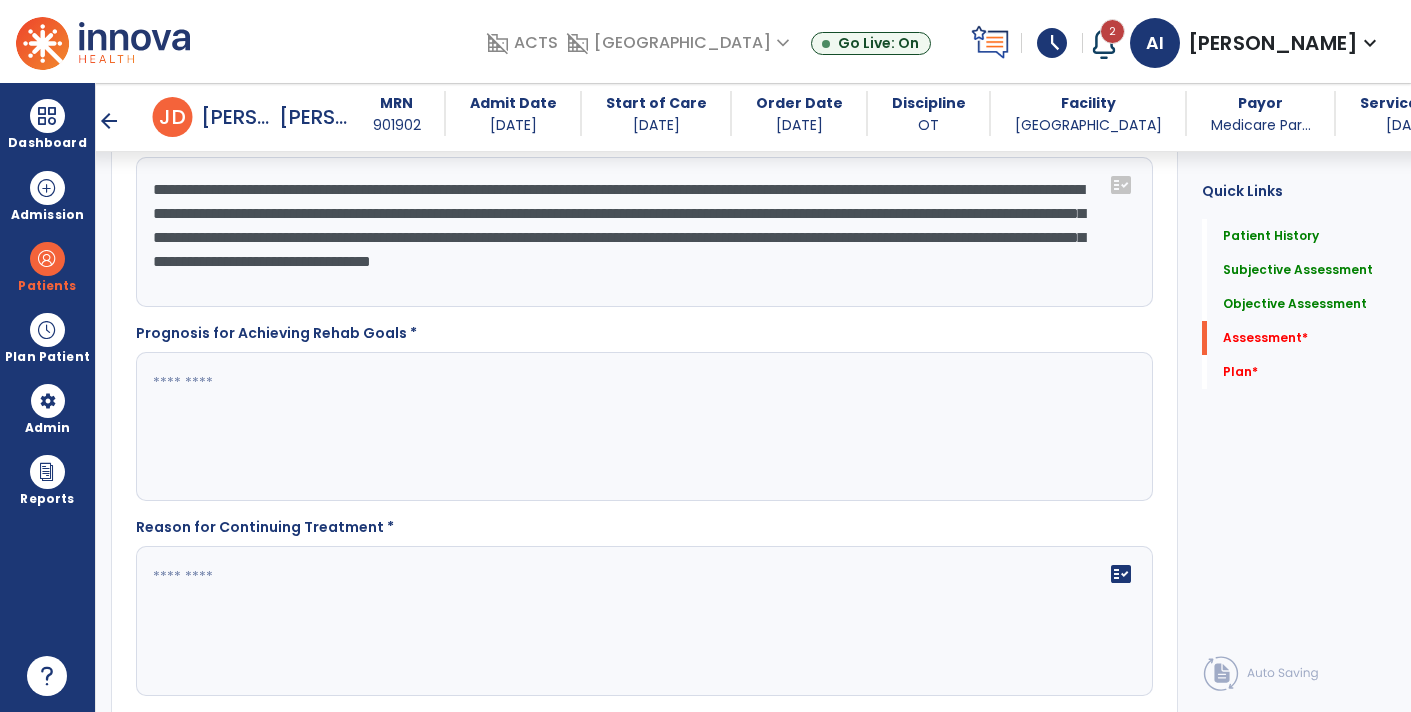 type on "**********" 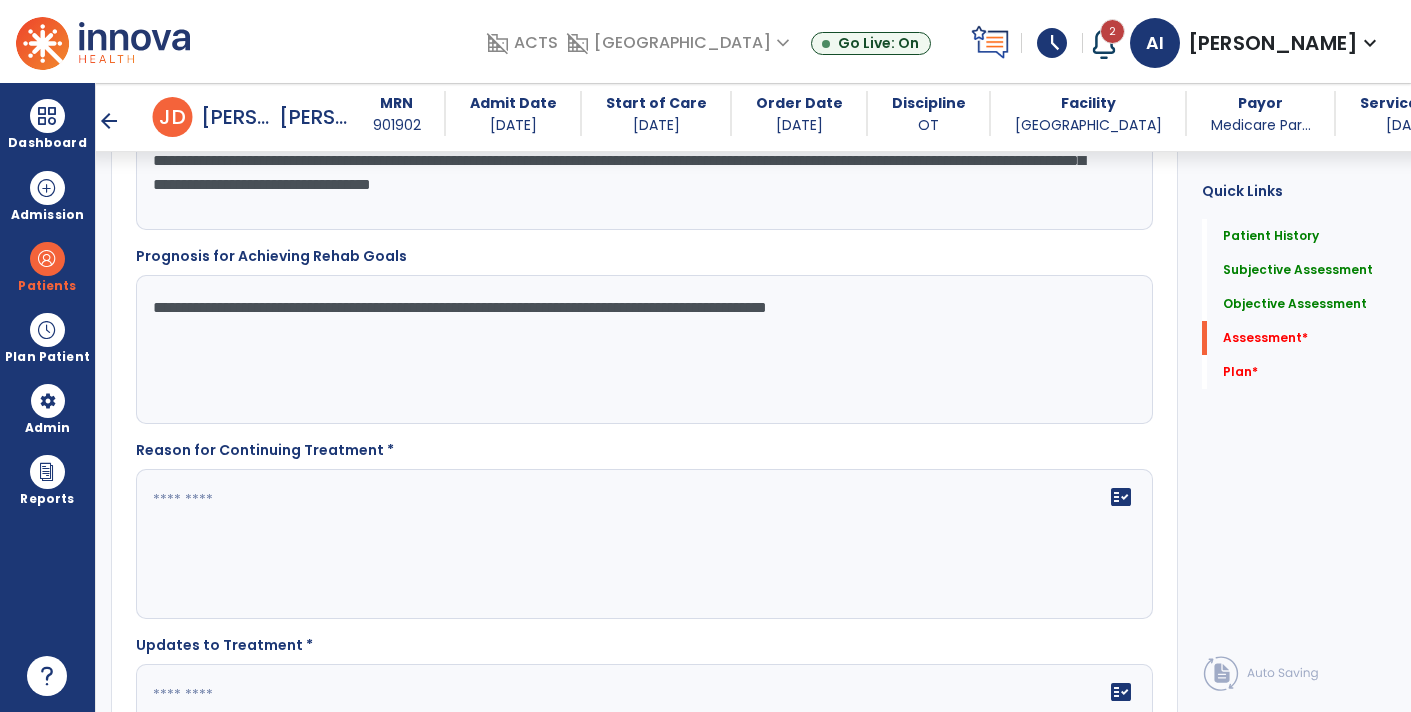 scroll, scrollTop: 2880, scrollLeft: 0, axis: vertical 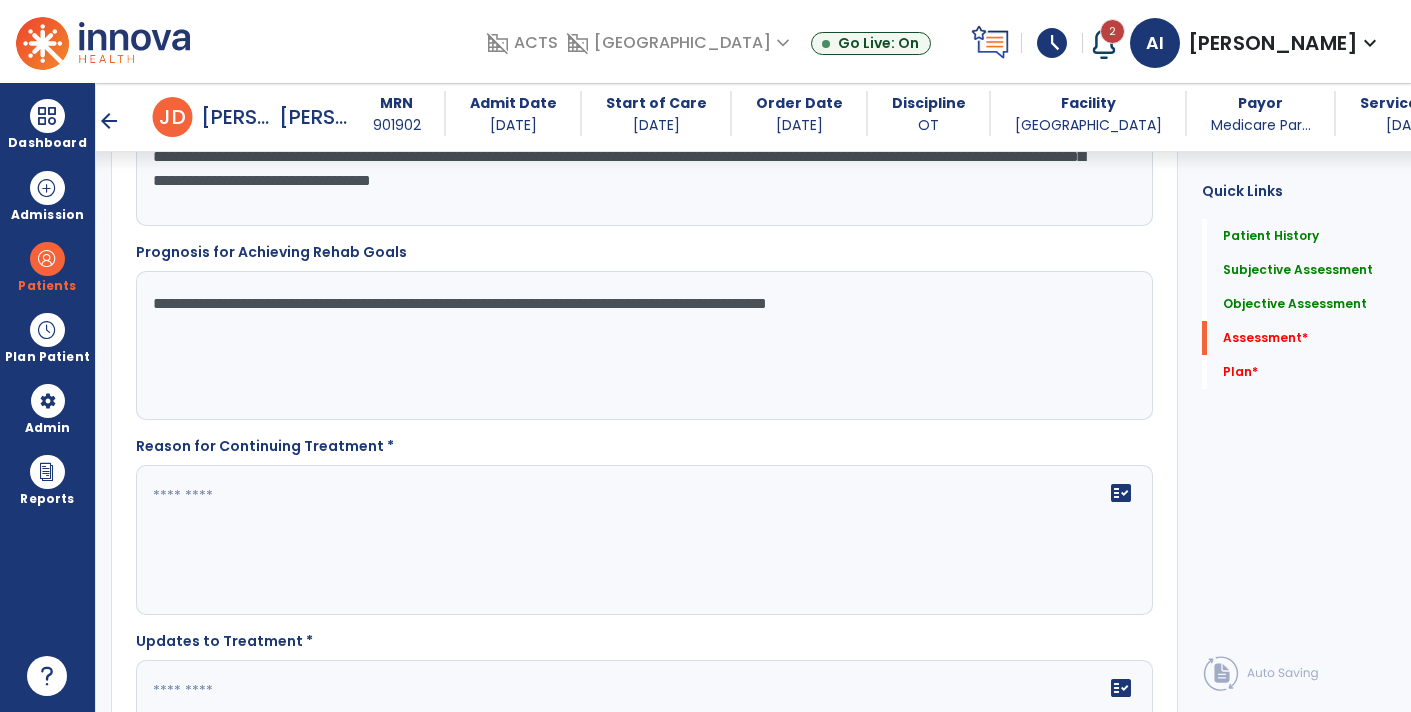 type on "**********" 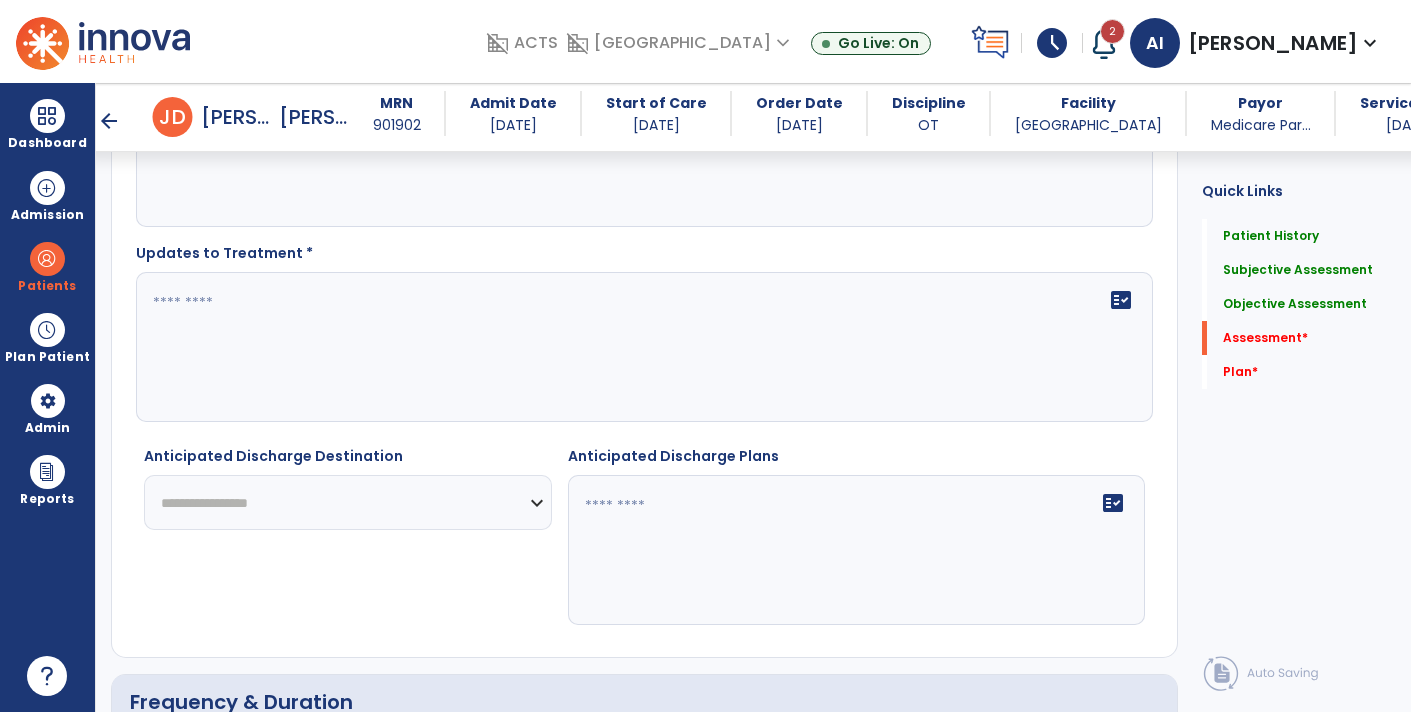 scroll, scrollTop: 3282, scrollLeft: 0, axis: vertical 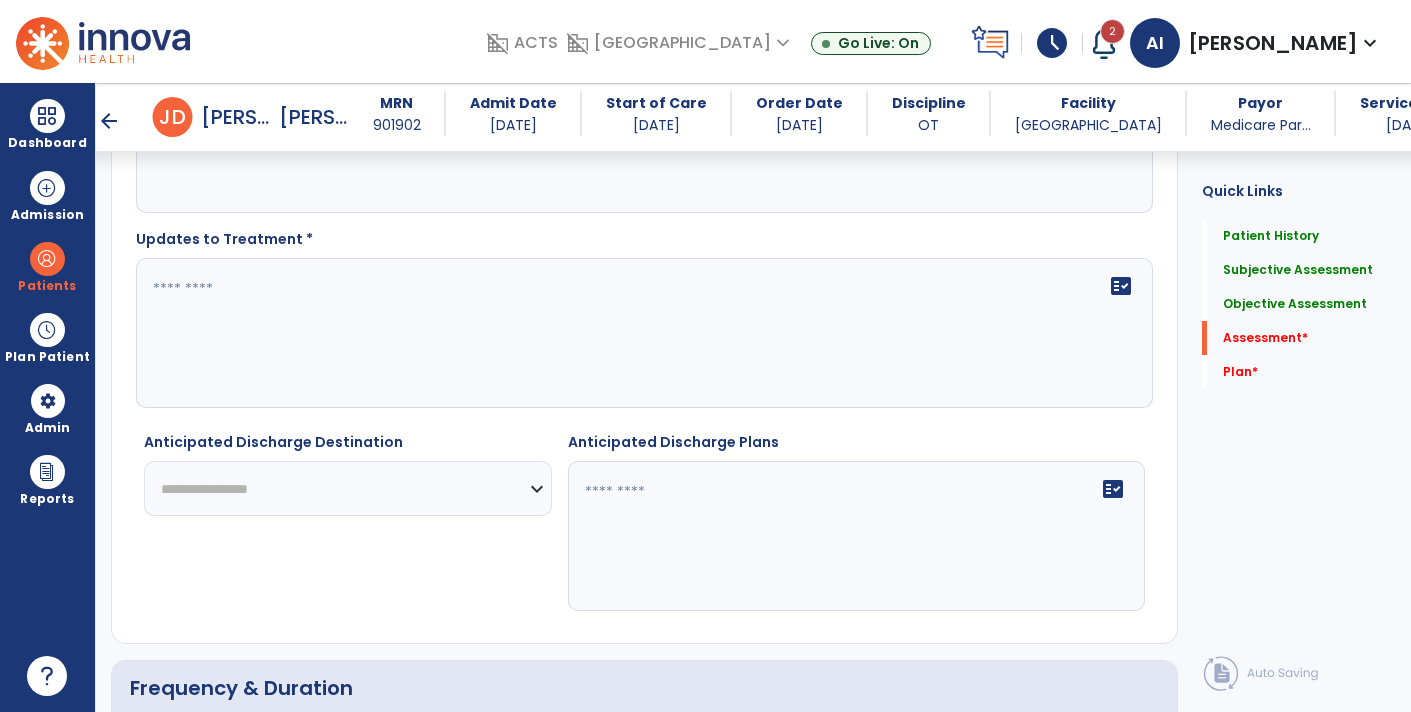 type on "**********" 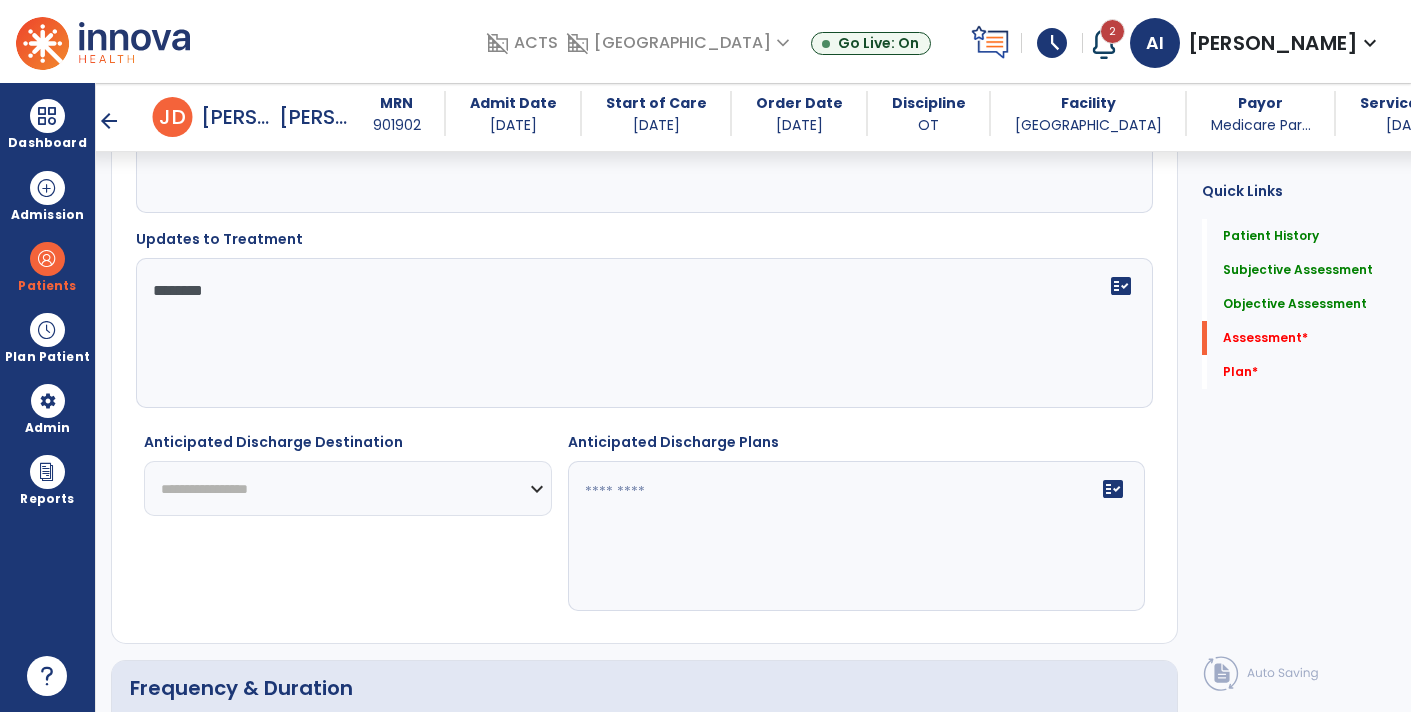 type on "*********" 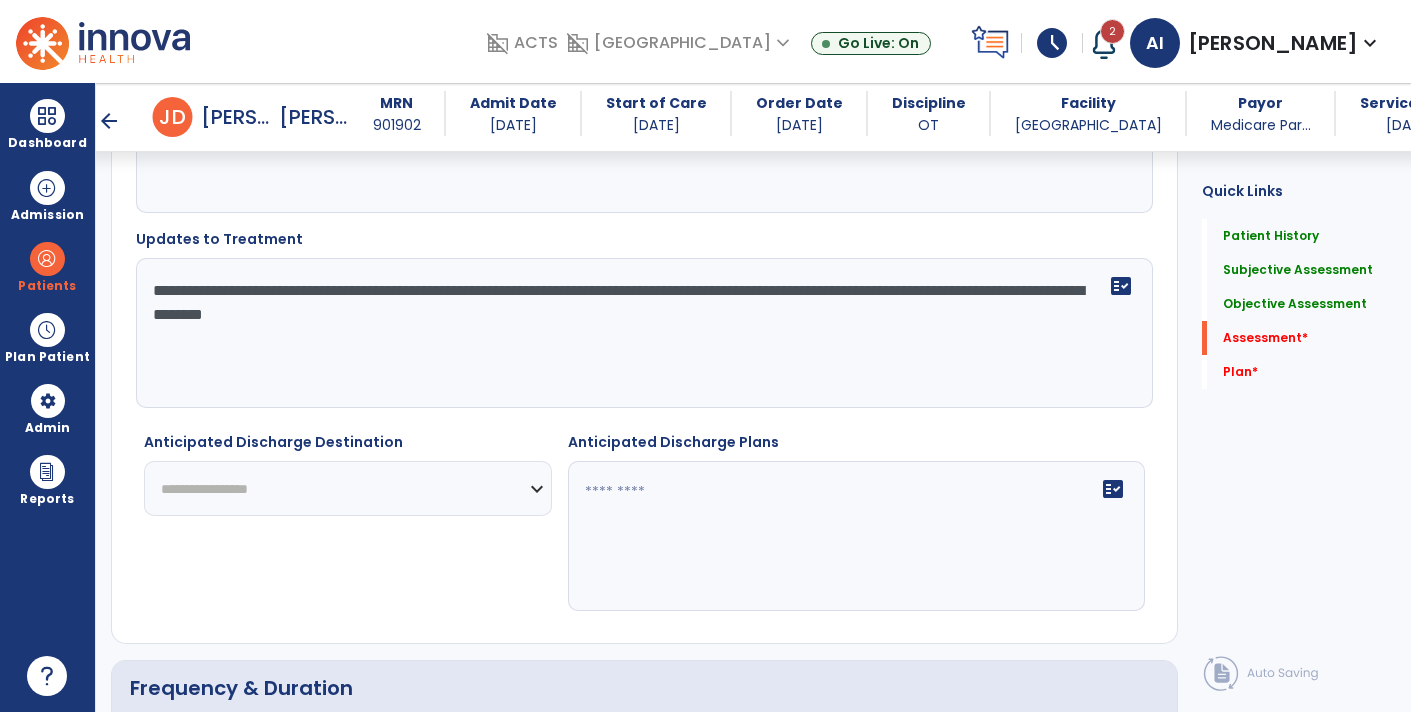 type on "**********" 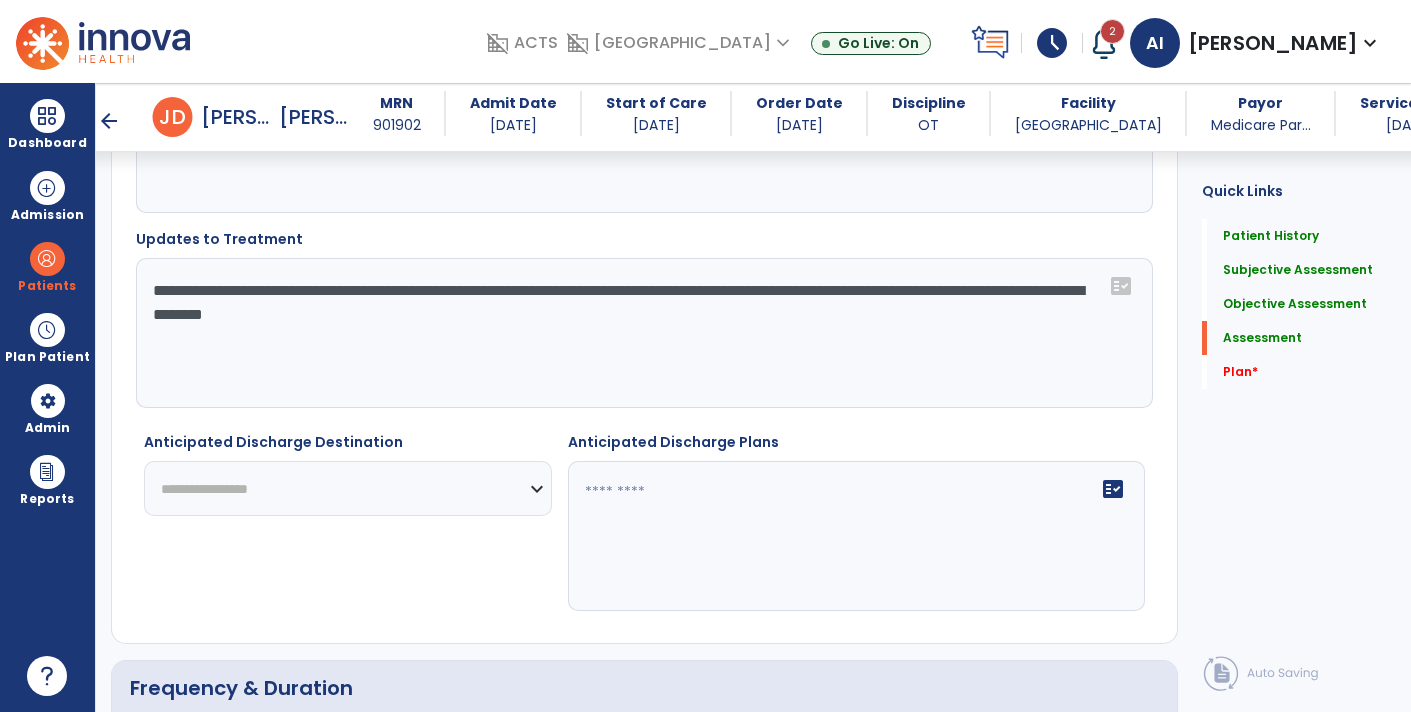 select on "***" 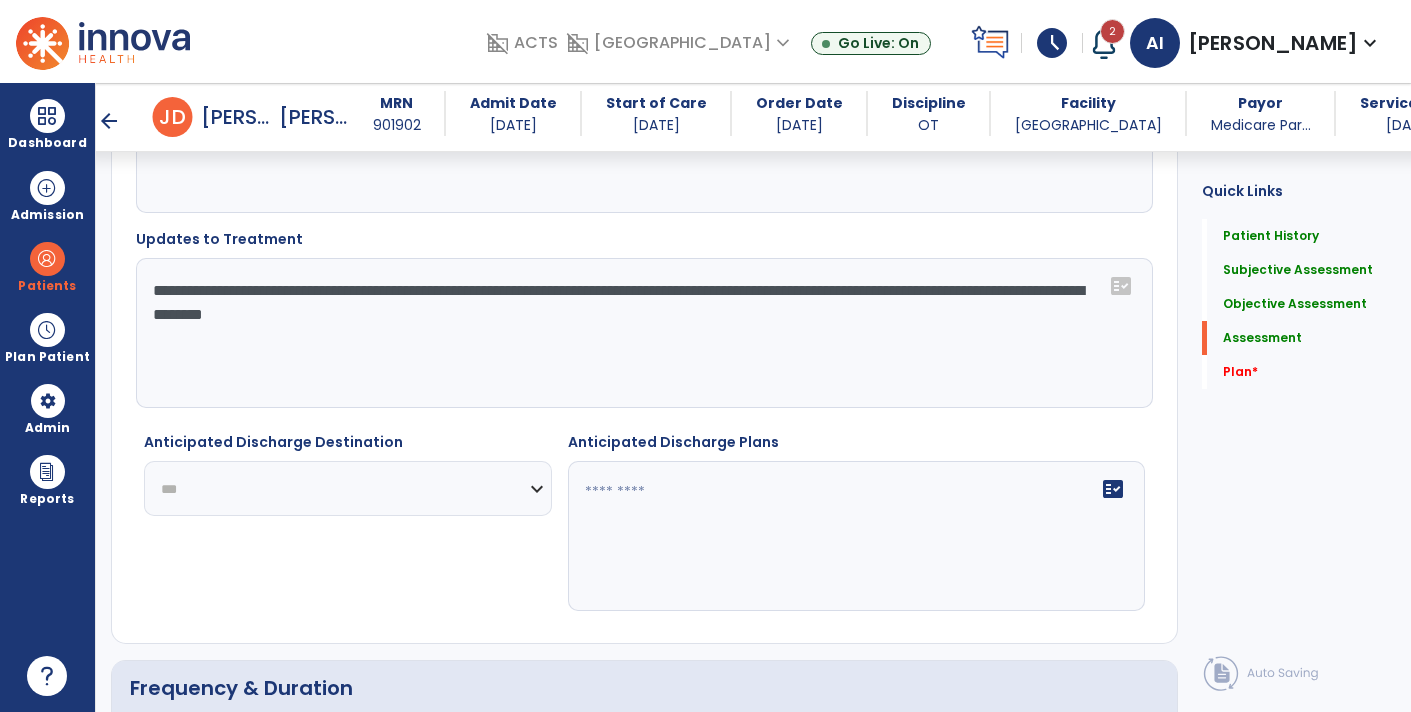 click on "**********" 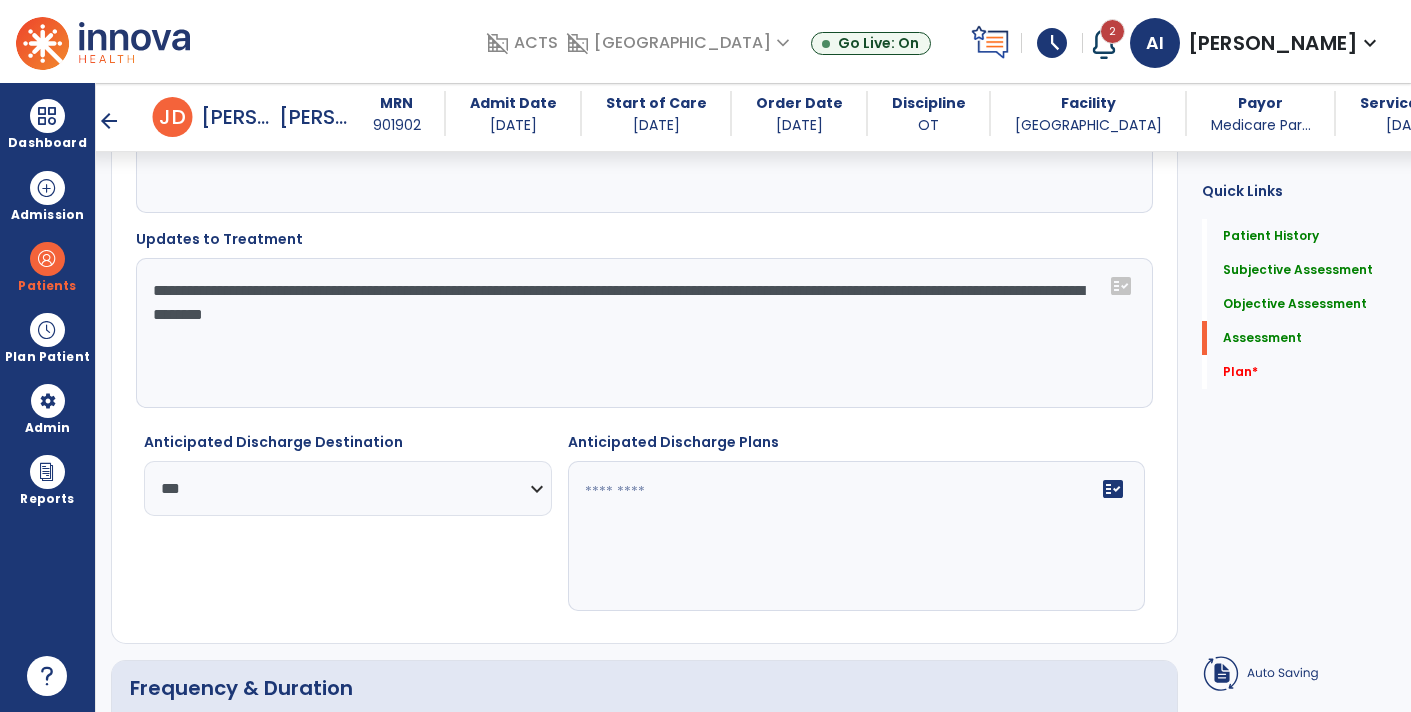 click 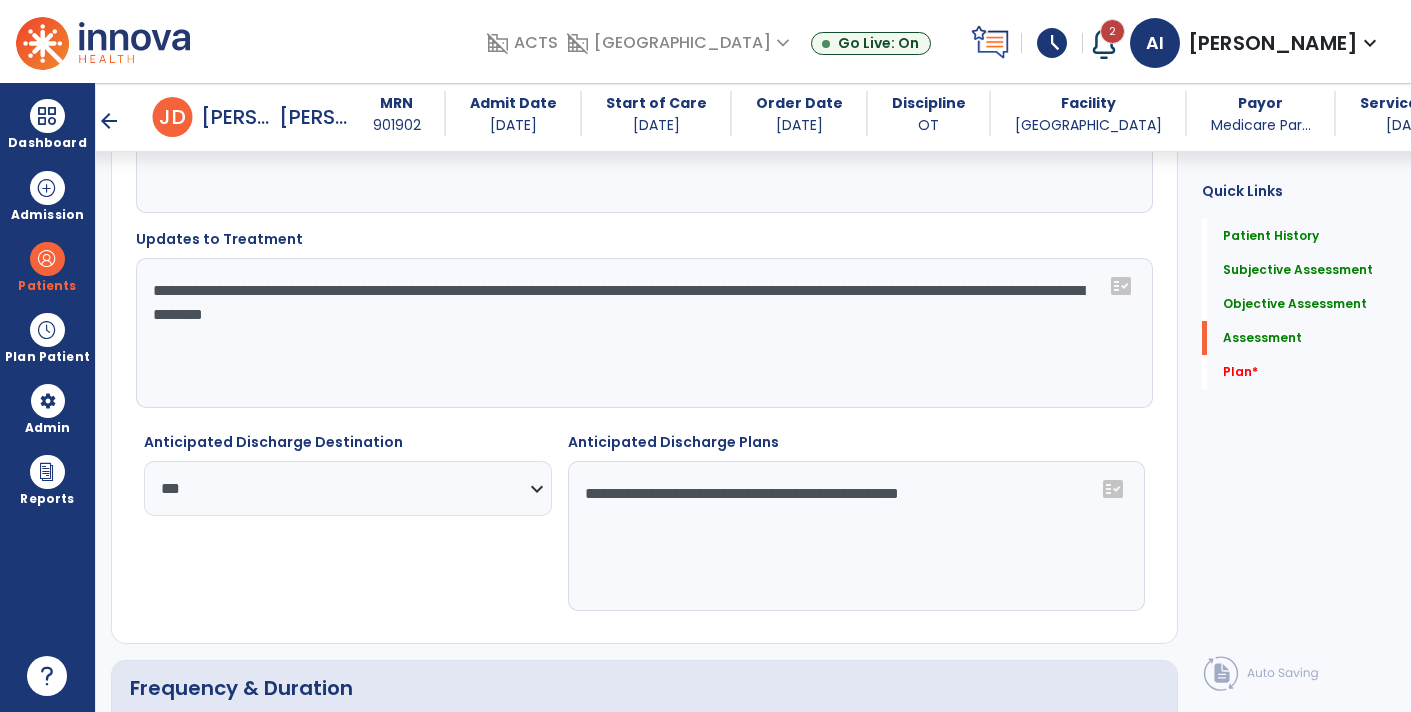 drag, startPoint x: 992, startPoint y: 486, endPoint x: 775, endPoint y: 471, distance: 217.51782 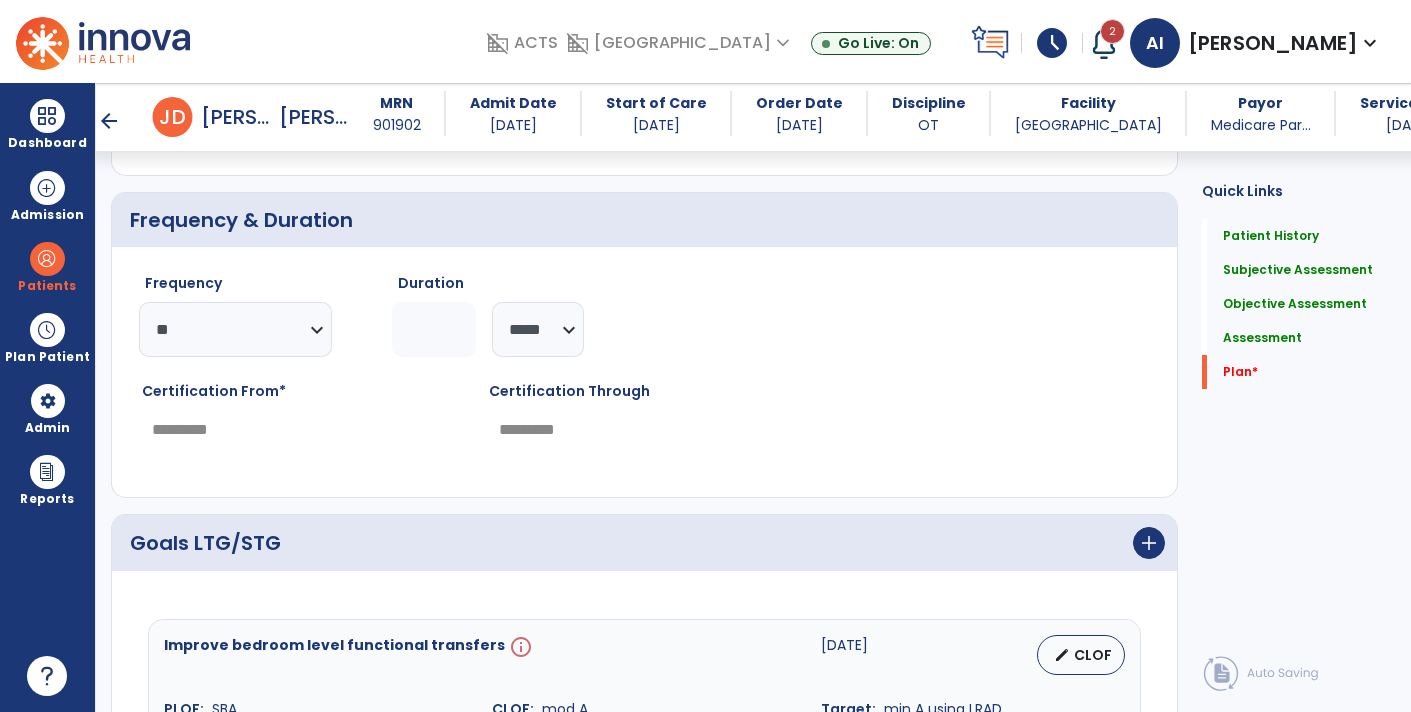 scroll, scrollTop: 3753, scrollLeft: 0, axis: vertical 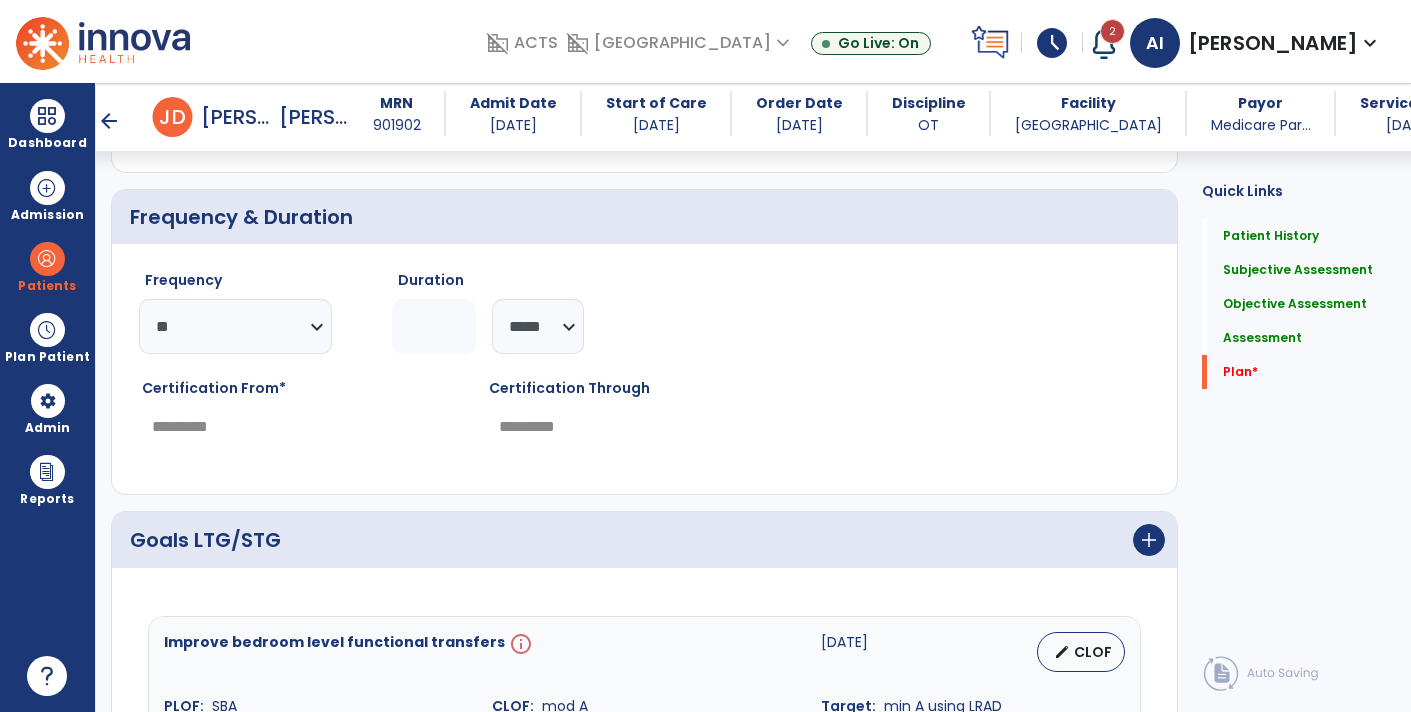 type on "**********" 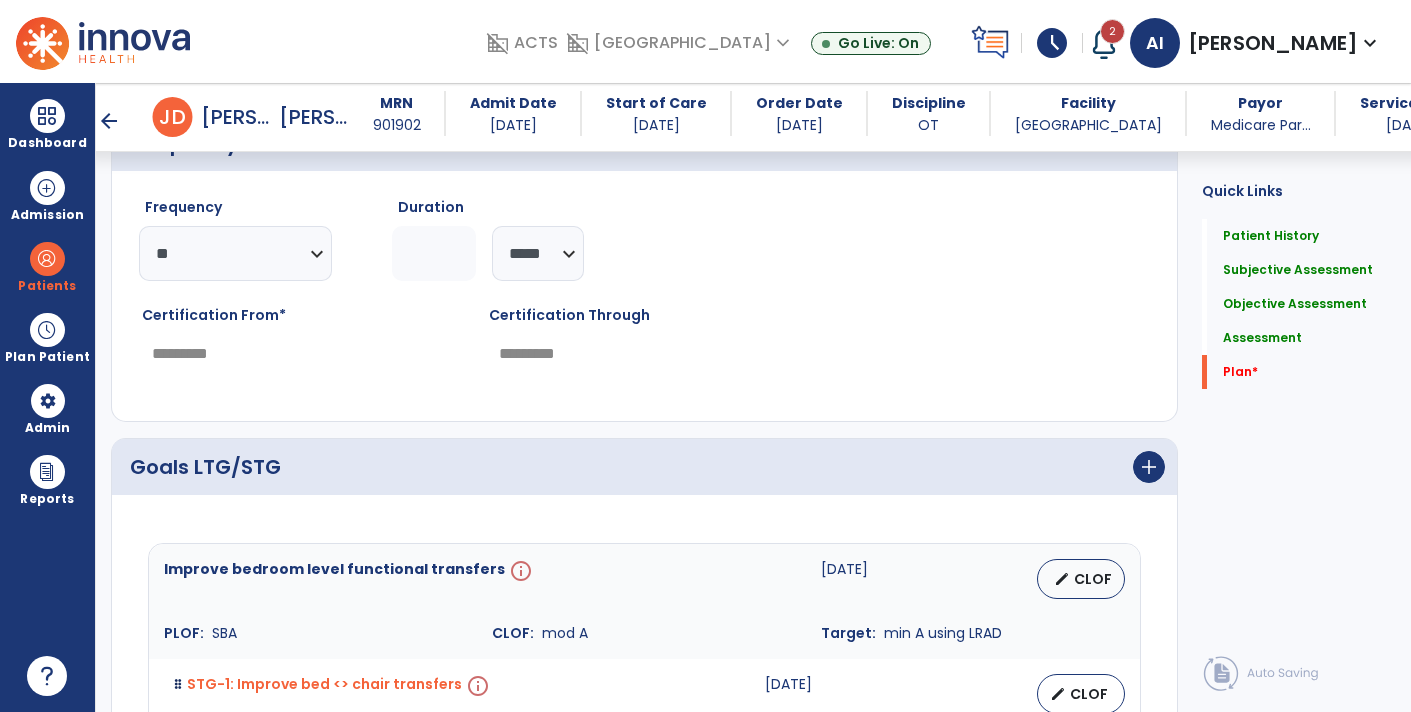 scroll, scrollTop: 3828, scrollLeft: 0, axis: vertical 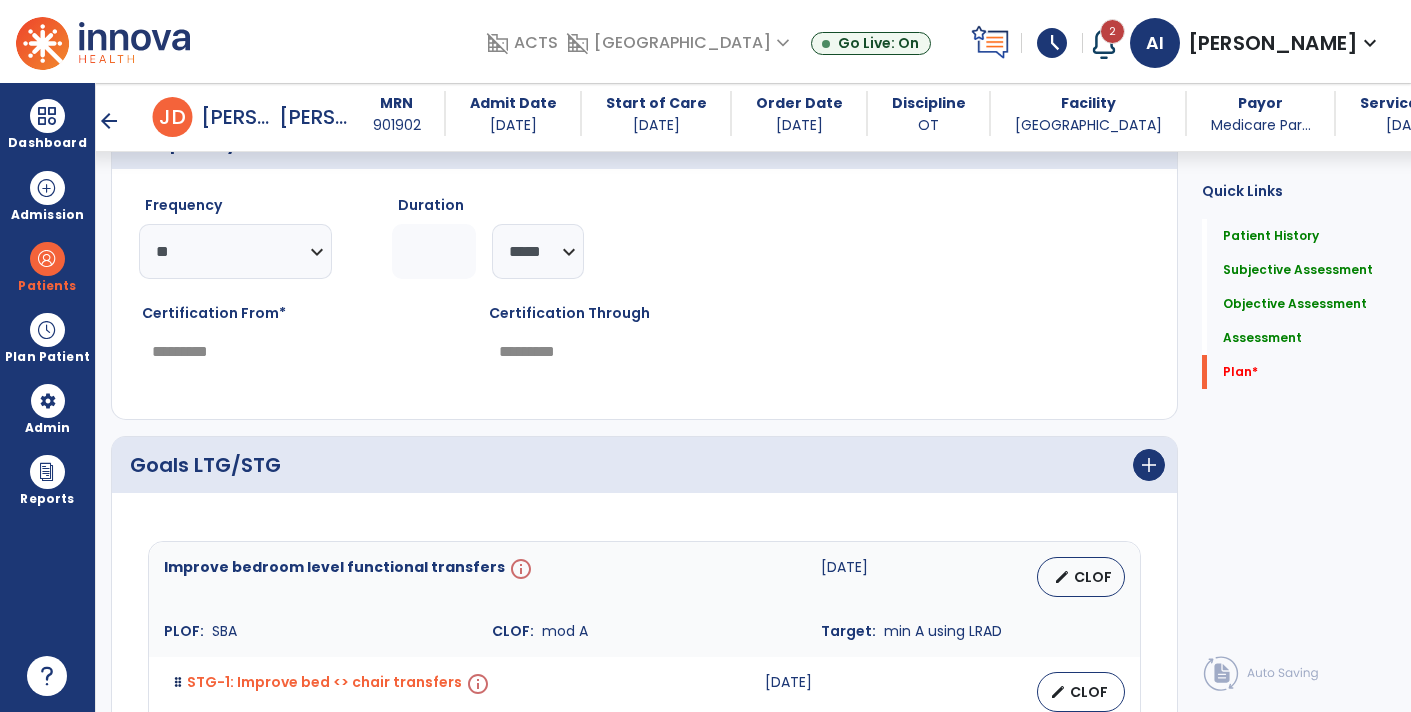 click on "*" 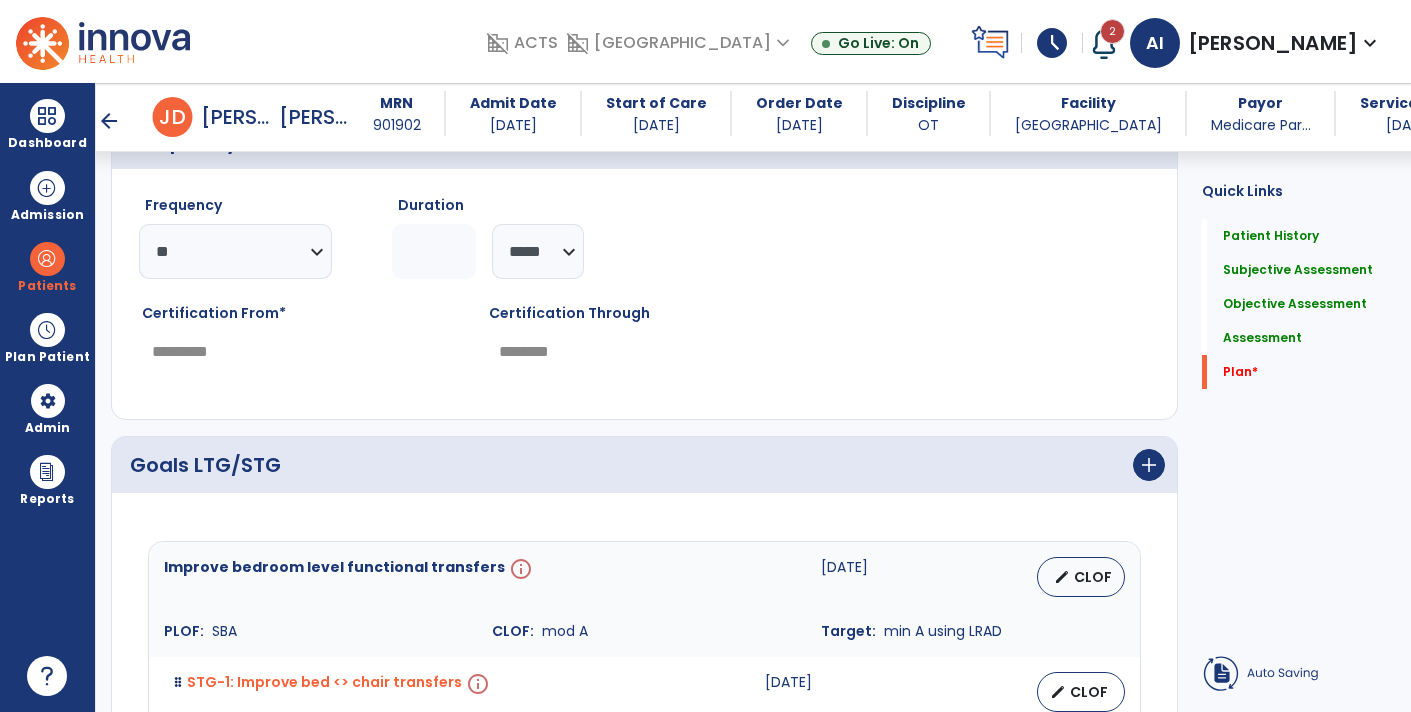 type on "*" 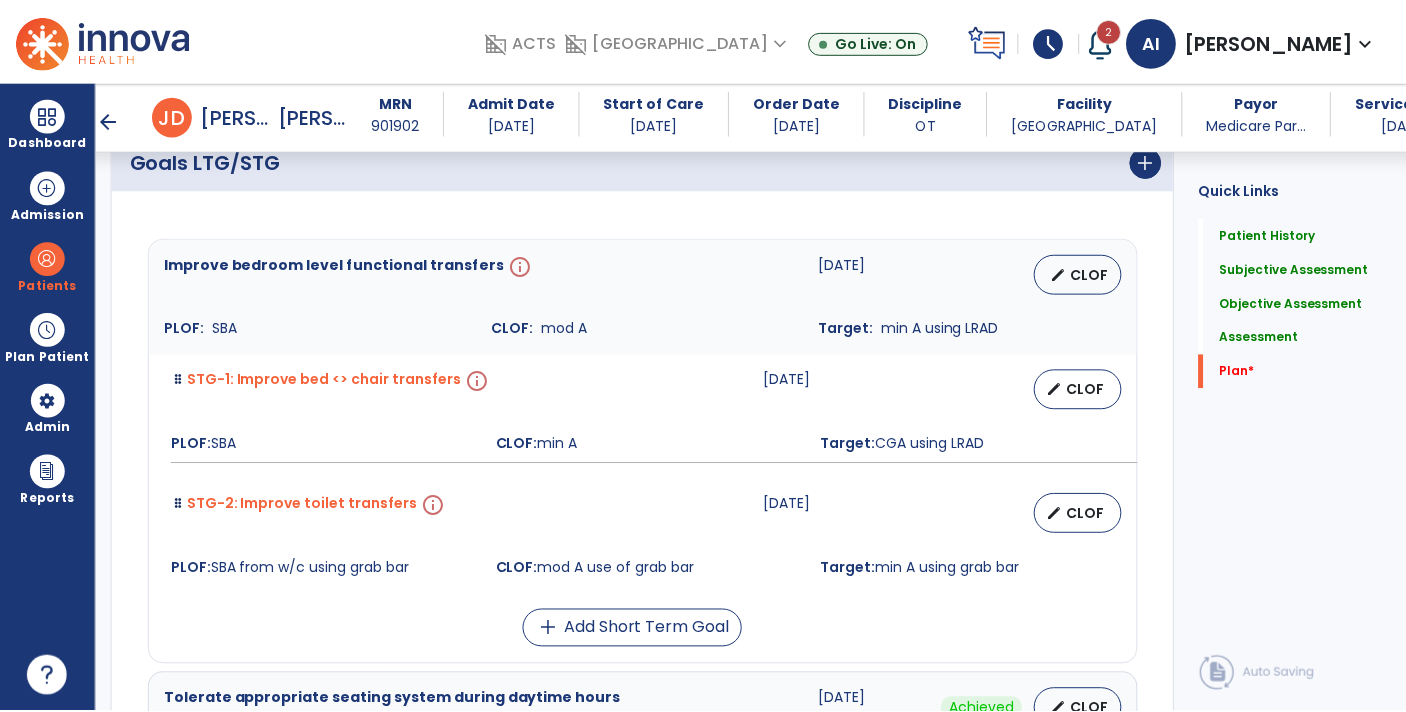 scroll, scrollTop: 4131, scrollLeft: 0, axis: vertical 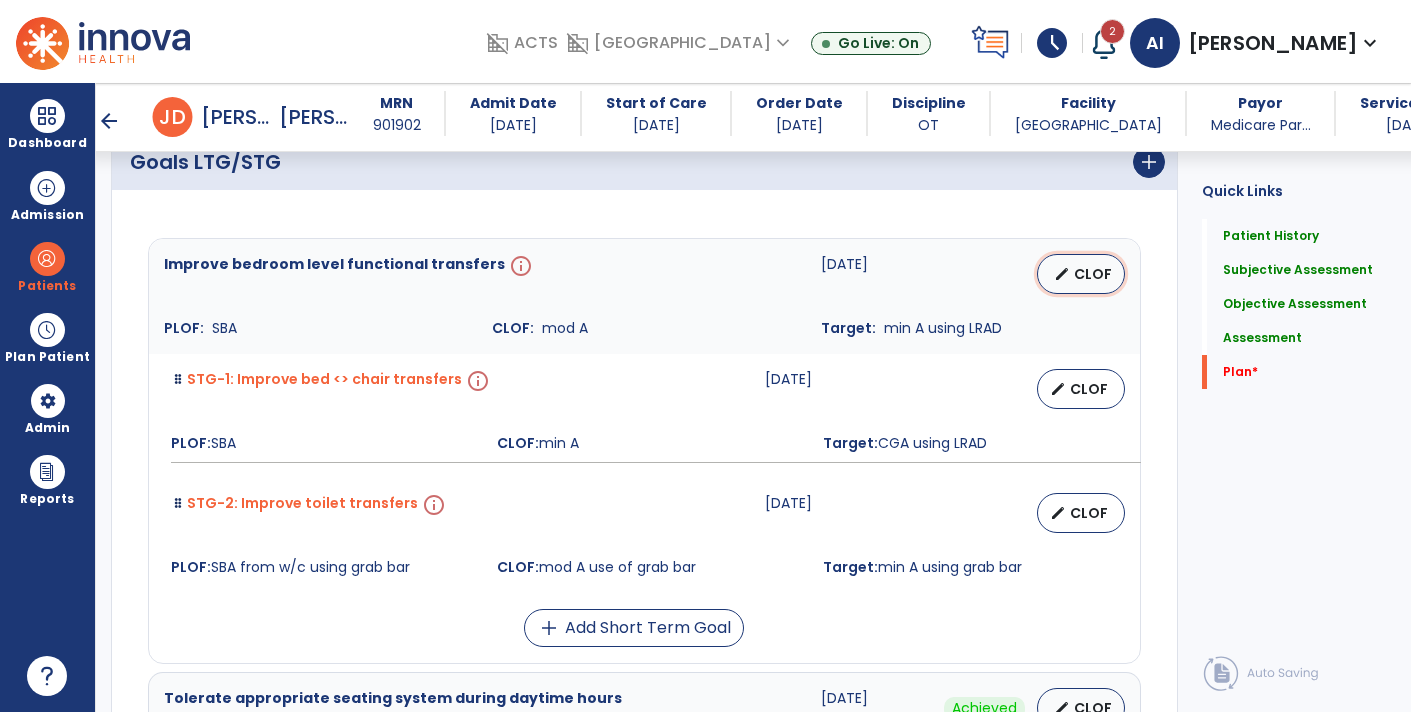 click on "edit   CLOF" at bounding box center (1081, 274) 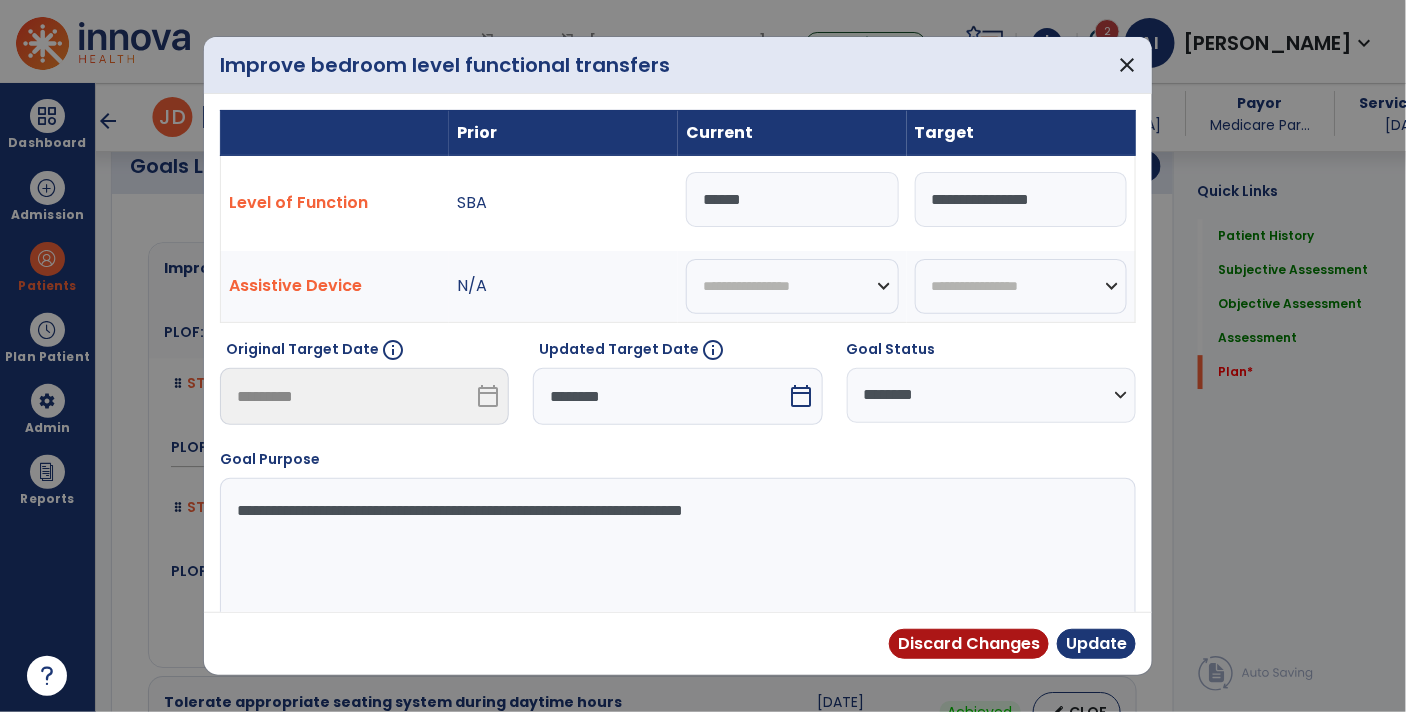 scroll, scrollTop: 4131, scrollLeft: 0, axis: vertical 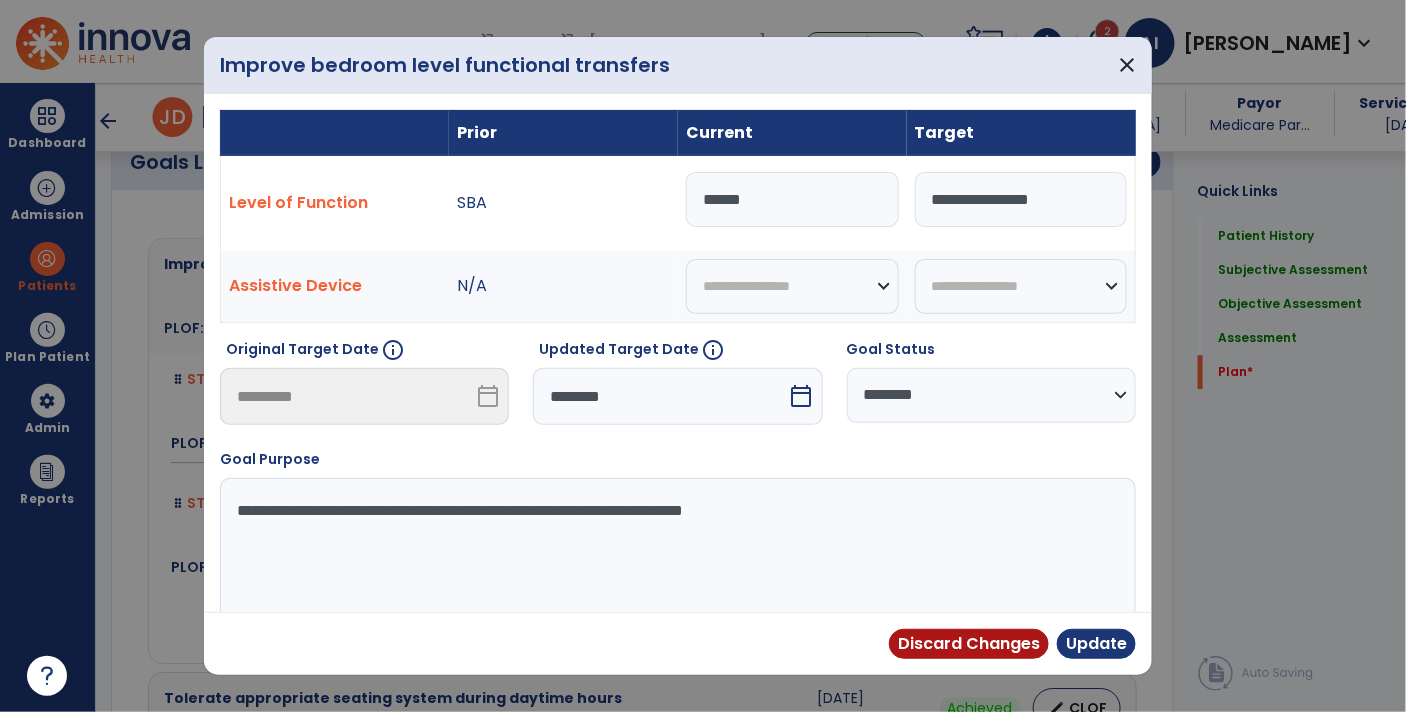 drag, startPoint x: 775, startPoint y: 215, endPoint x: 696, endPoint y: 204, distance: 79.762146 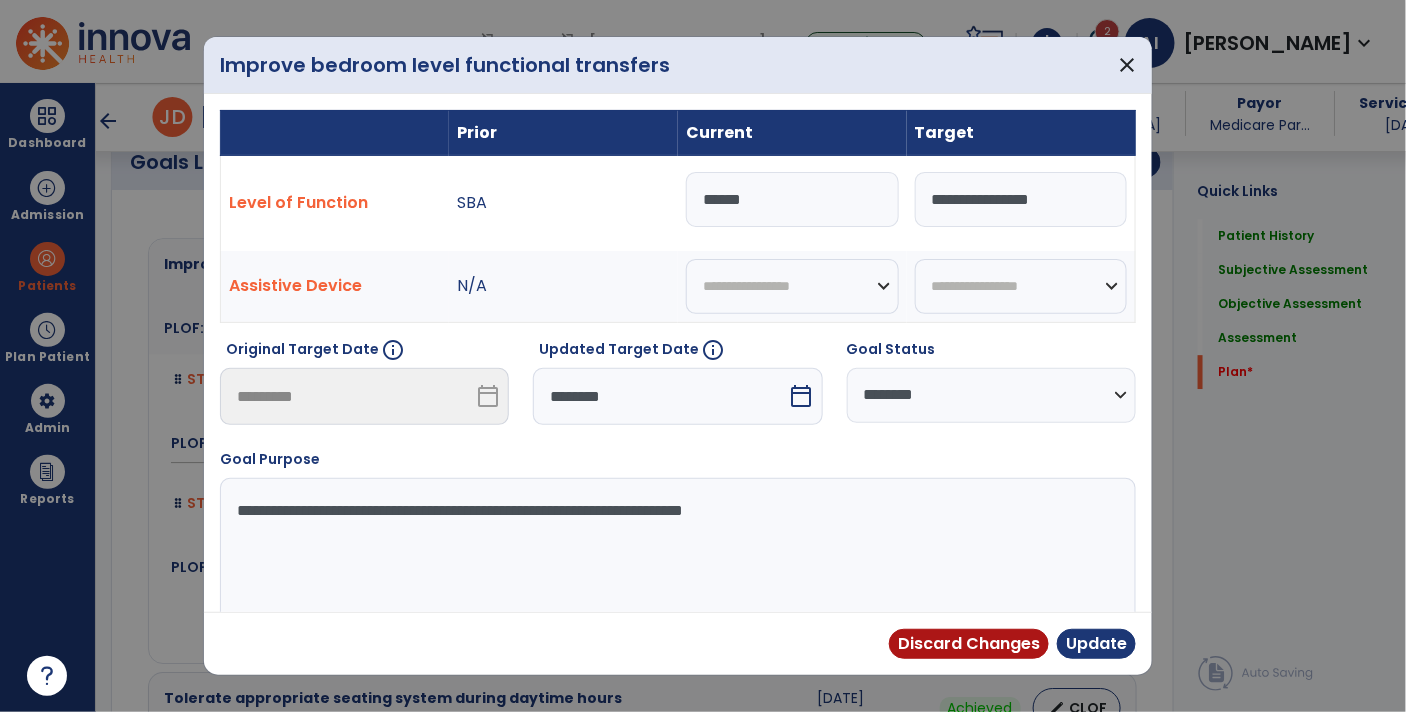 type on "*" 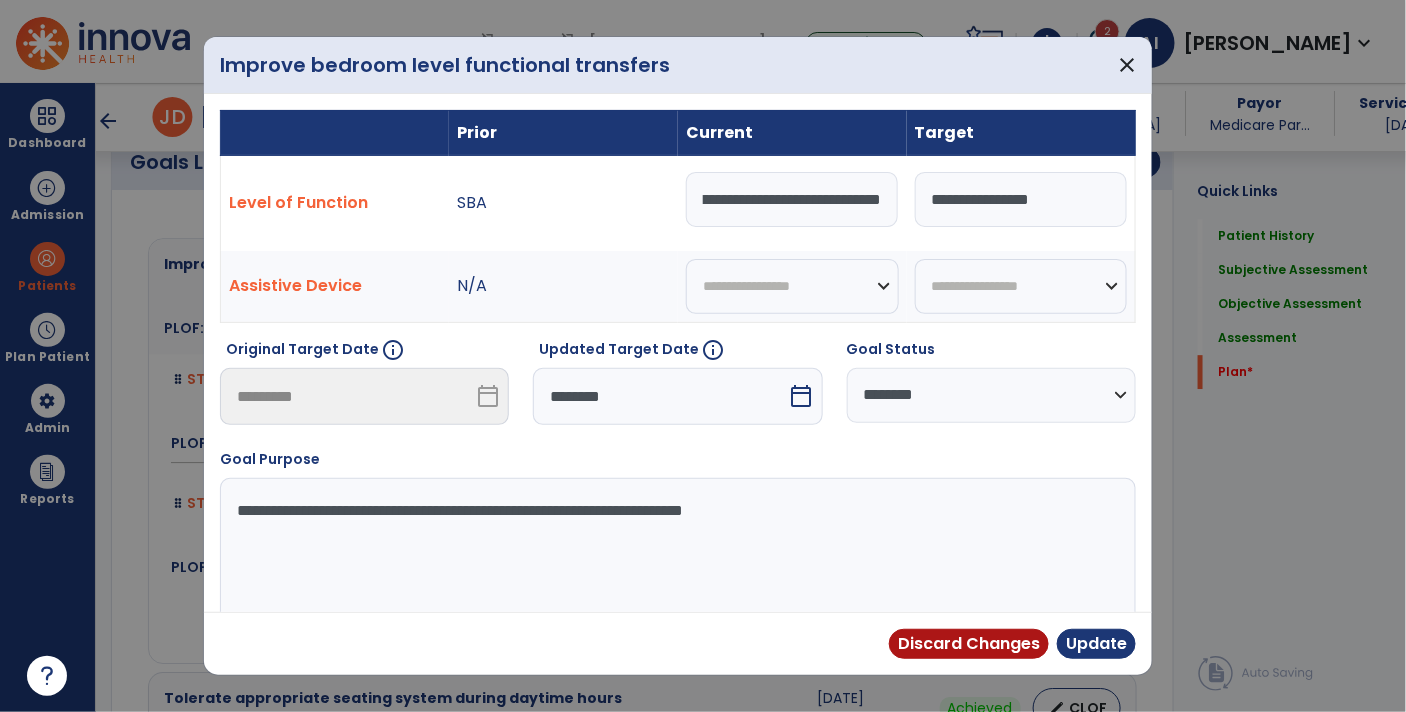 scroll, scrollTop: 0, scrollLeft: 87, axis: horizontal 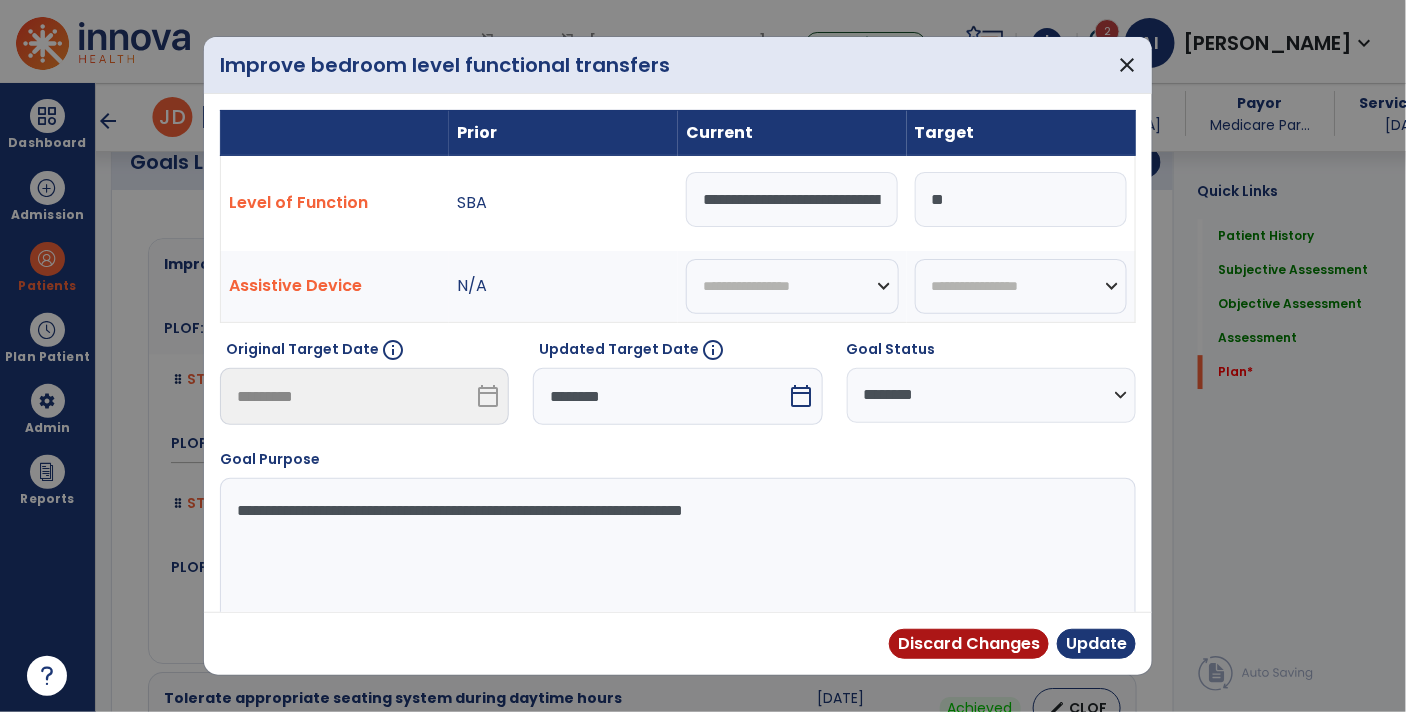 type on "*" 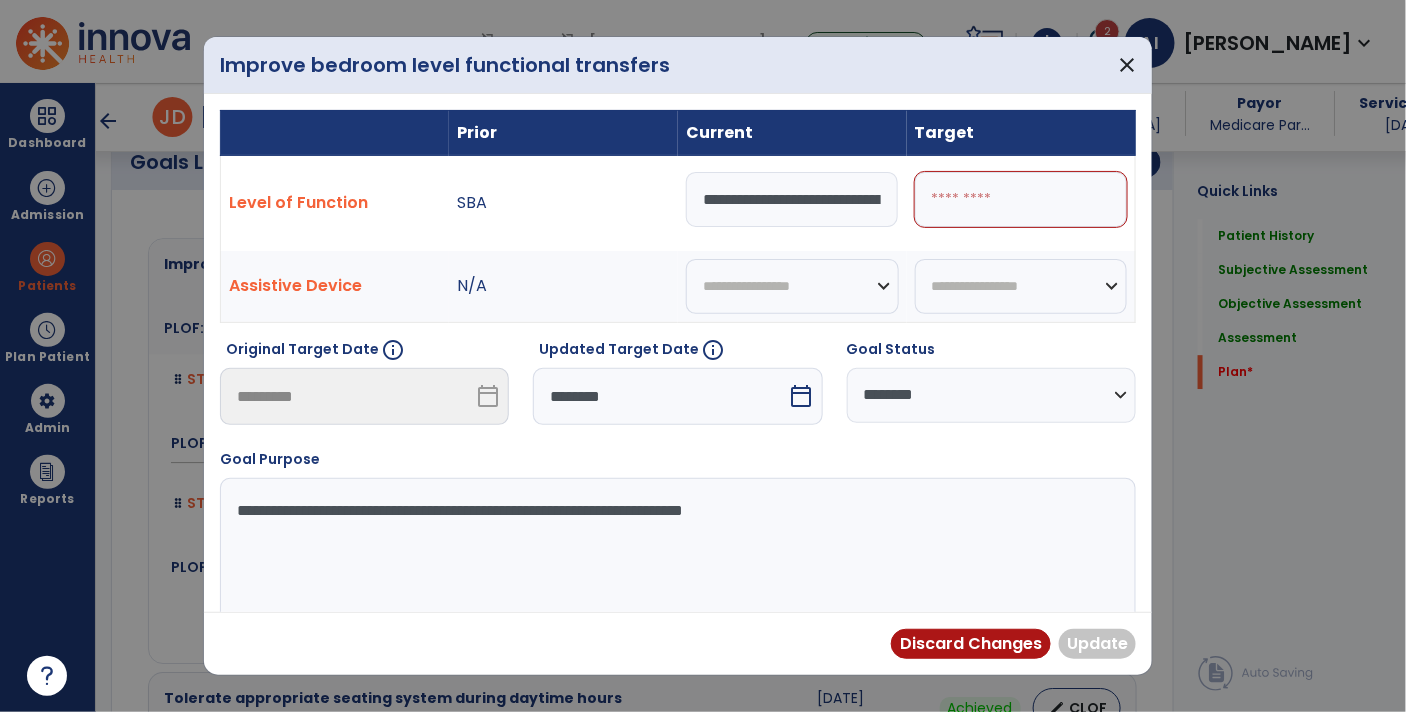 type 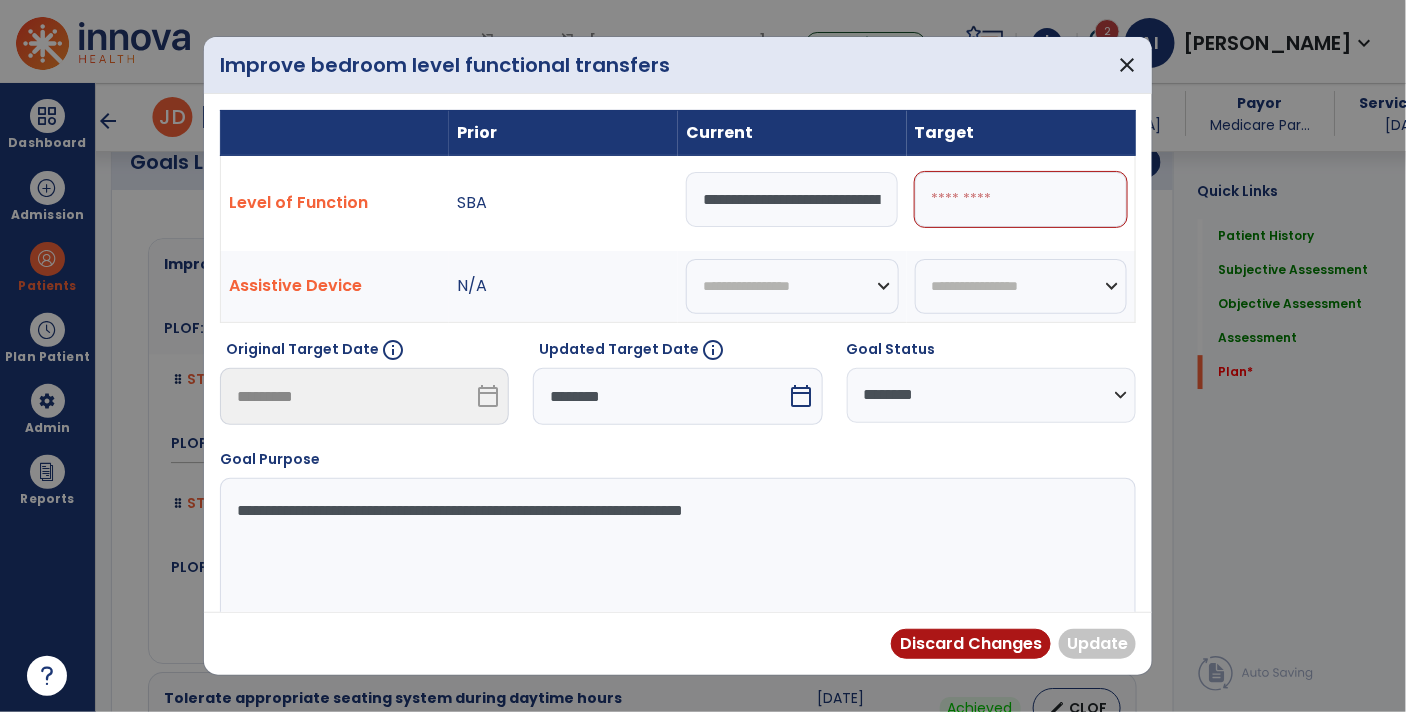 type on "**********" 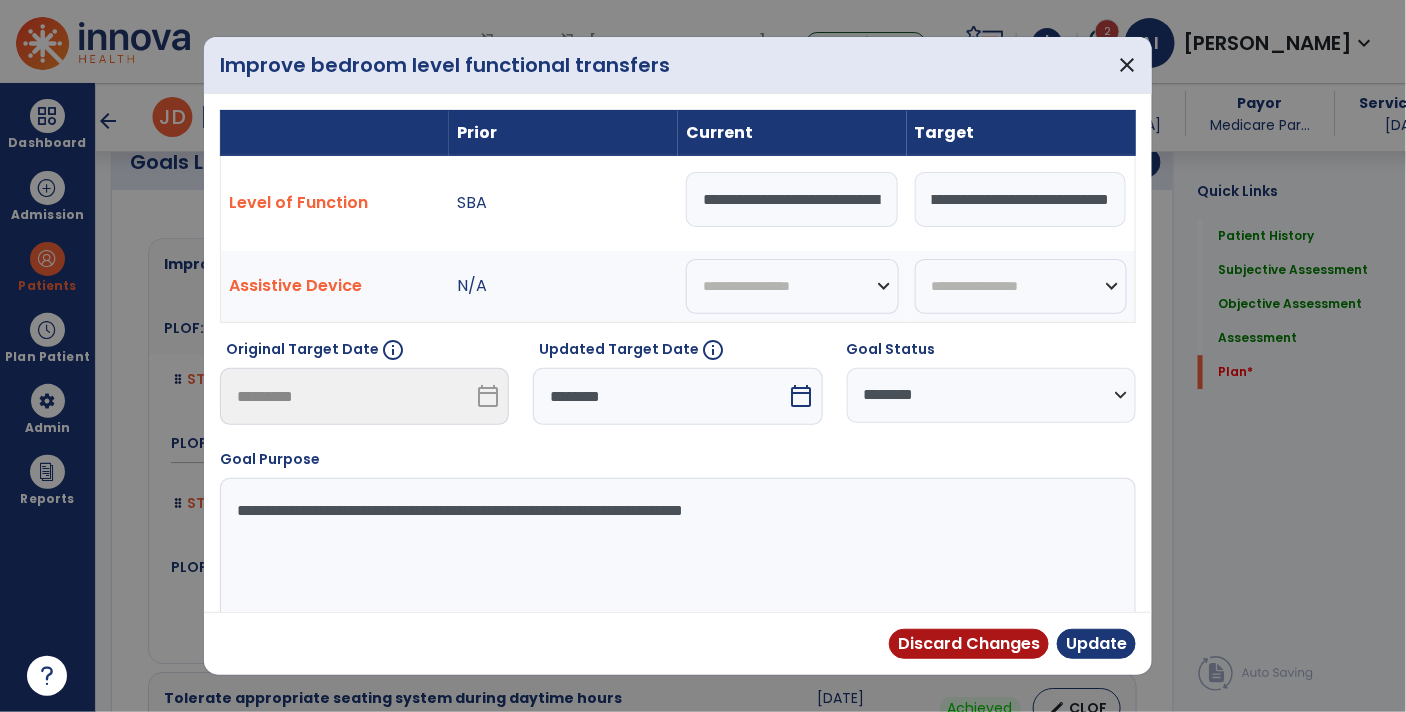 scroll, scrollTop: 0, scrollLeft: 87, axis: horizontal 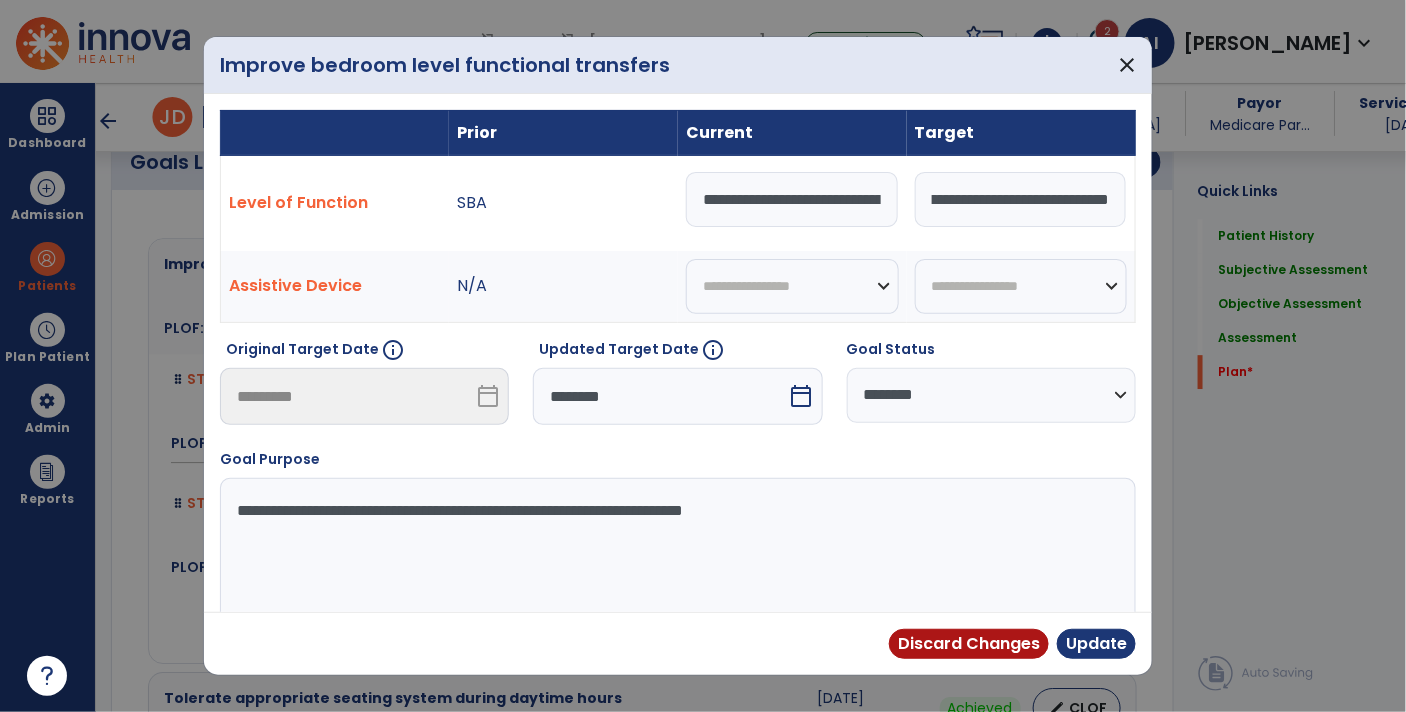 type on "**********" 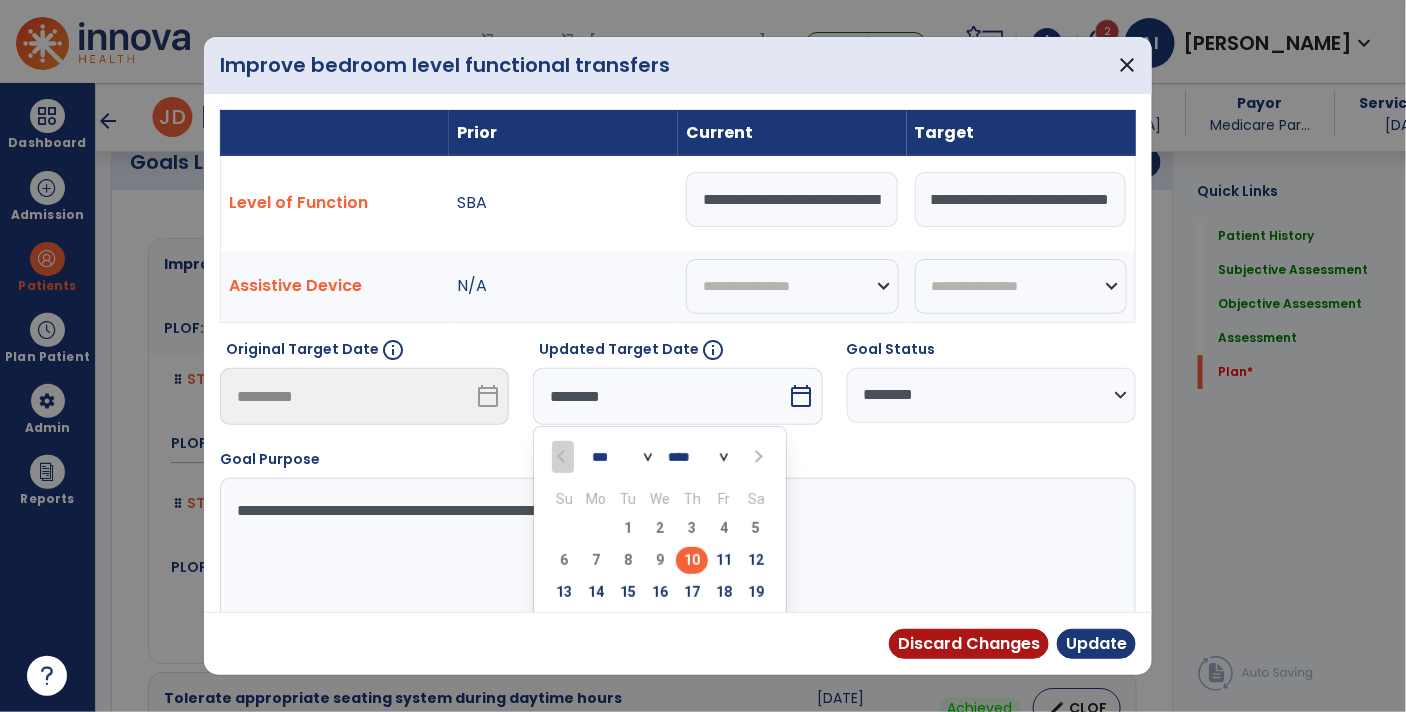 scroll, scrollTop: 0, scrollLeft: 0, axis: both 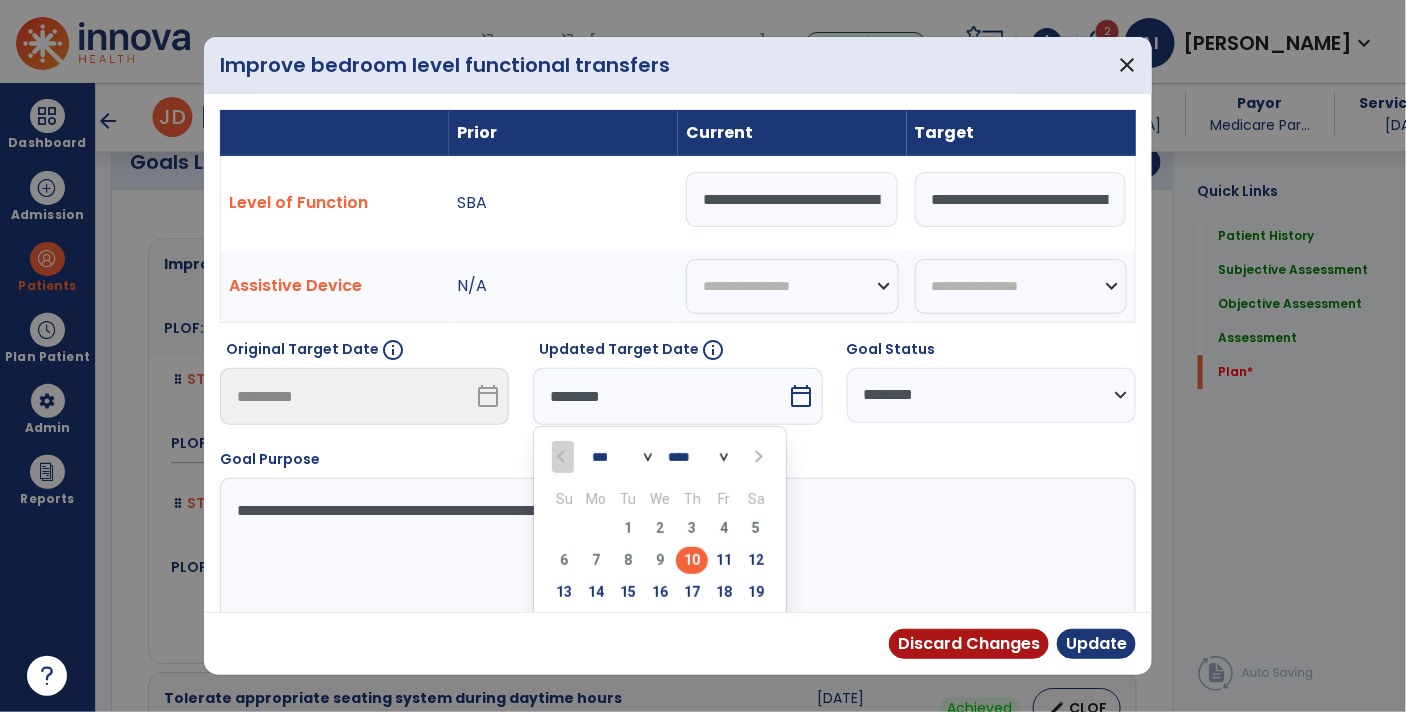 click at bounding box center (756, 456) 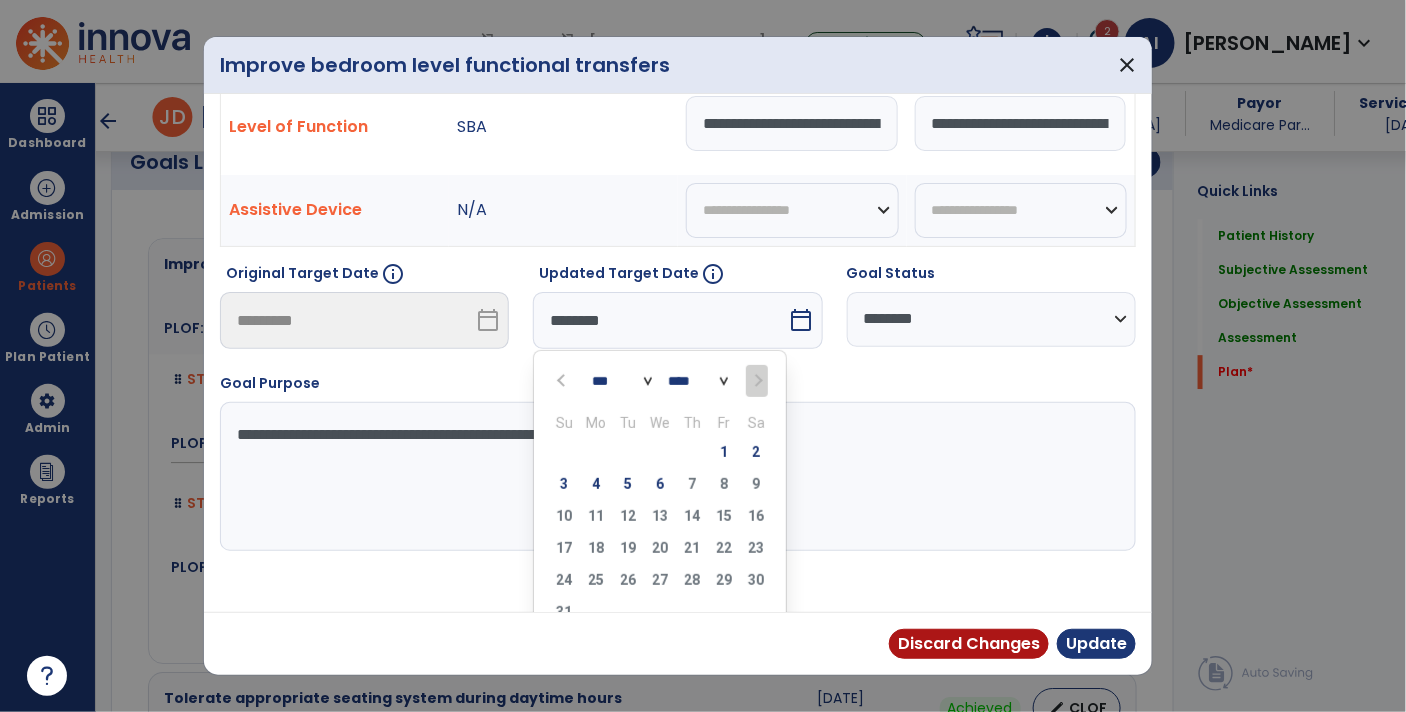 scroll, scrollTop: 105, scrollLeft: 0, axis: vertical 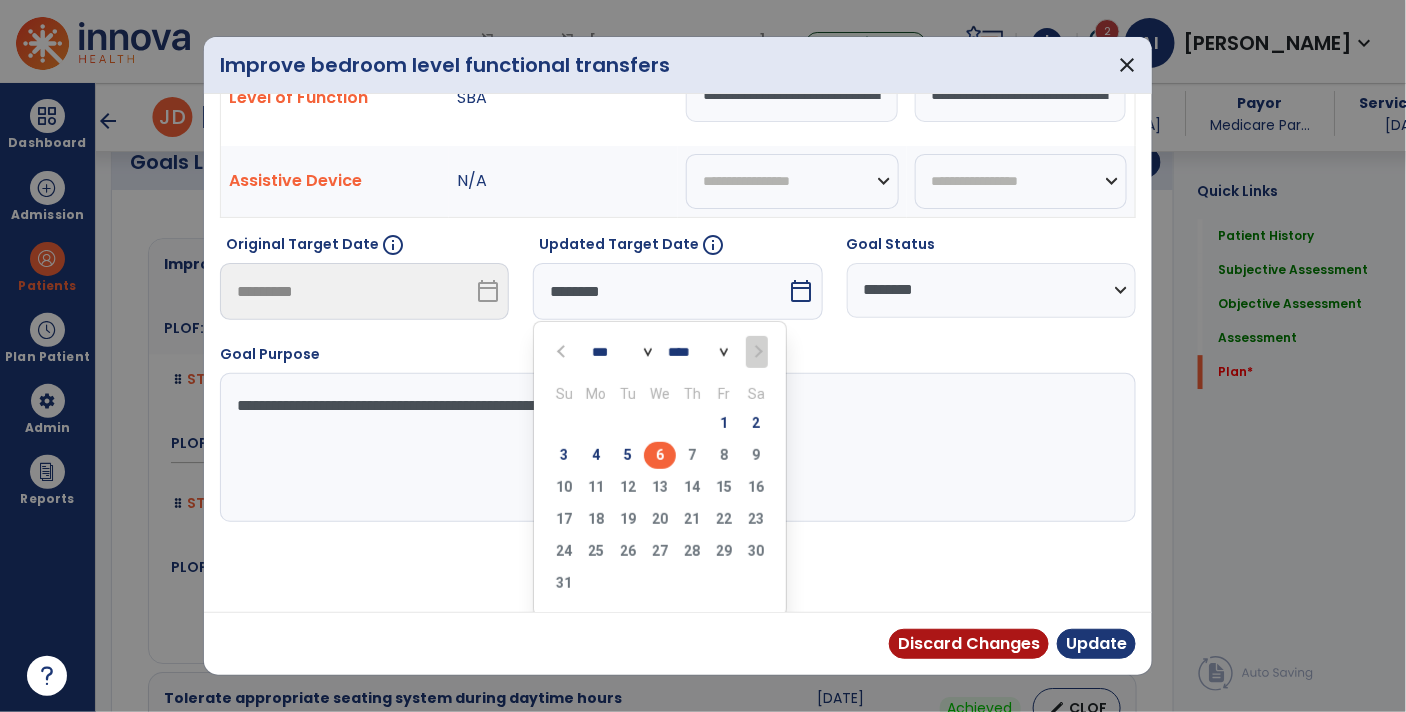 click on "6" at bounding box center [660, 455] 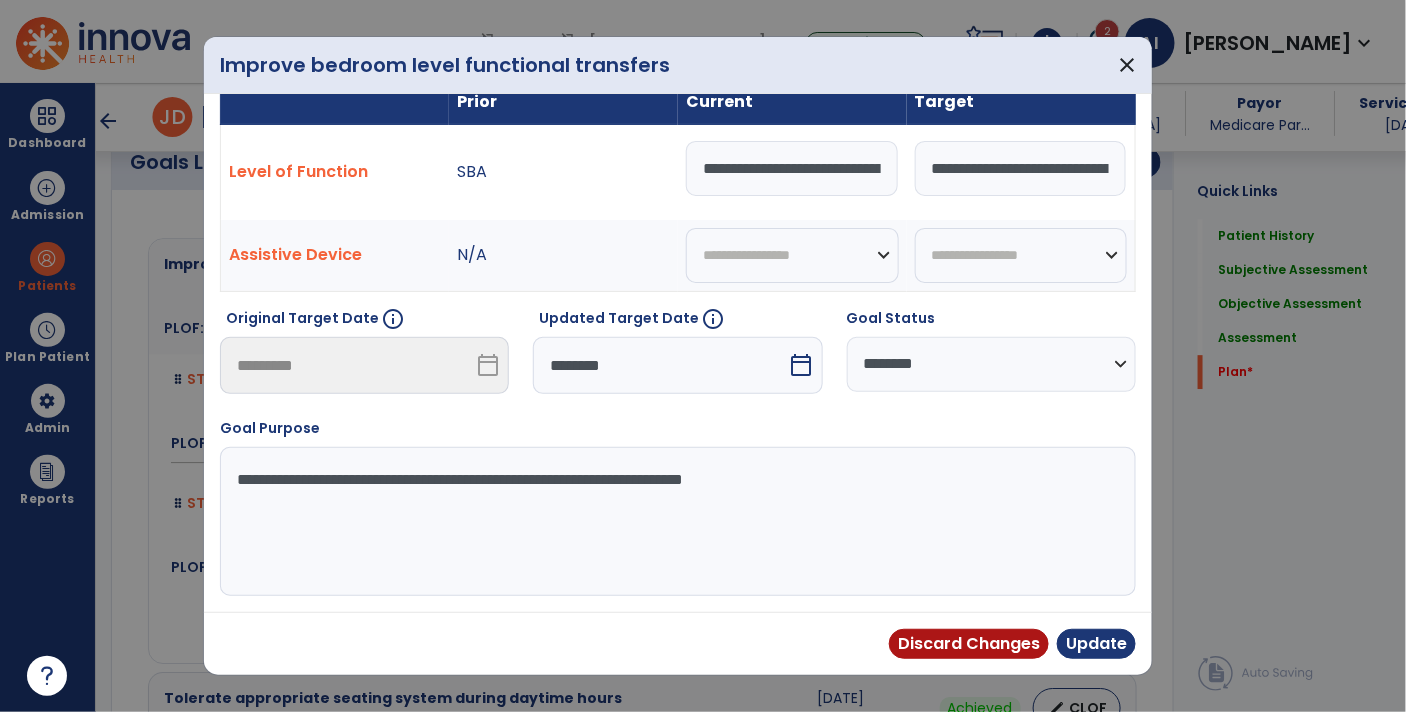 scroll, scrollTop: 27, scrollLeft: 0, axis: vertical 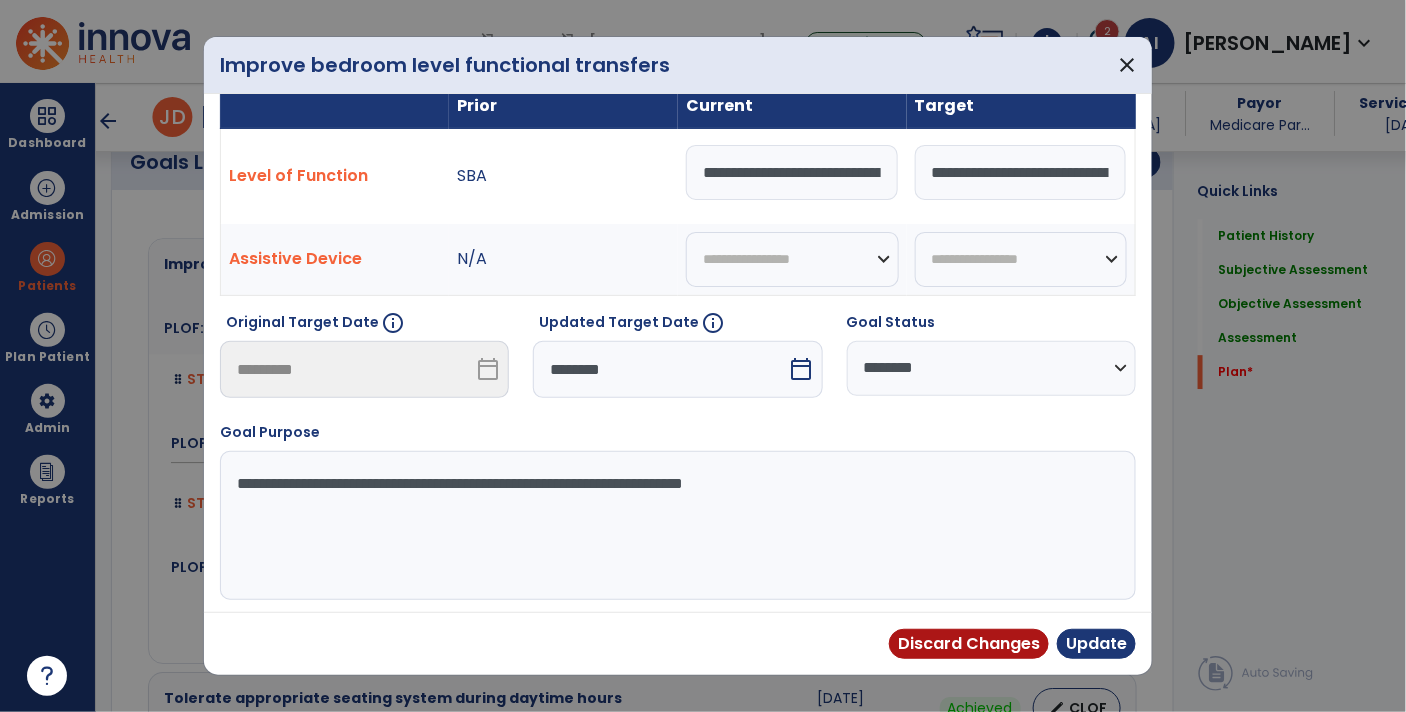 click on "Discard Changes  Update" at bounding box center [678, 643] 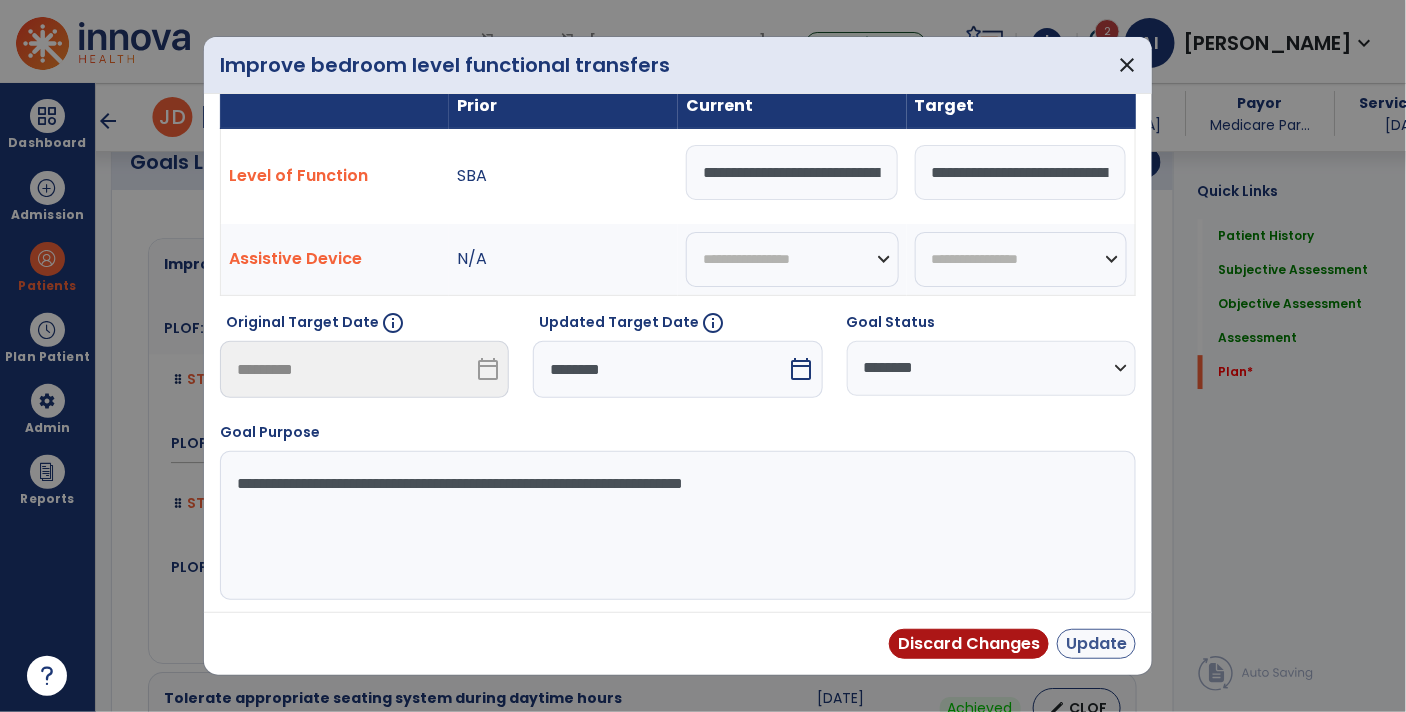 click on "Update" at bounding box center (1096, 644) 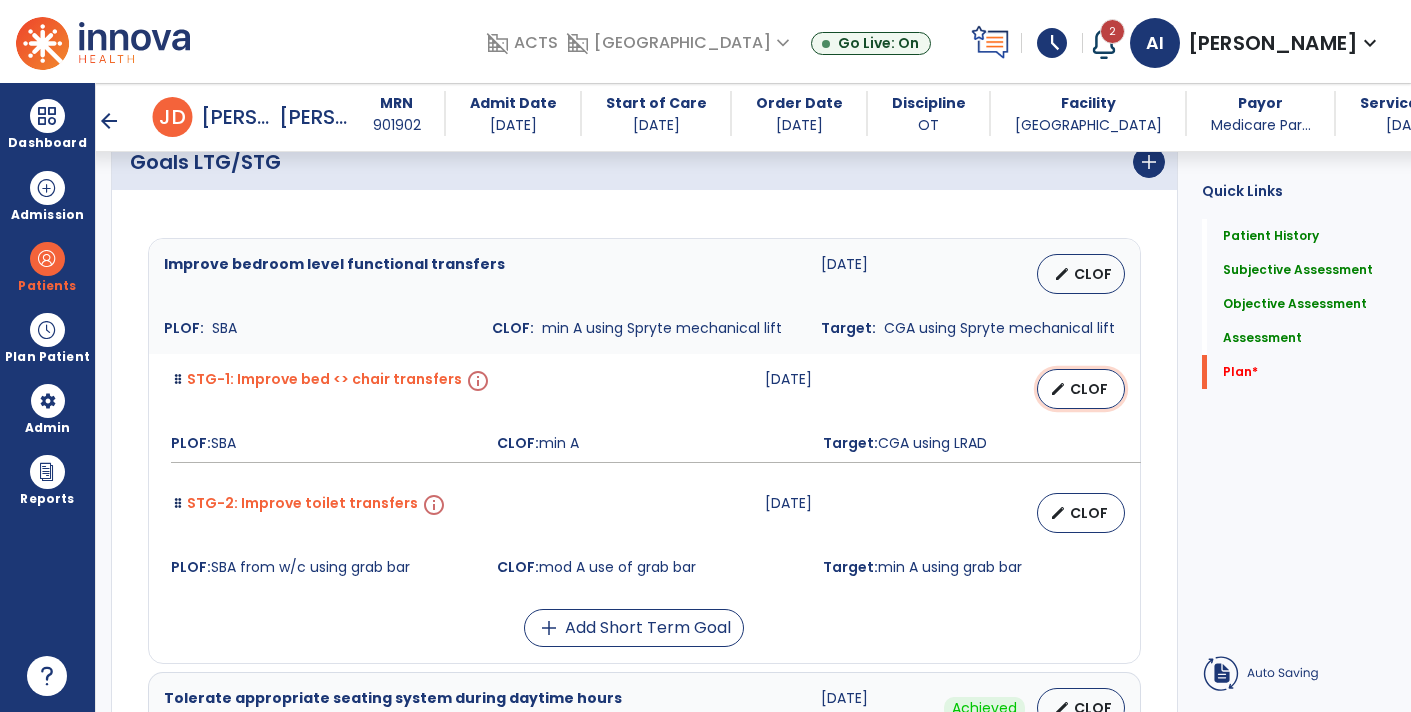 click on "CLOF" at bounding box center [1089, 389] 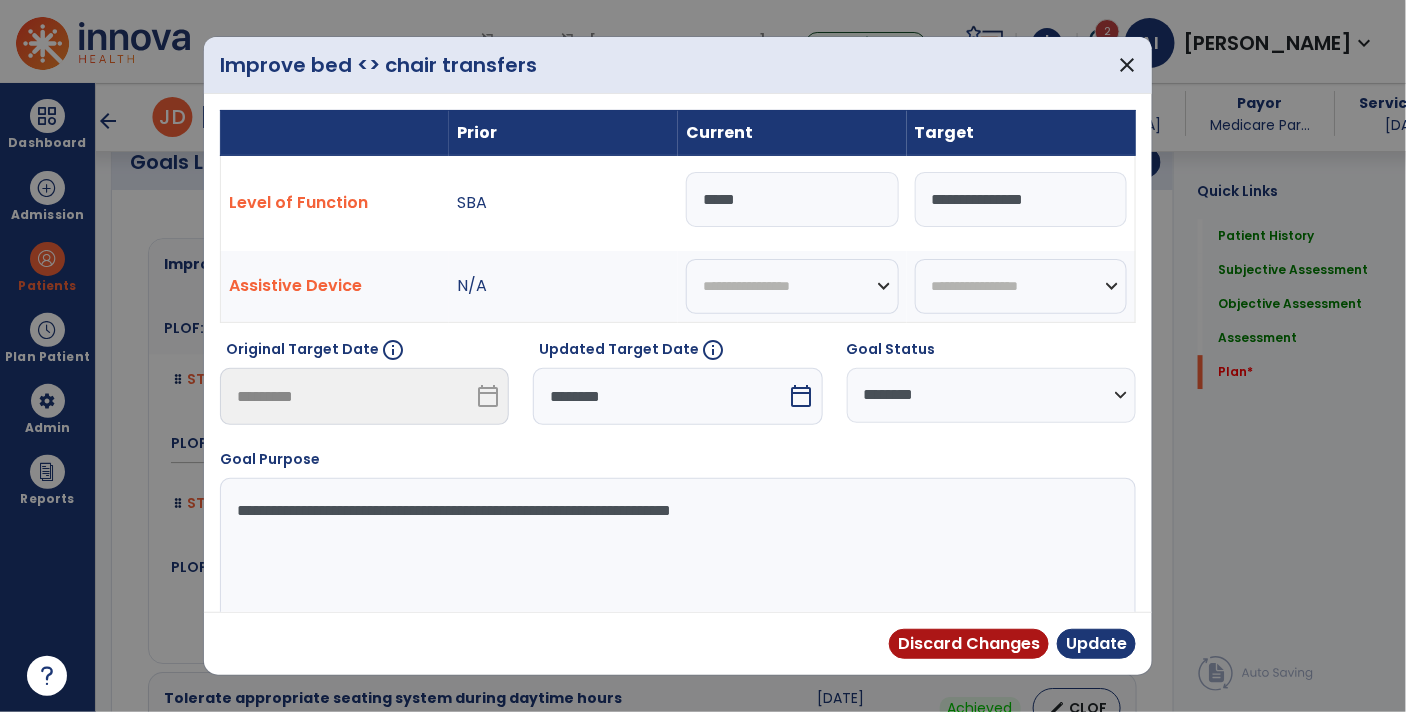scroll, scrollTop: 4132, scrollLeft: 0, axis: vertical 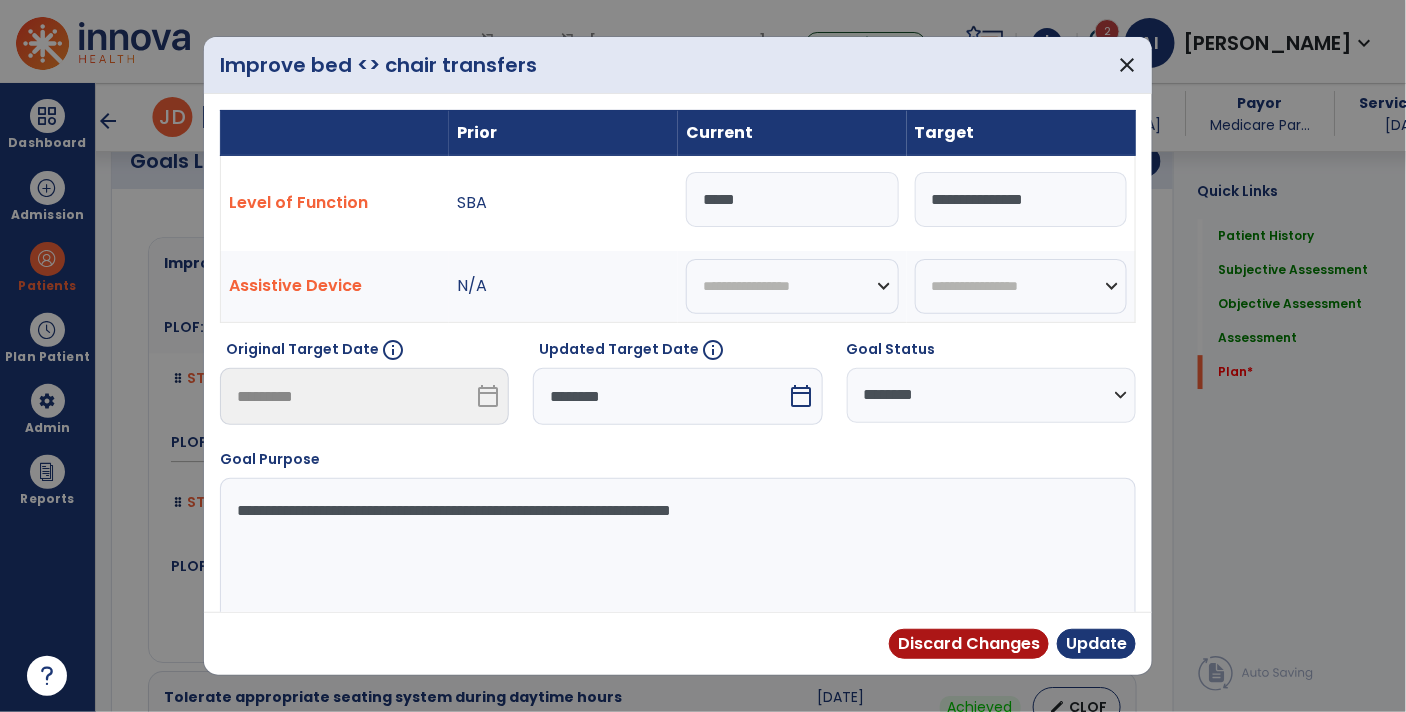 click on "*****" at bounding box center [792, 199] 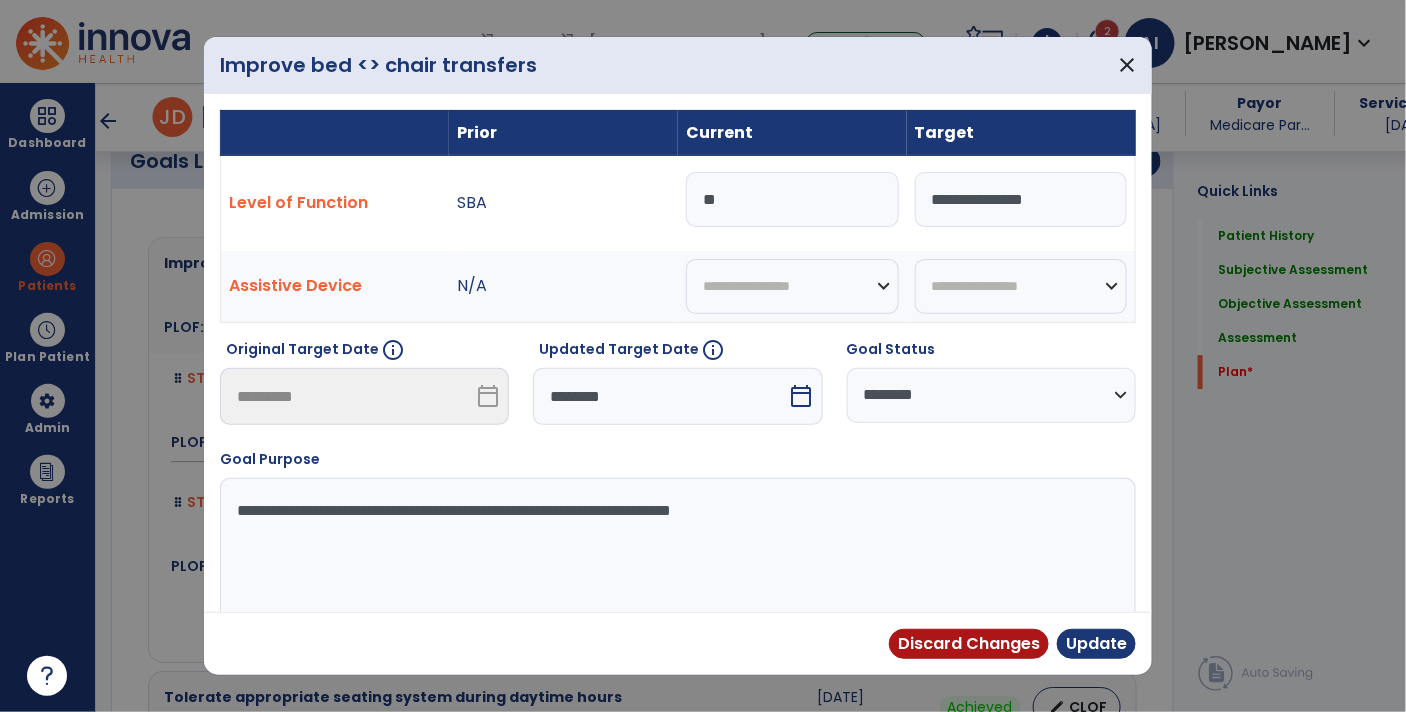 type on "*" 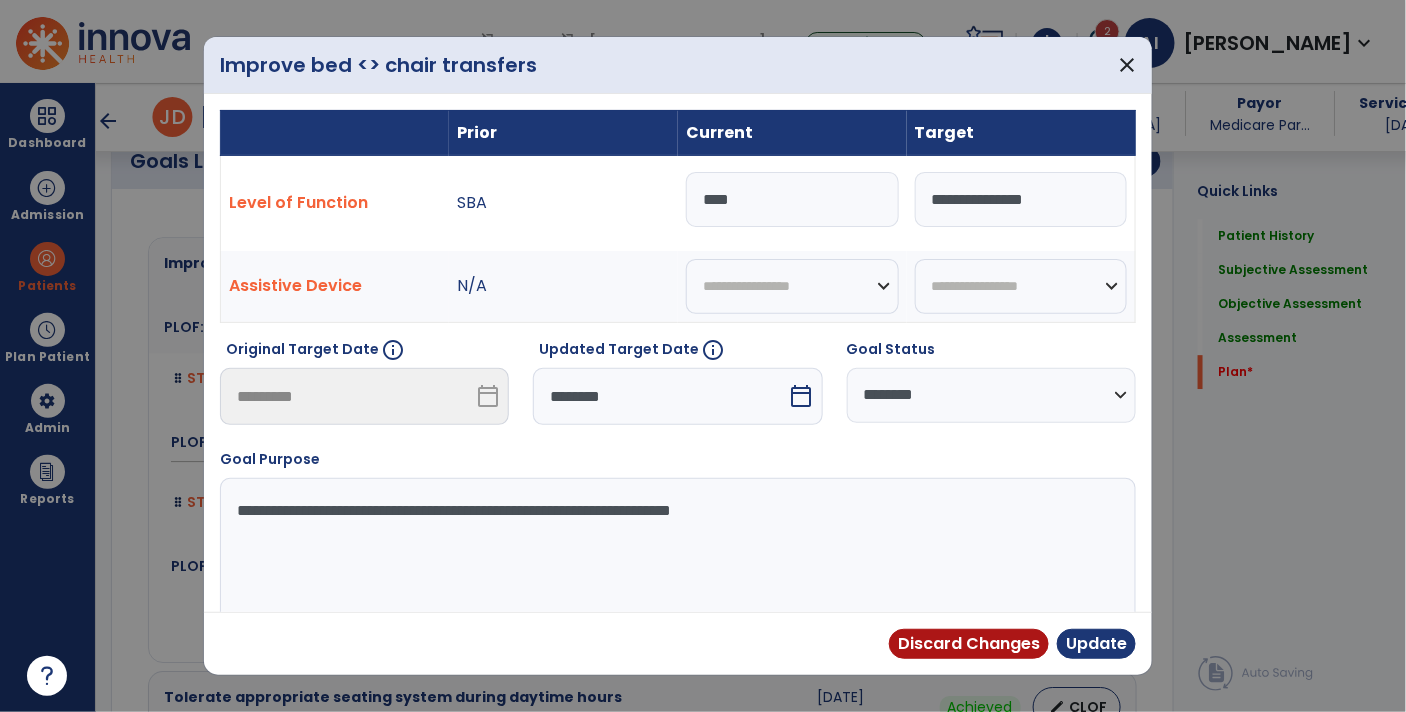 type on "***" 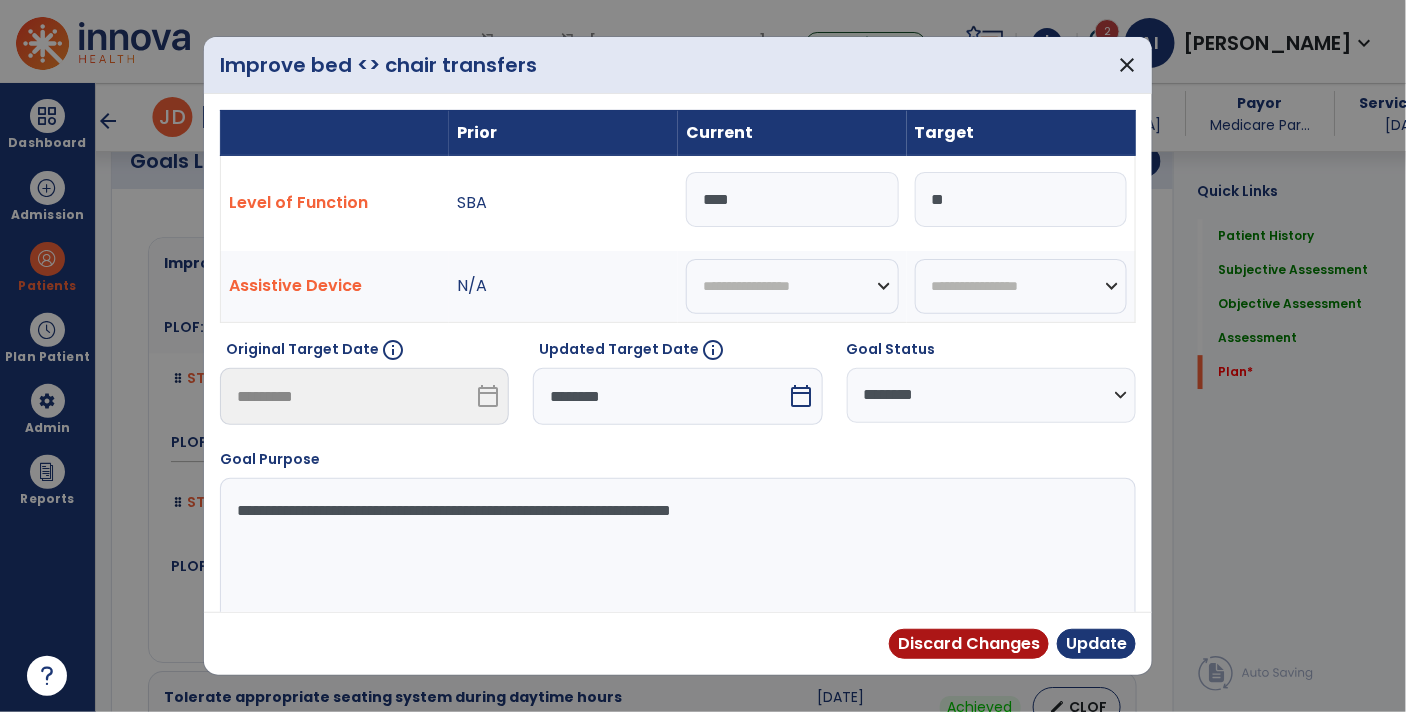 type on "*" 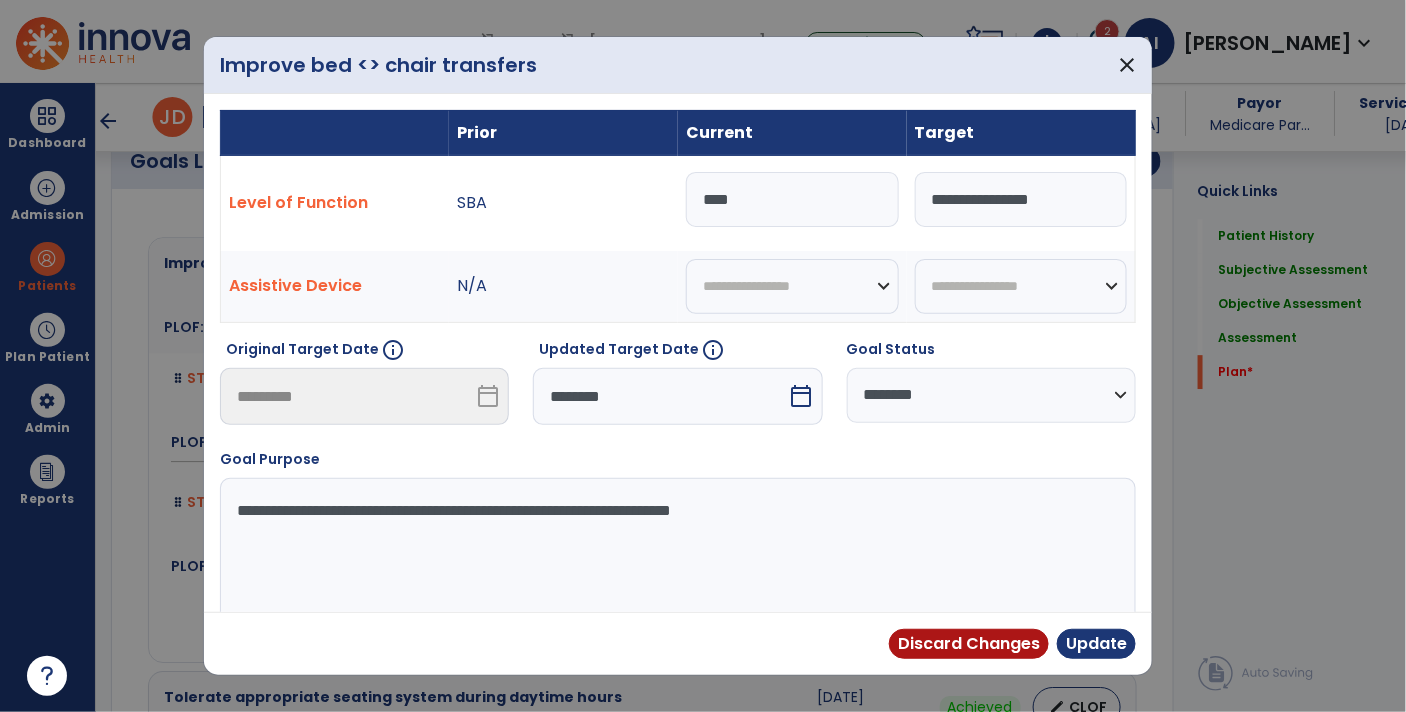 type on "**********" 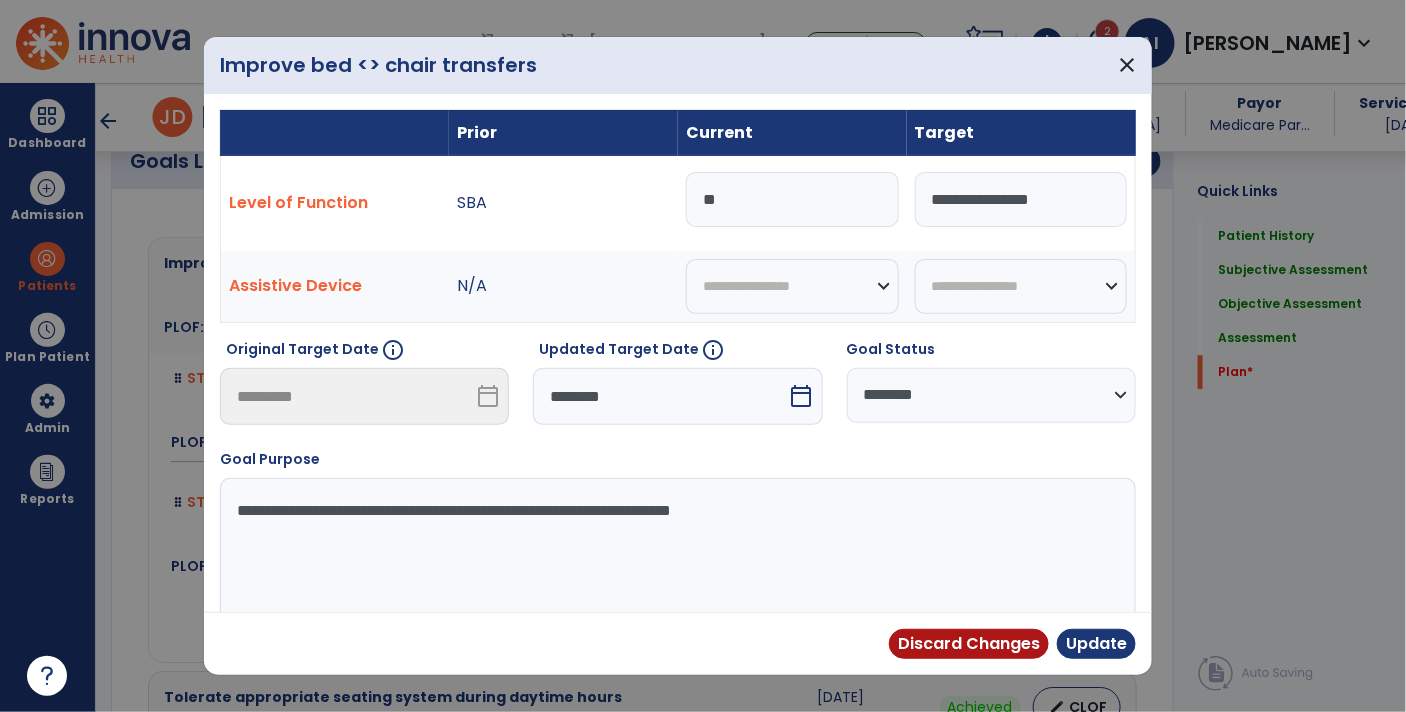 type on "*" 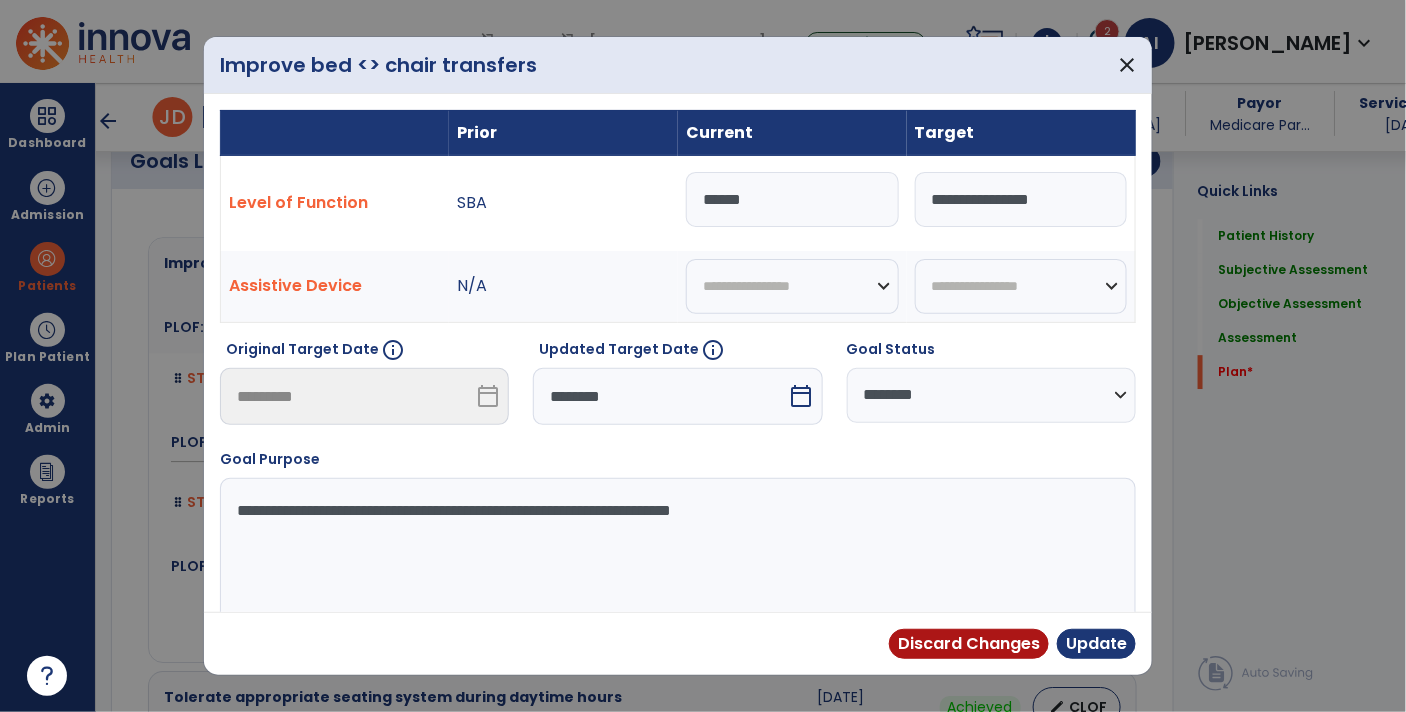 type on "*****" 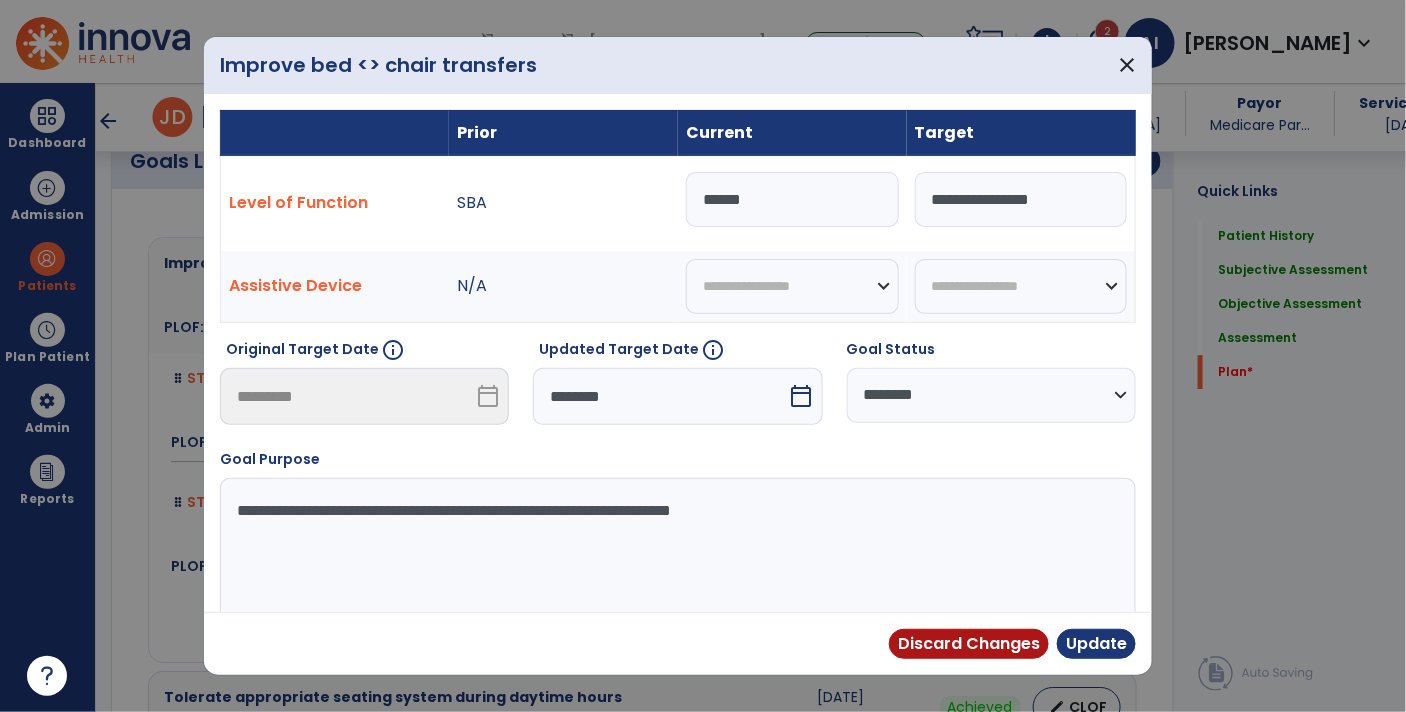 click on "**********" at bounding box center (1021, 199) 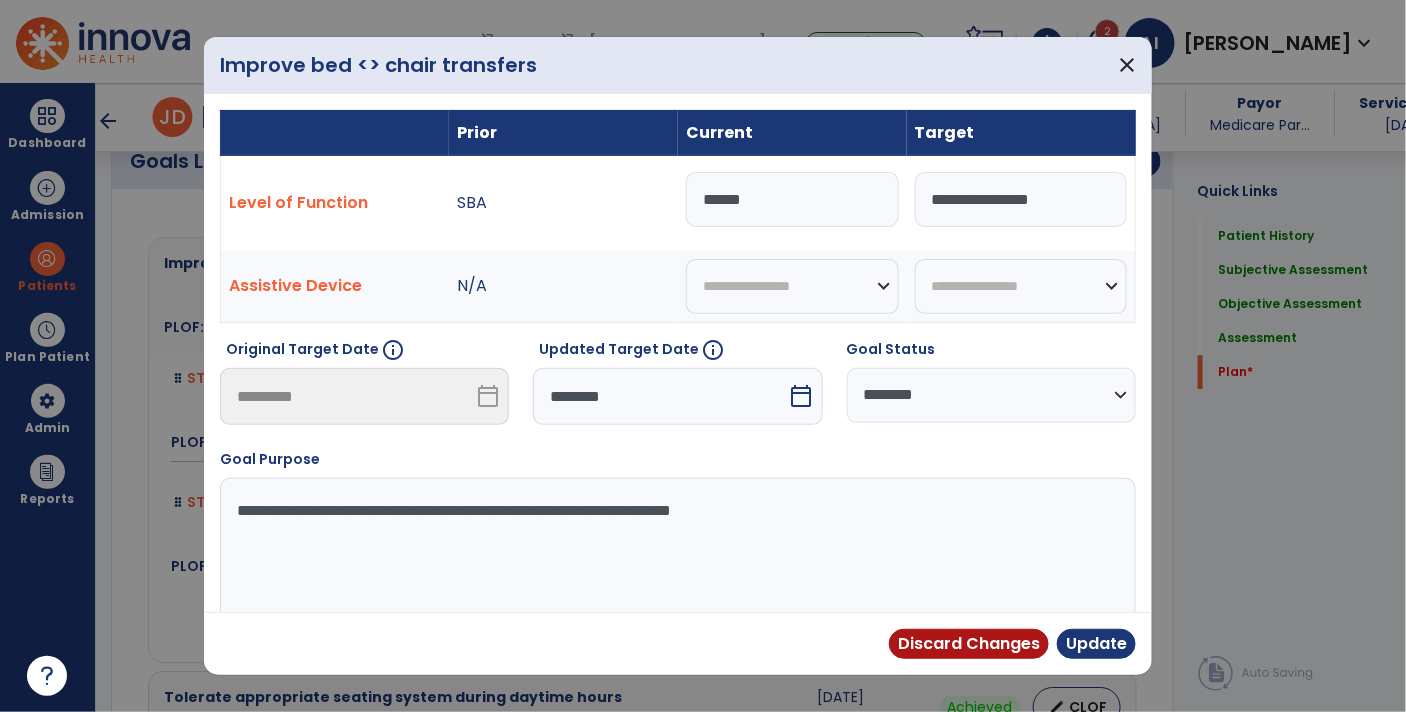 type on "**********" 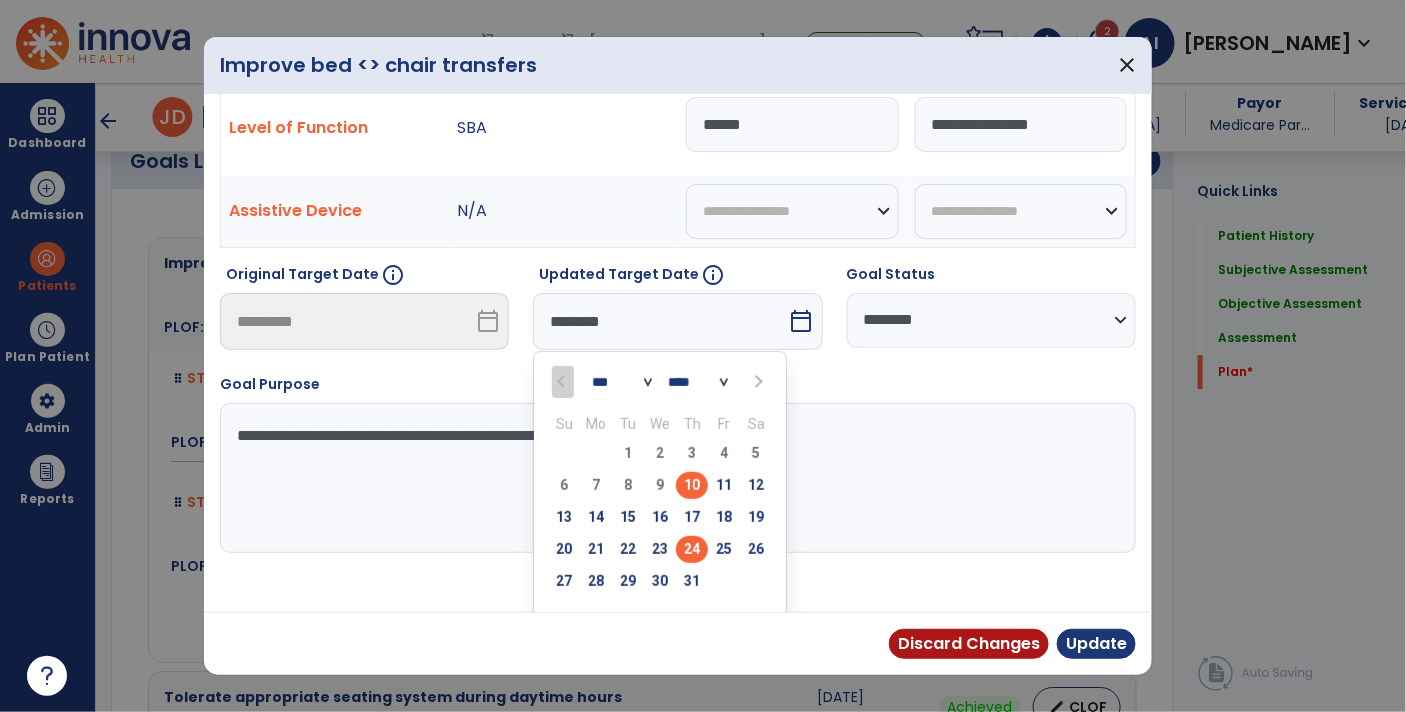 click on "24" at bounding box center [692, 549] 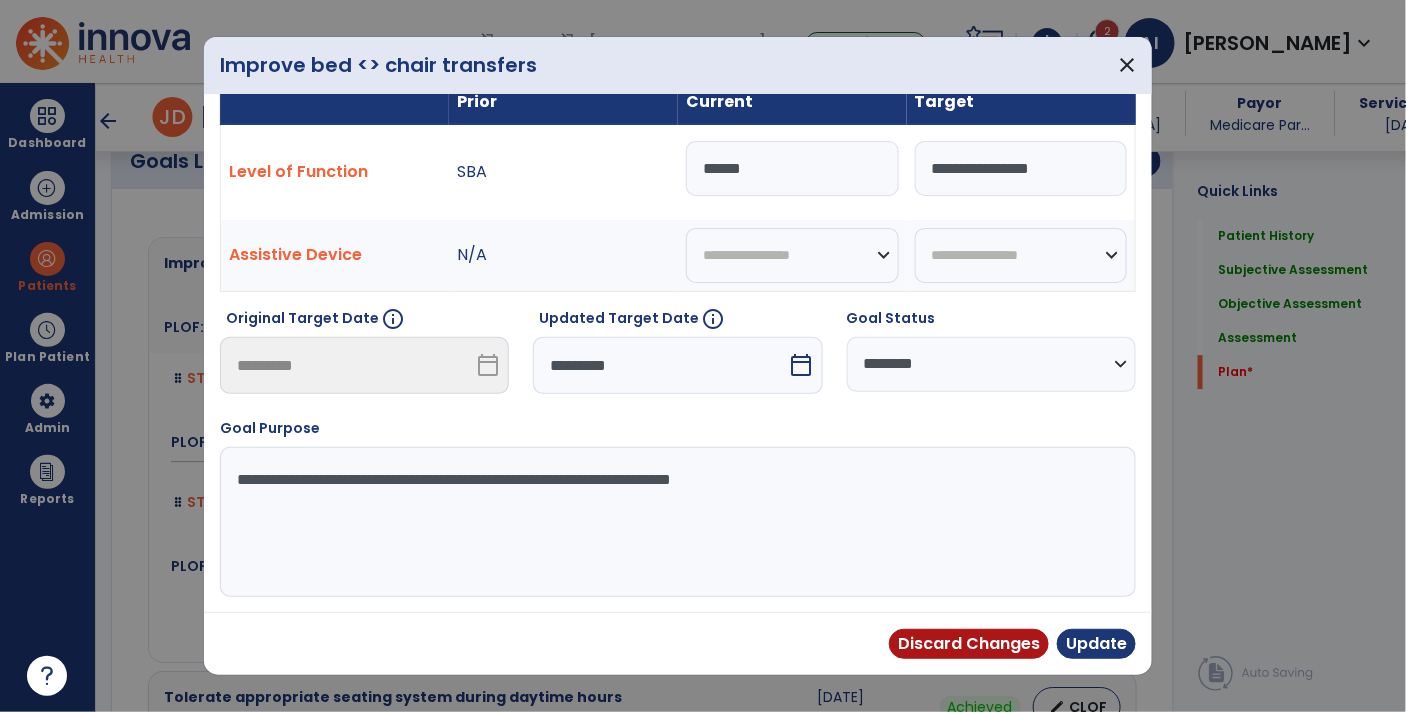 scroll, scrollTop: 27, scrollLeft: 0, axis: vertical 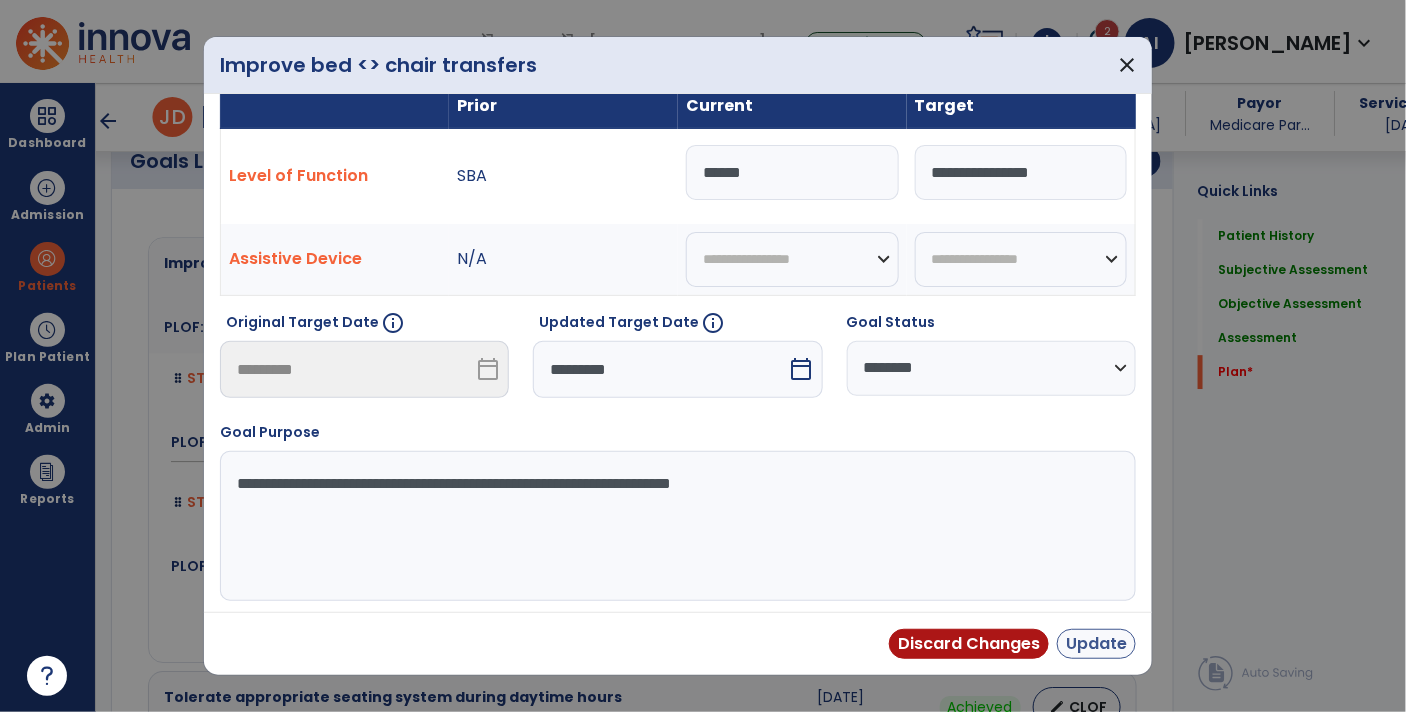 click on "Update" at bounding box center [1096, 644] 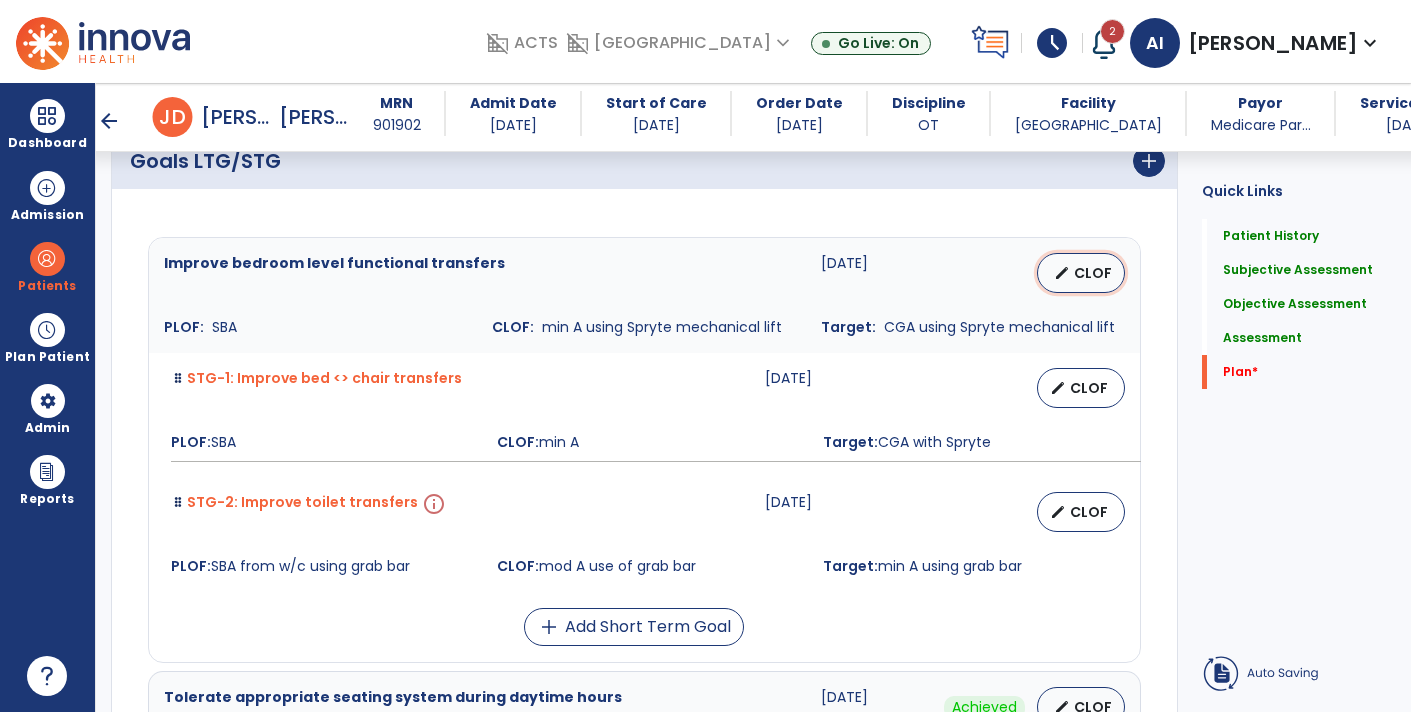 click on "edit   CLOF" at bounding box center [1081, 273] 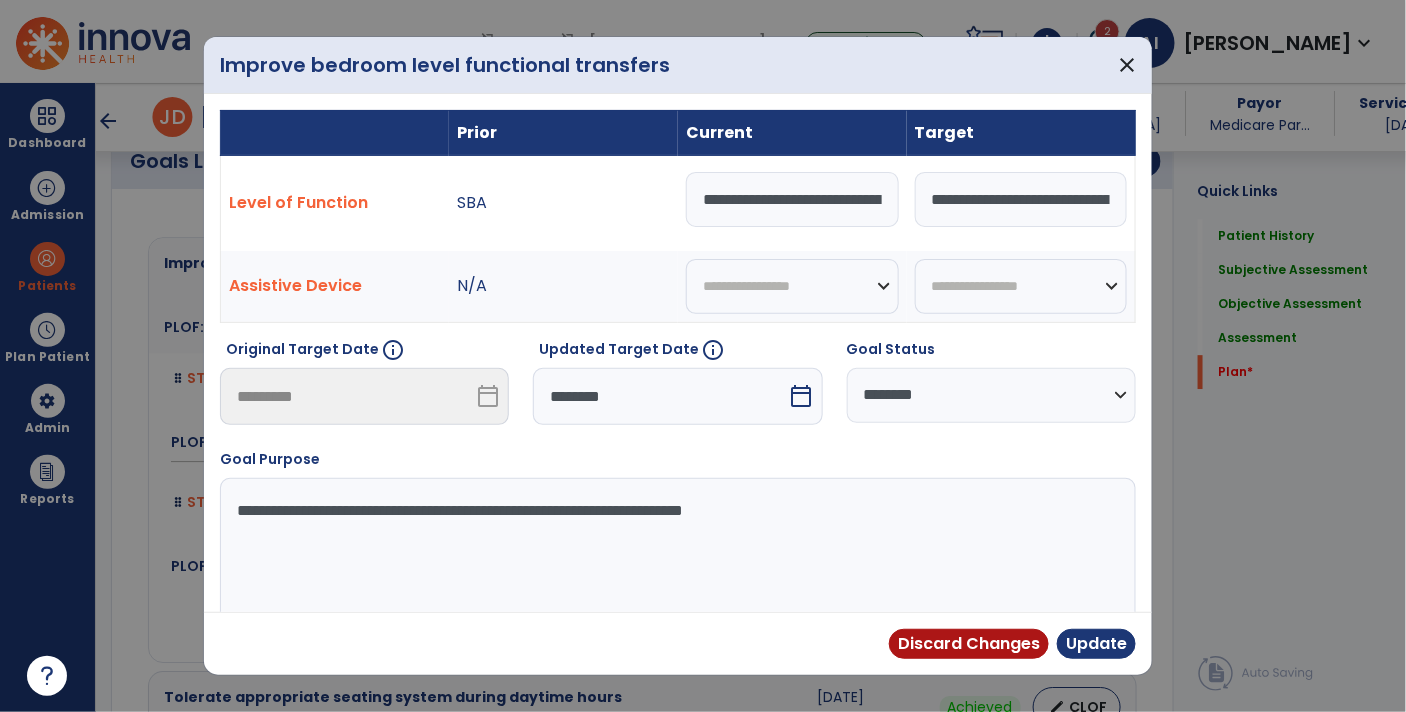 scroll, scrollTop: 4132, scrollLeft: 0, axis: vertical 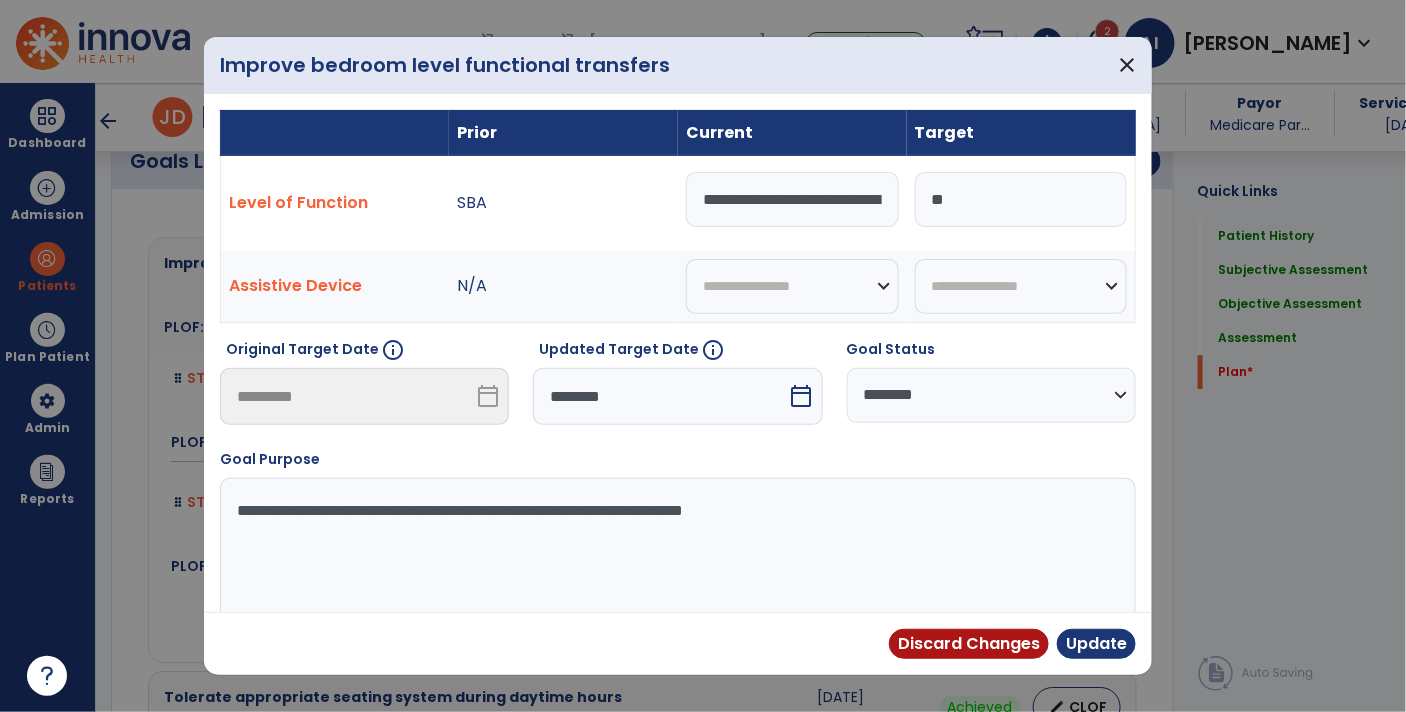 type on "*" 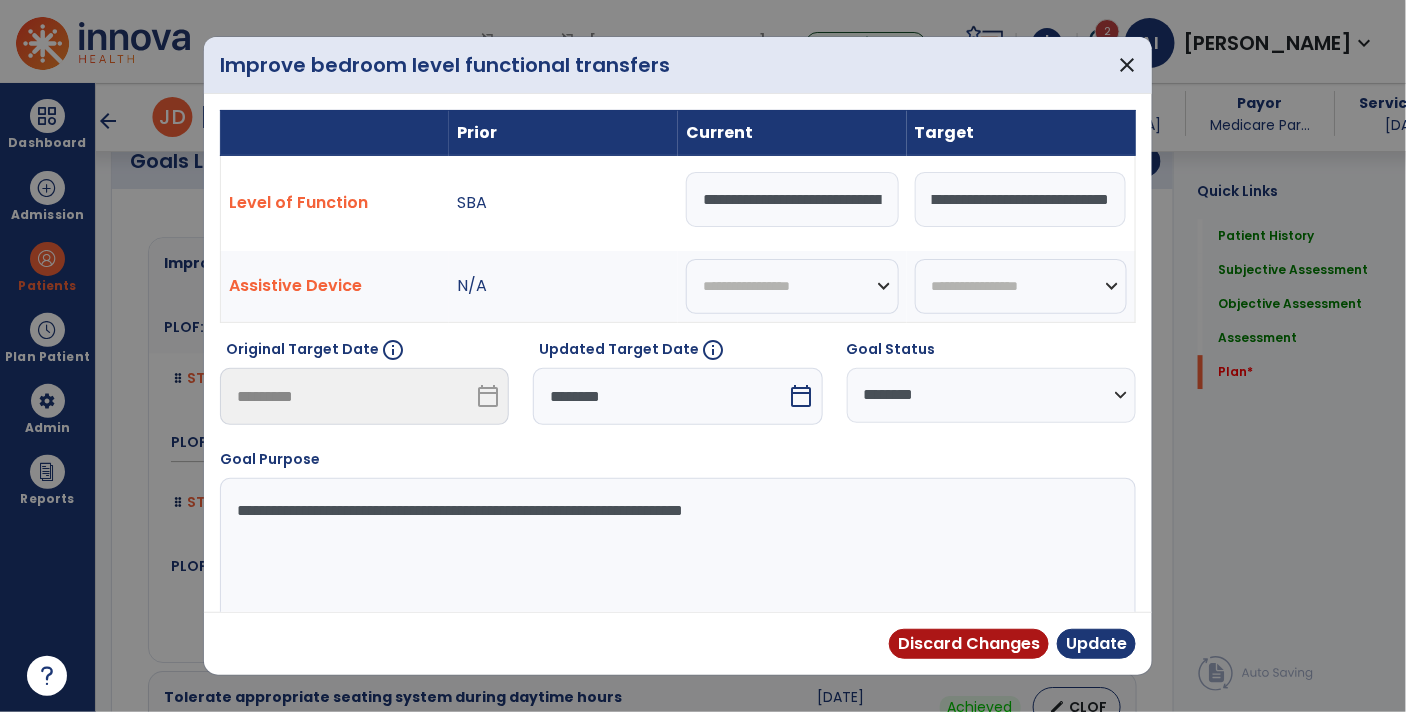 scroll, scrollTop: 0, scrollLeft: 62, axis: horizontal 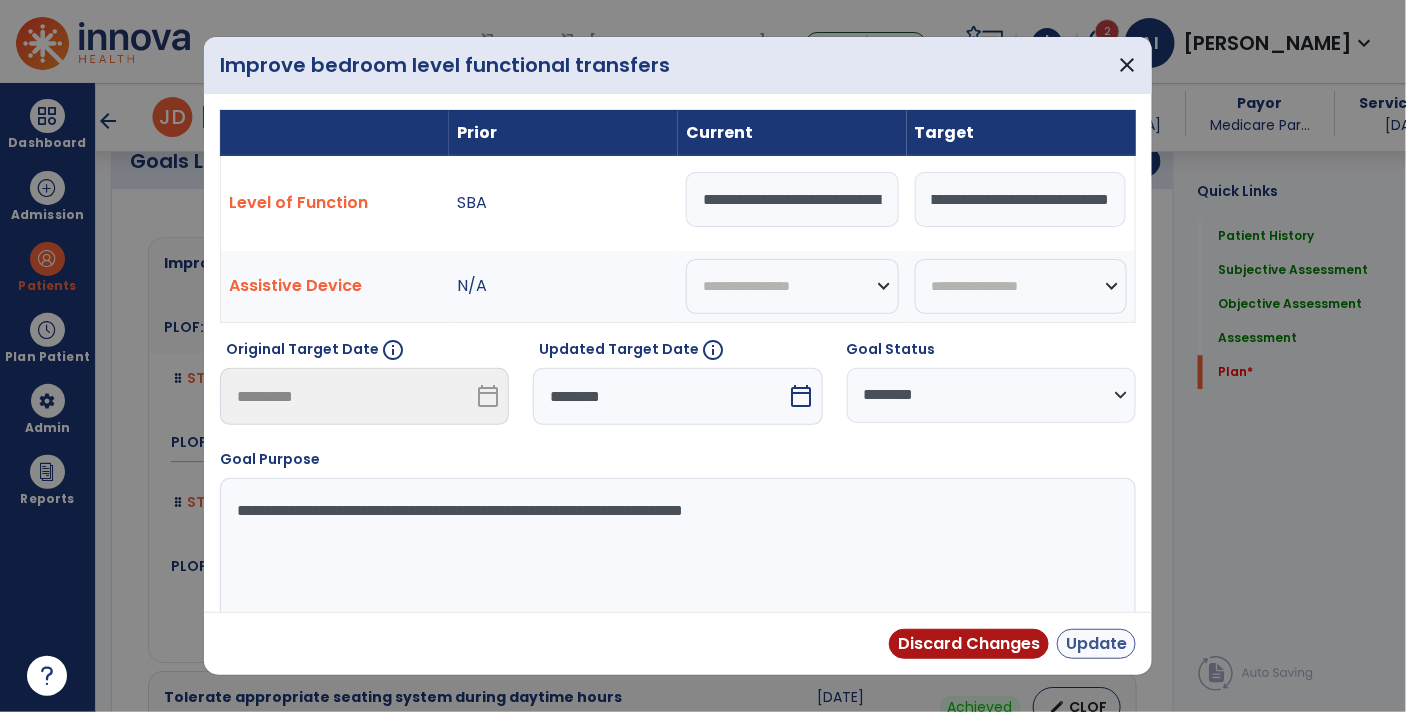 click on "Update" at bounding box center [1096, 644] 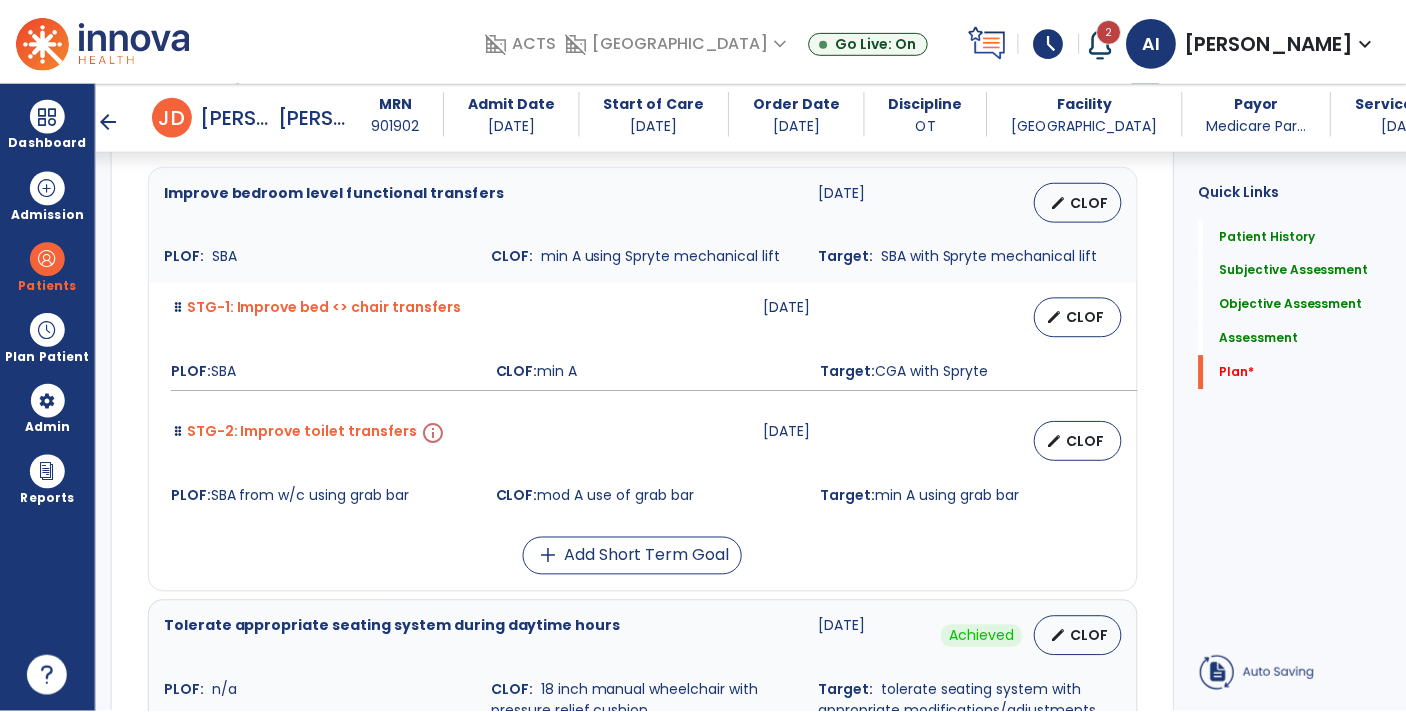 scroll, scrollTop: 4226, scrollLeft: 0, axis: vertical 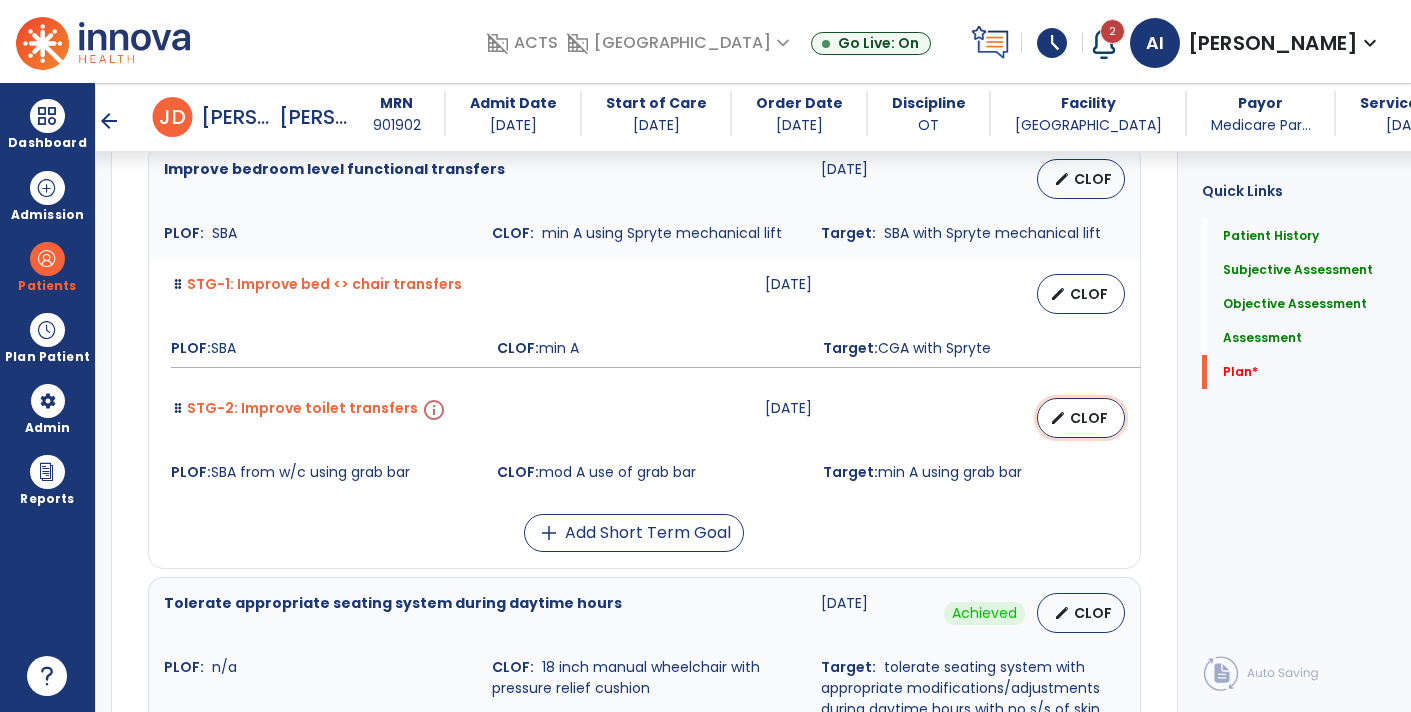 click on "edit   CLOF" at bounding box center (1081, 418) 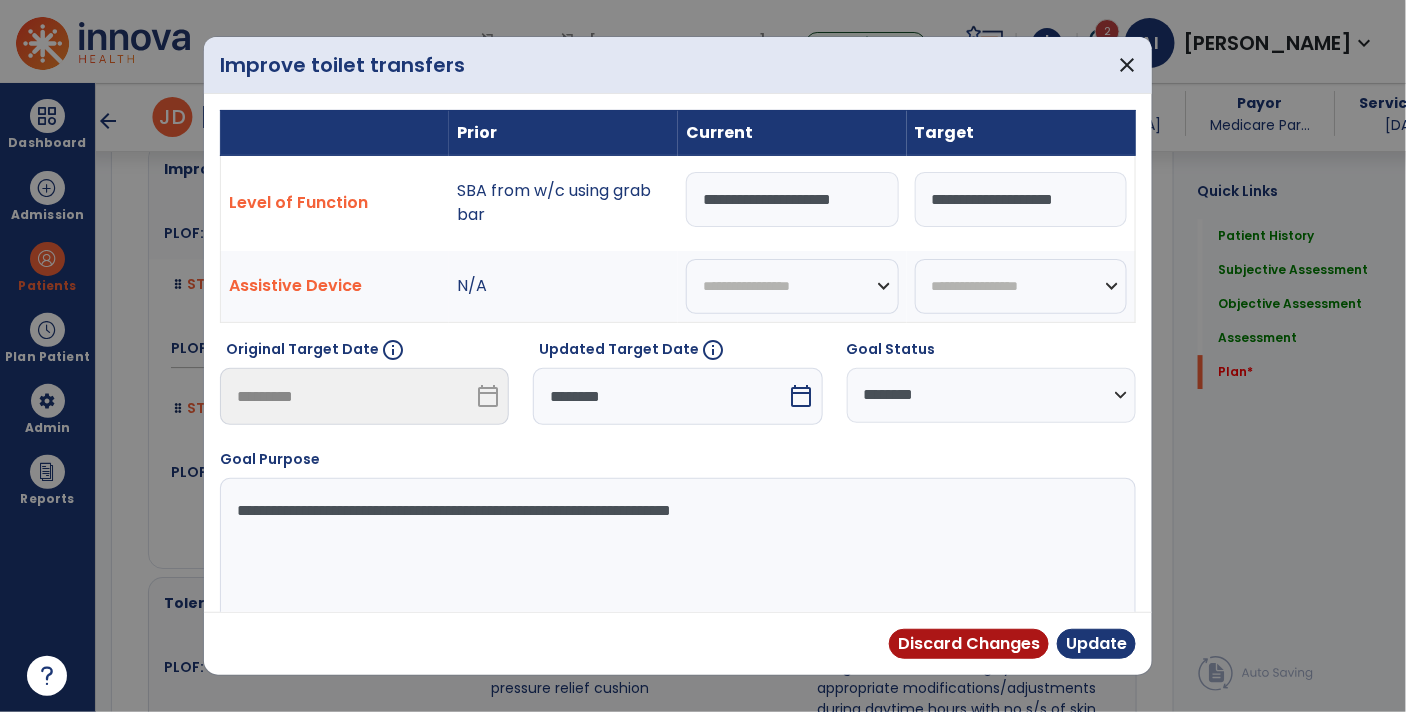 scroll, scrollTop: 4226, scrollLeft: 0, axis: vertical 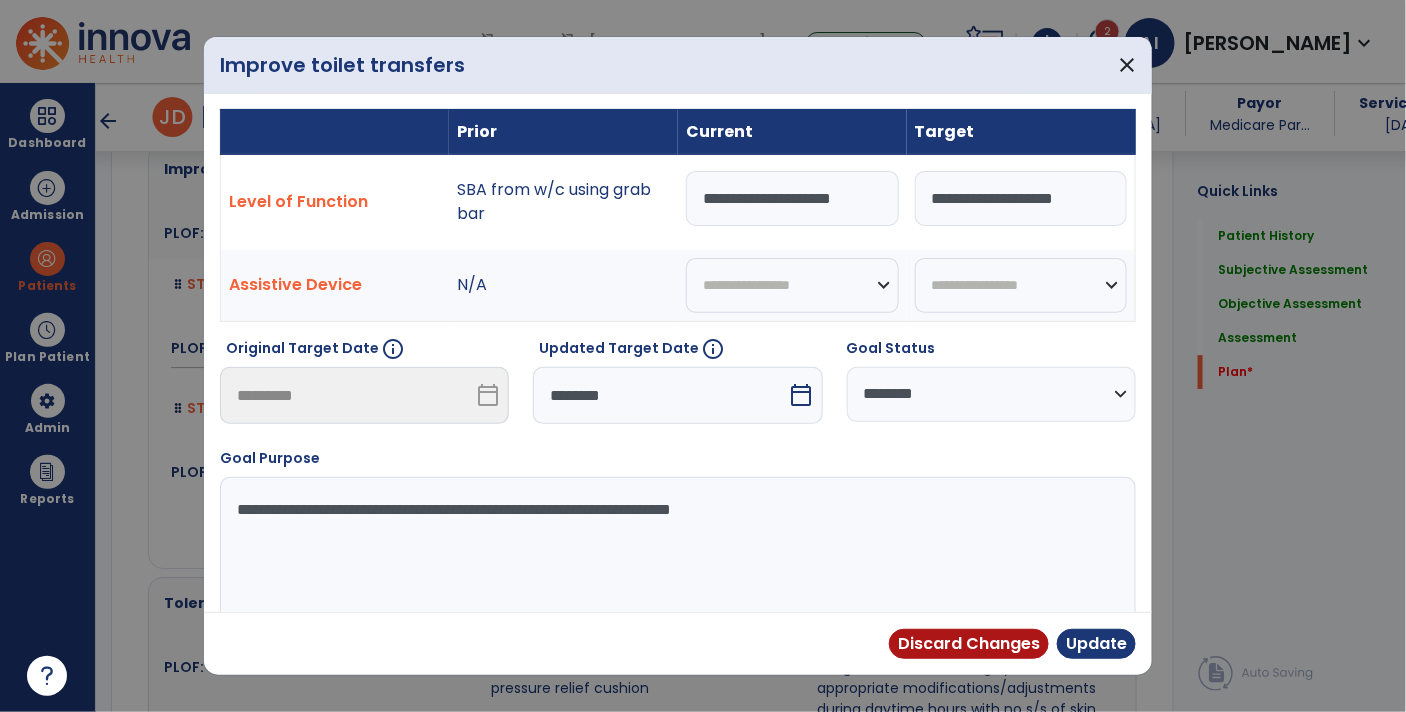 drag, startPoint x: 876, startPoint y: 205, endPoint x: 536, endPoint y: 152, distance: 344.10608 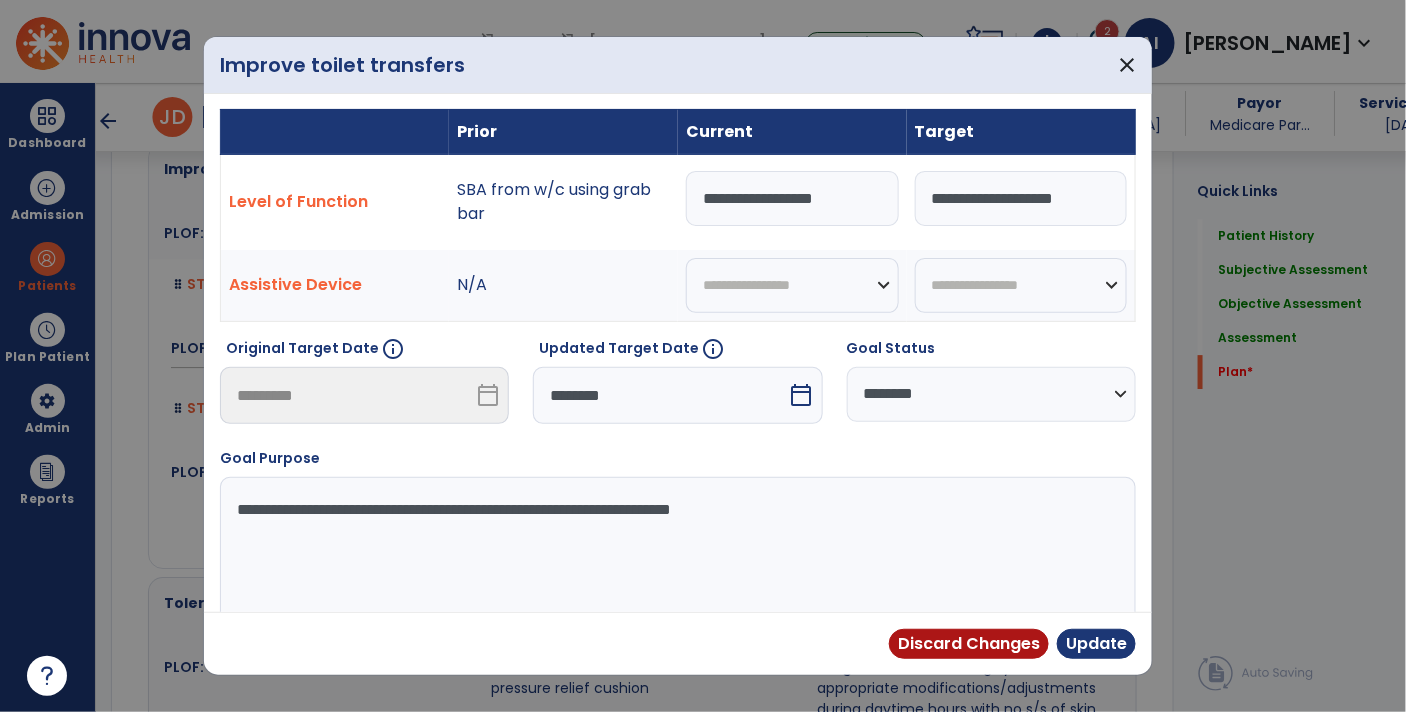 type on "**********" 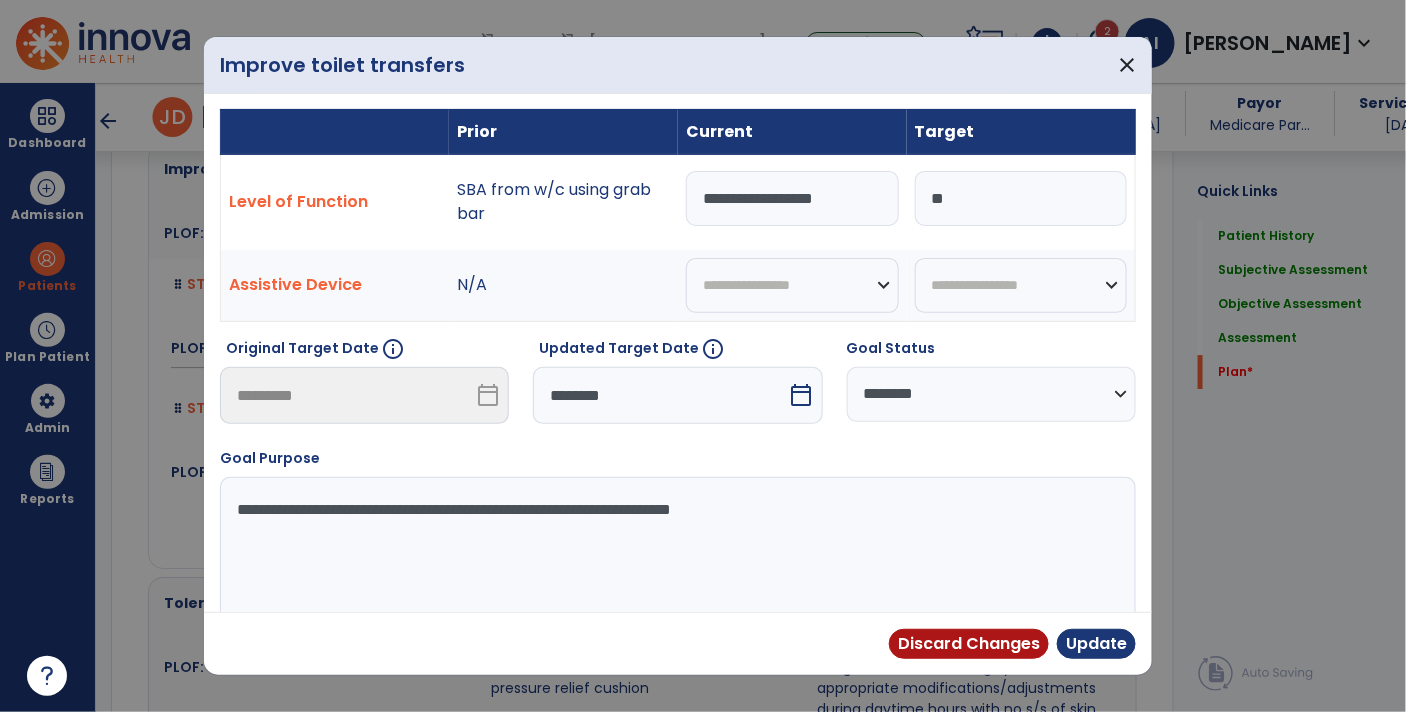 type on "*" 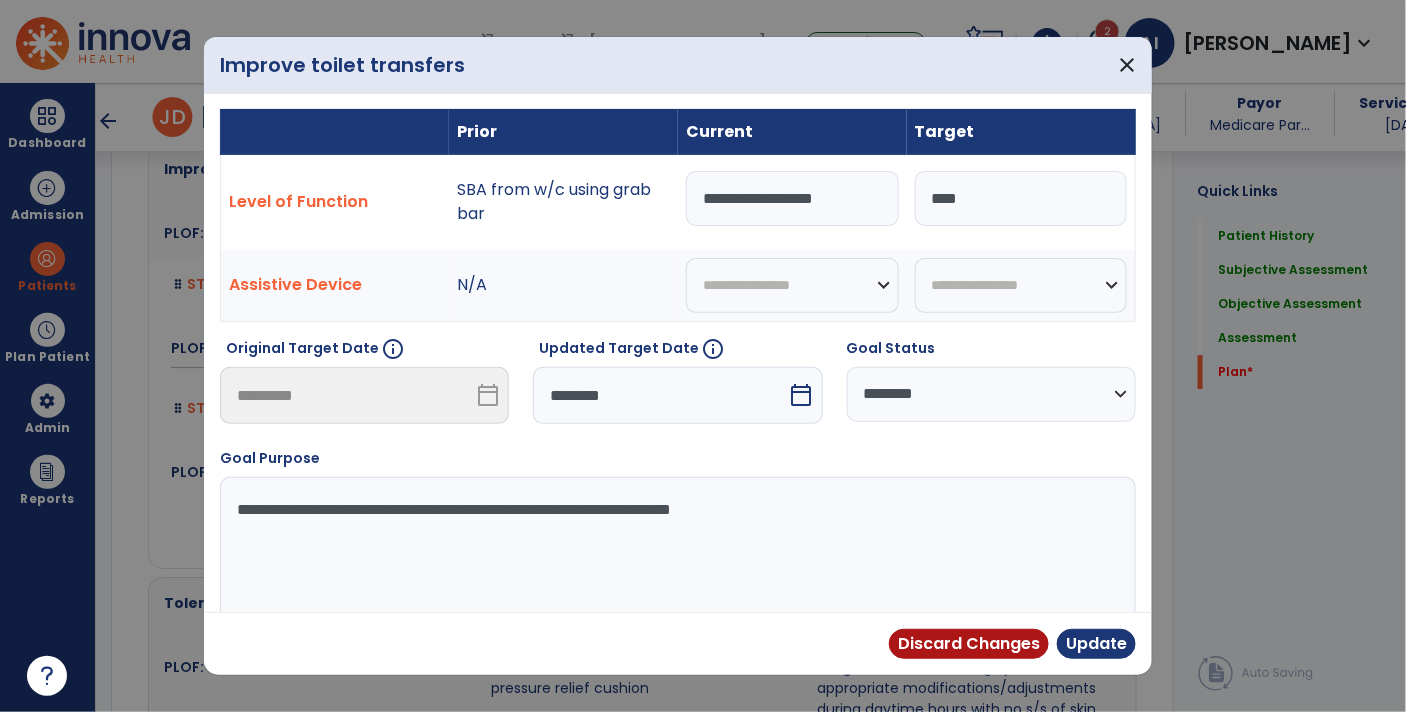 type on "***" 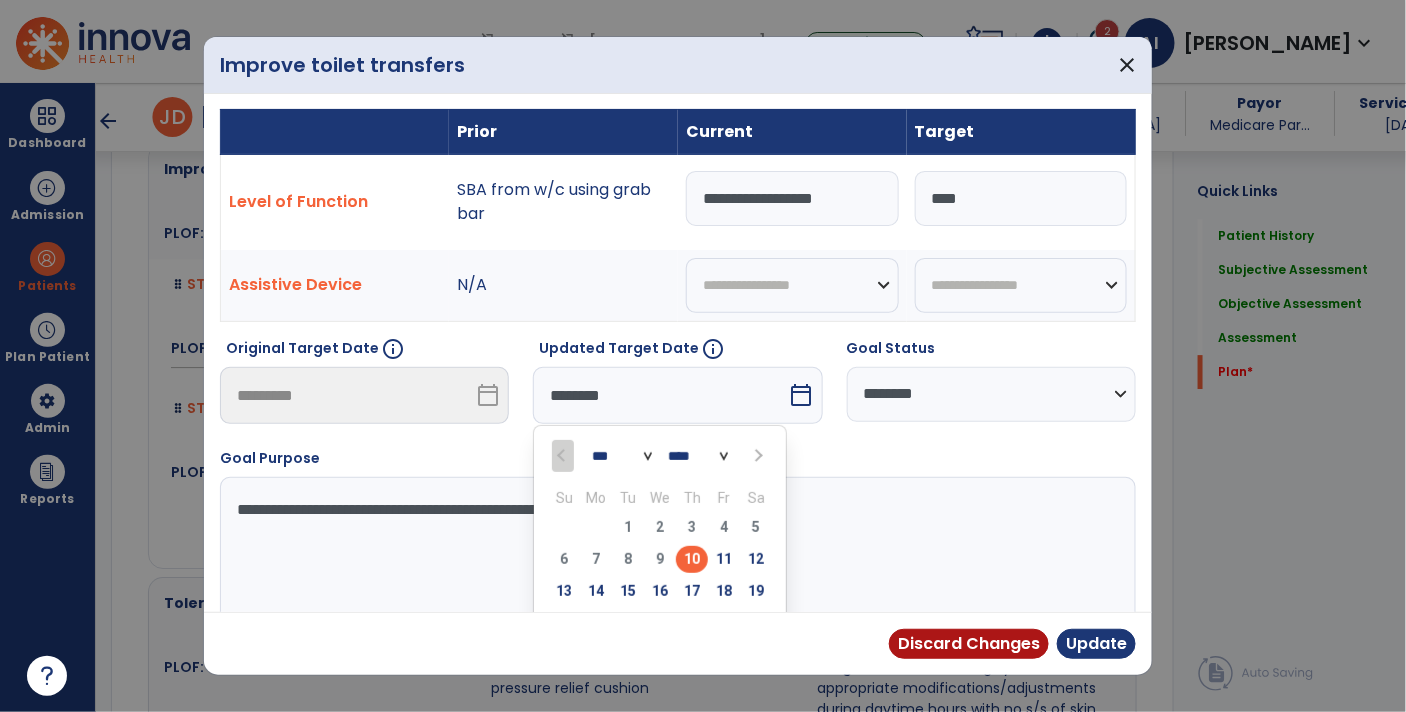 click at bounding box center (756, 455) 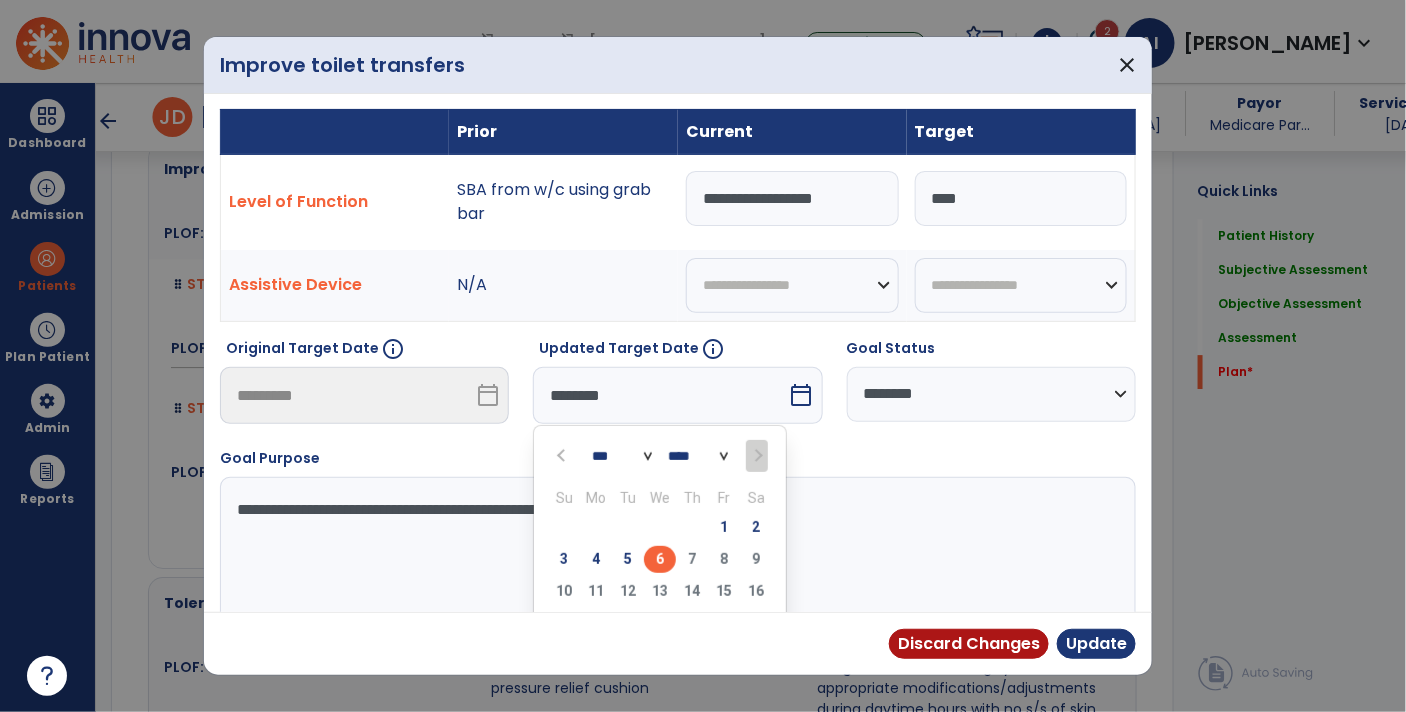 click on "6" at bounding box center (660, 559) 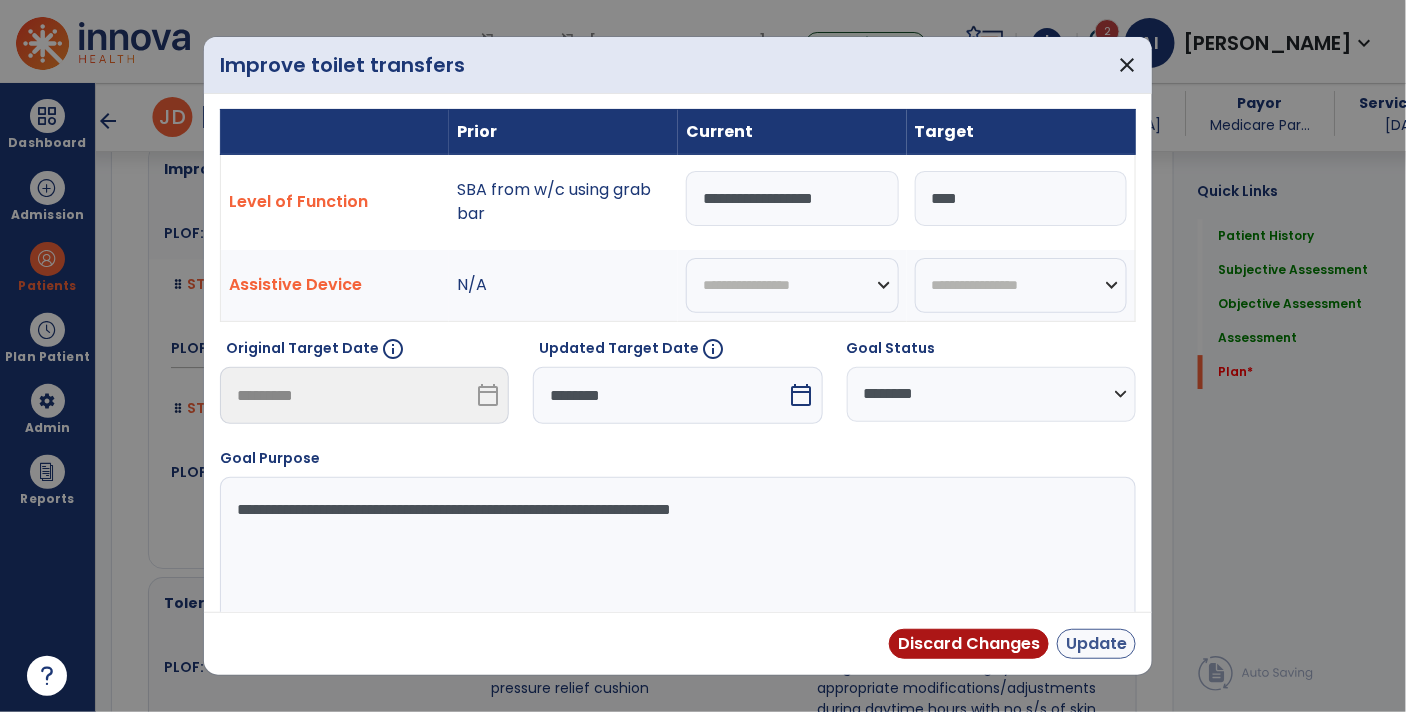click on "Update" at bounding box center [1096, 644] 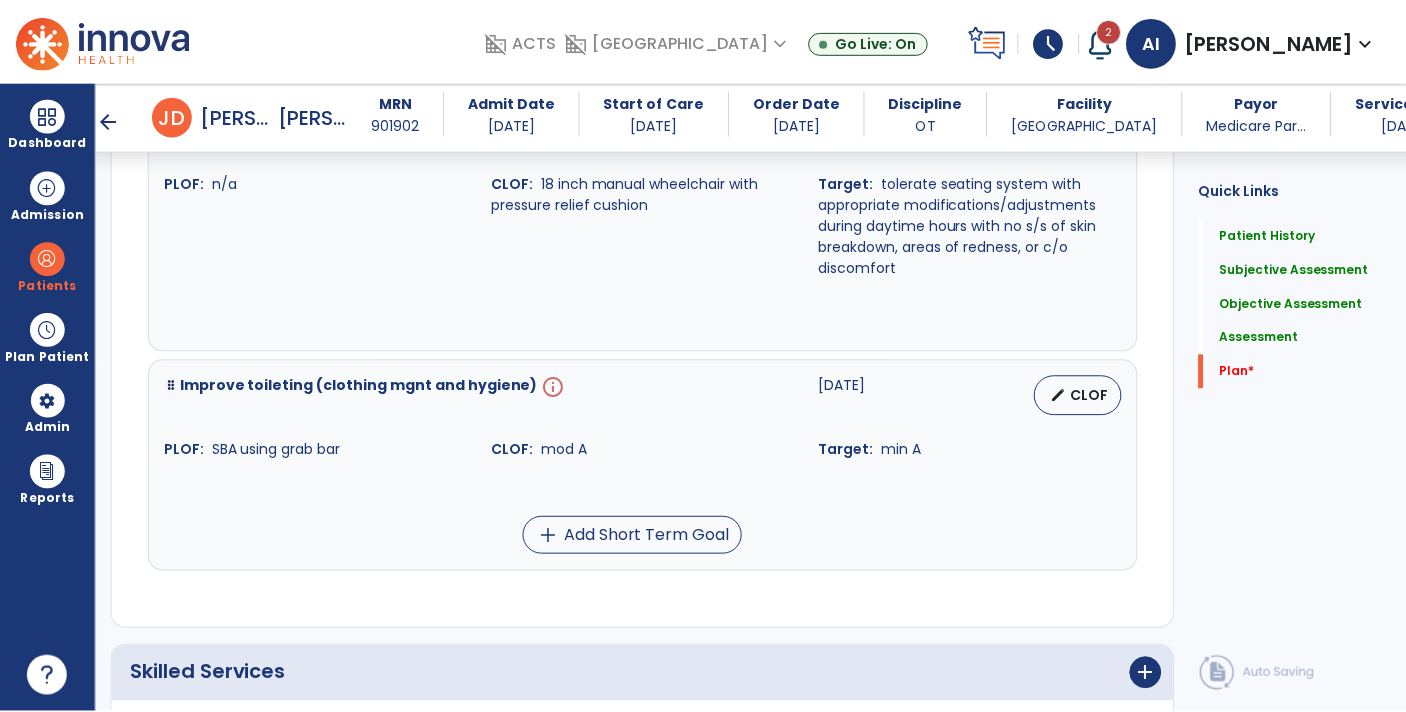 scroll, scrollTop: 4709, scrollLeft: 0, axis: vertical 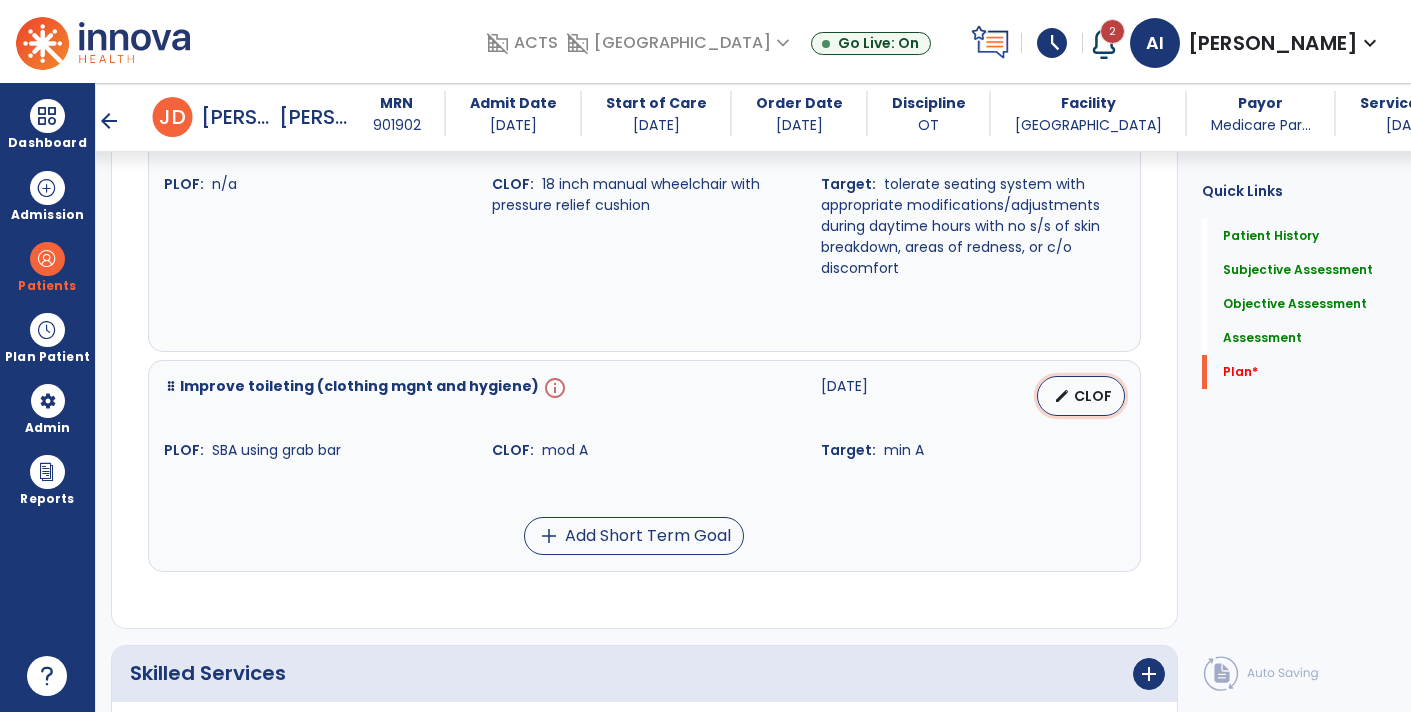click on "CLOF" at bounding box center [1093, 396] 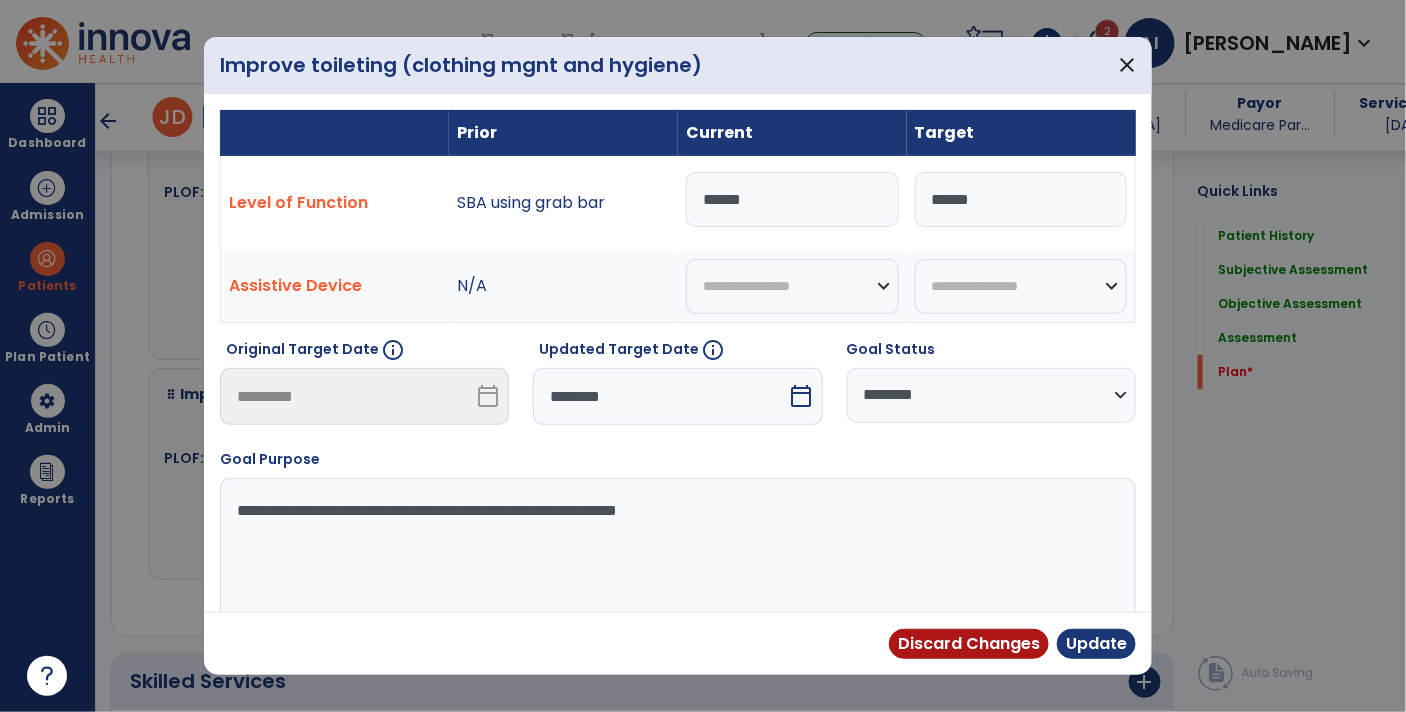 scroll, scrollTop: 4709, scrollLeft: 0, axis: vertical 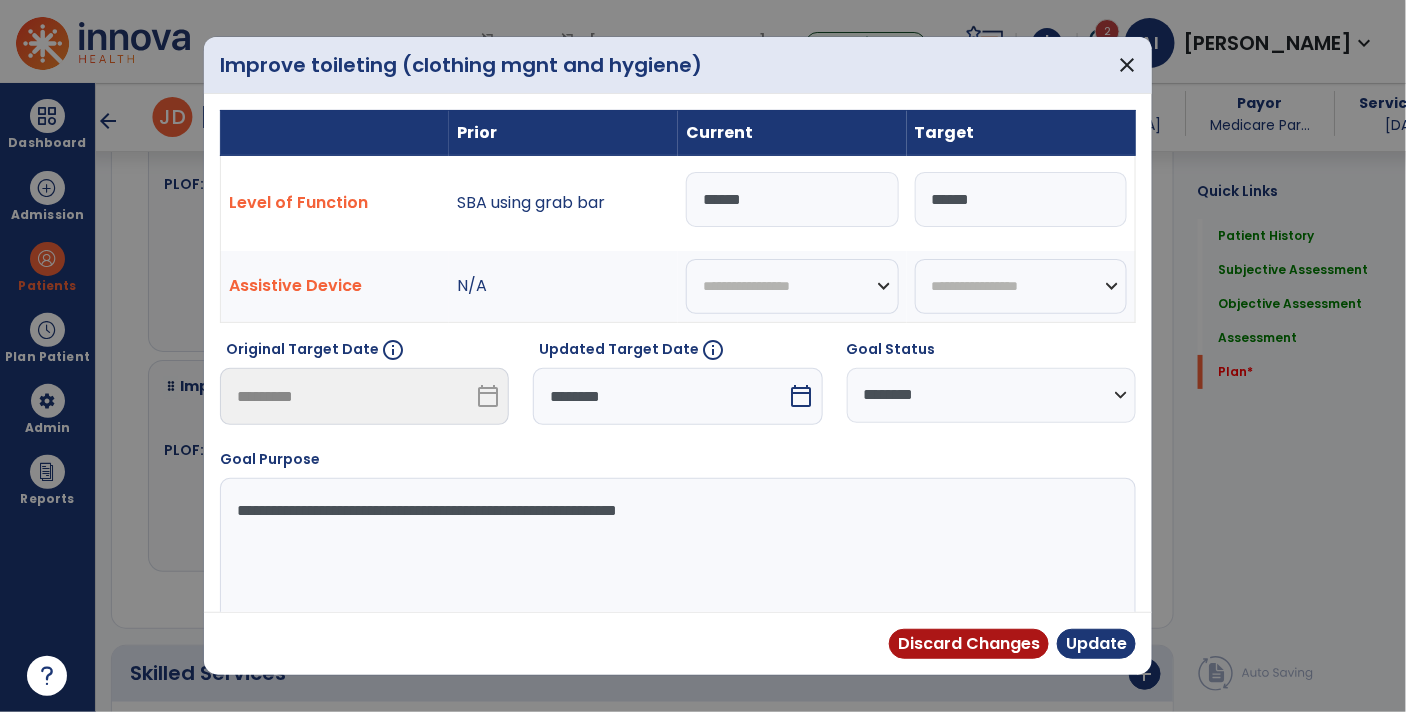 click on "**********" at bounding box center (991, 395) 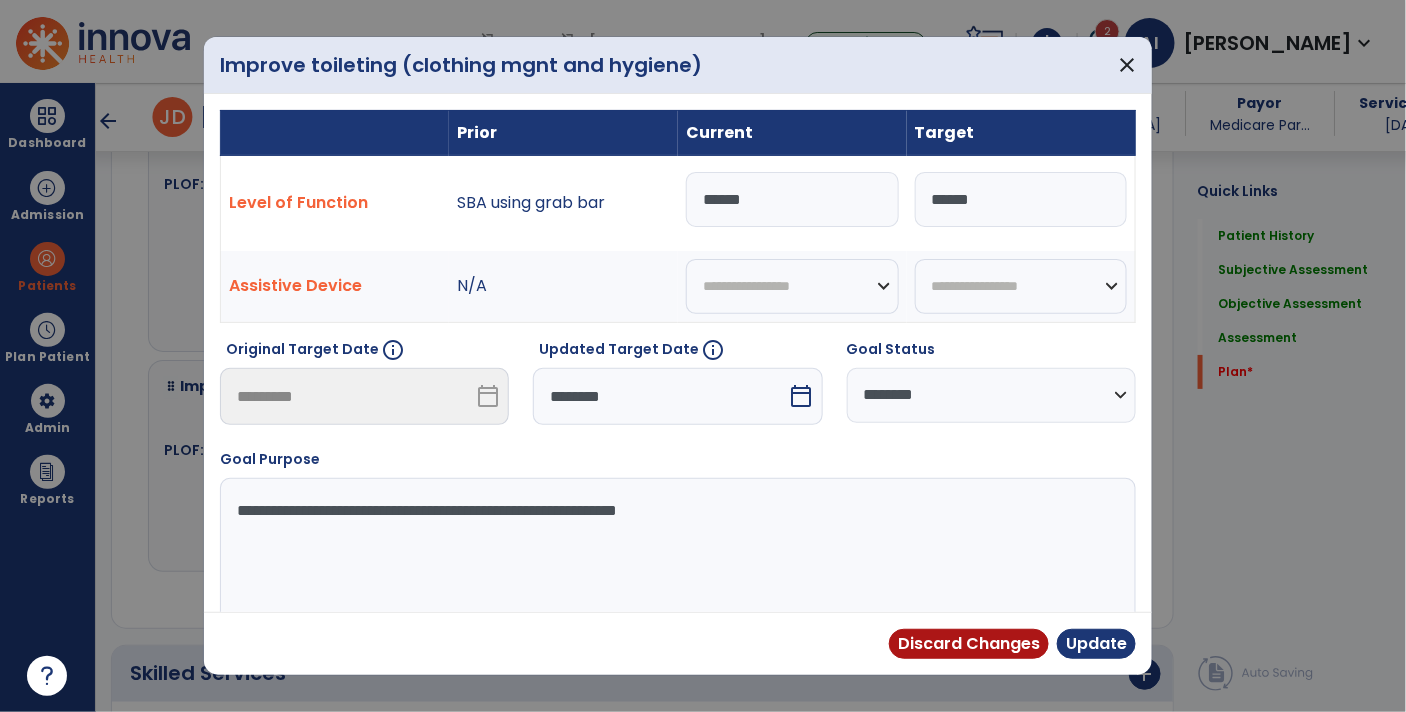 select on "**********" 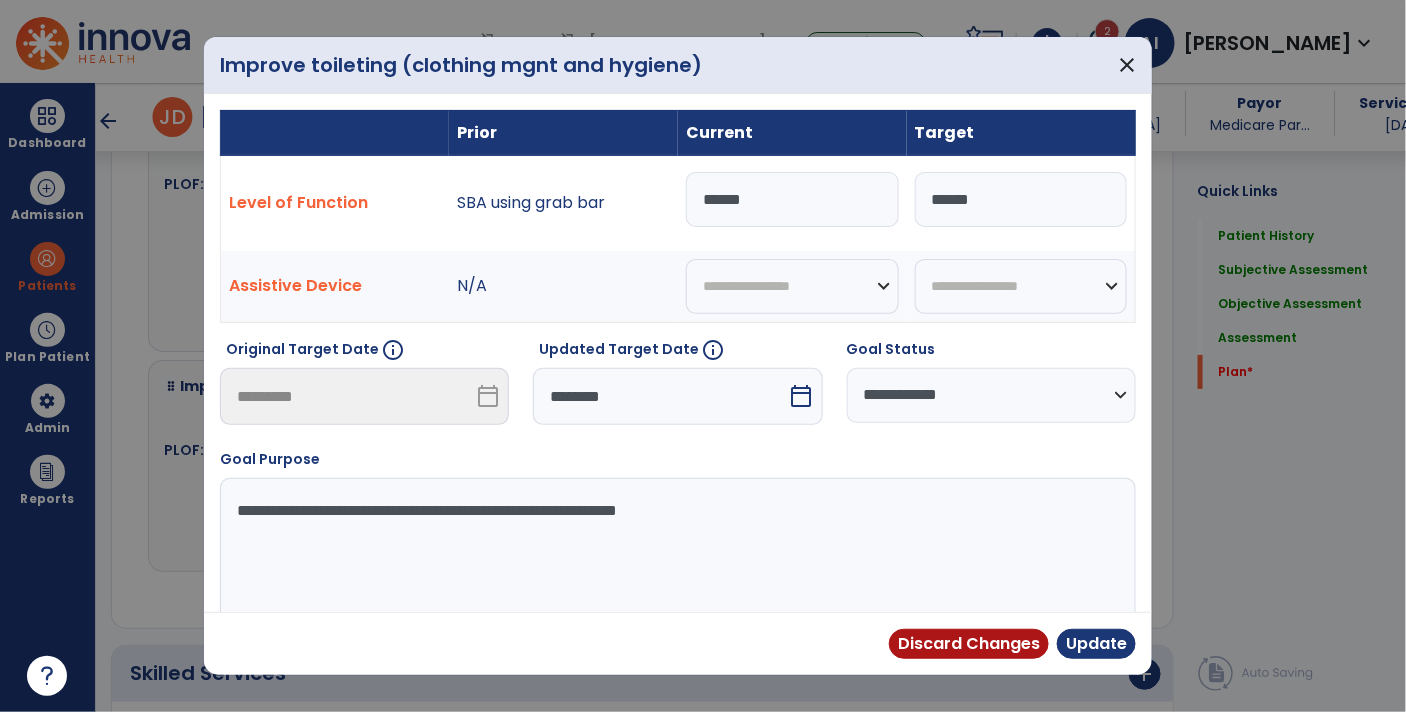 click on "**********" at bounding box center (991, 395) 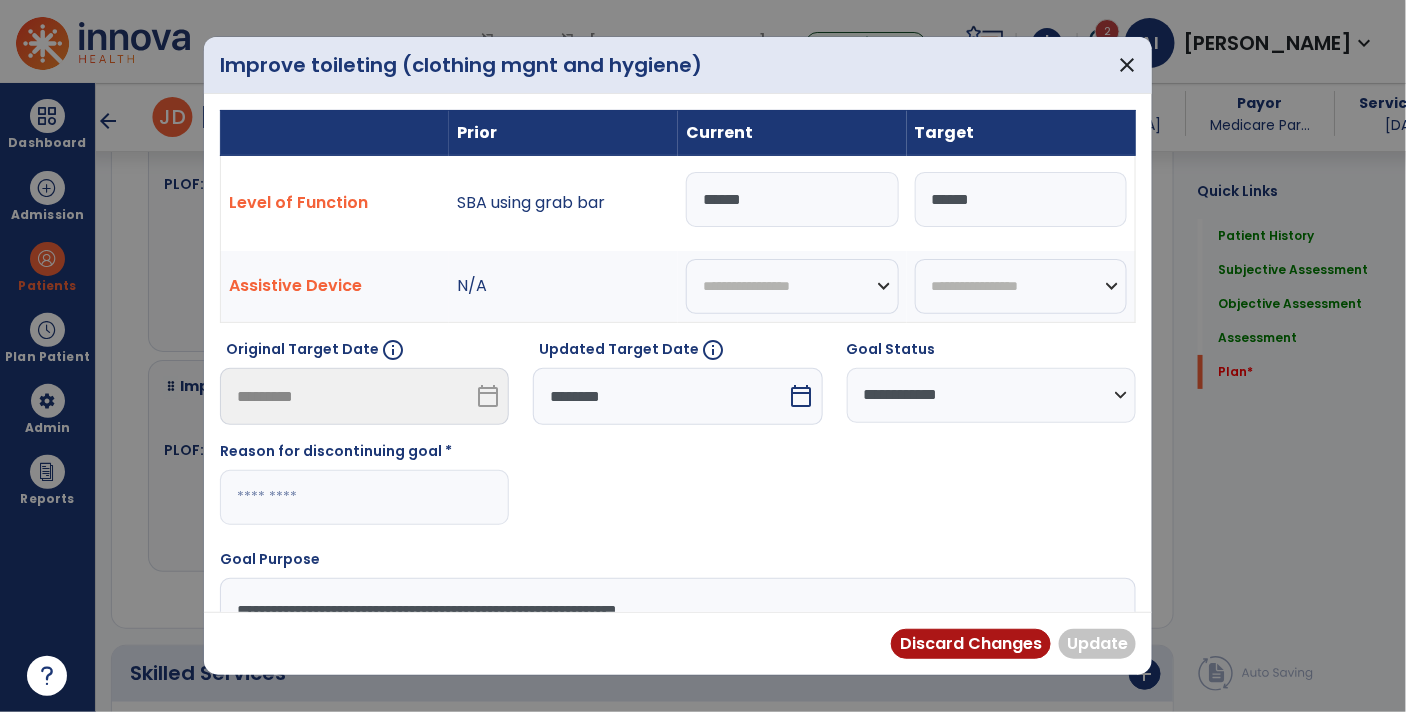 click at bounding box center [364, 497] 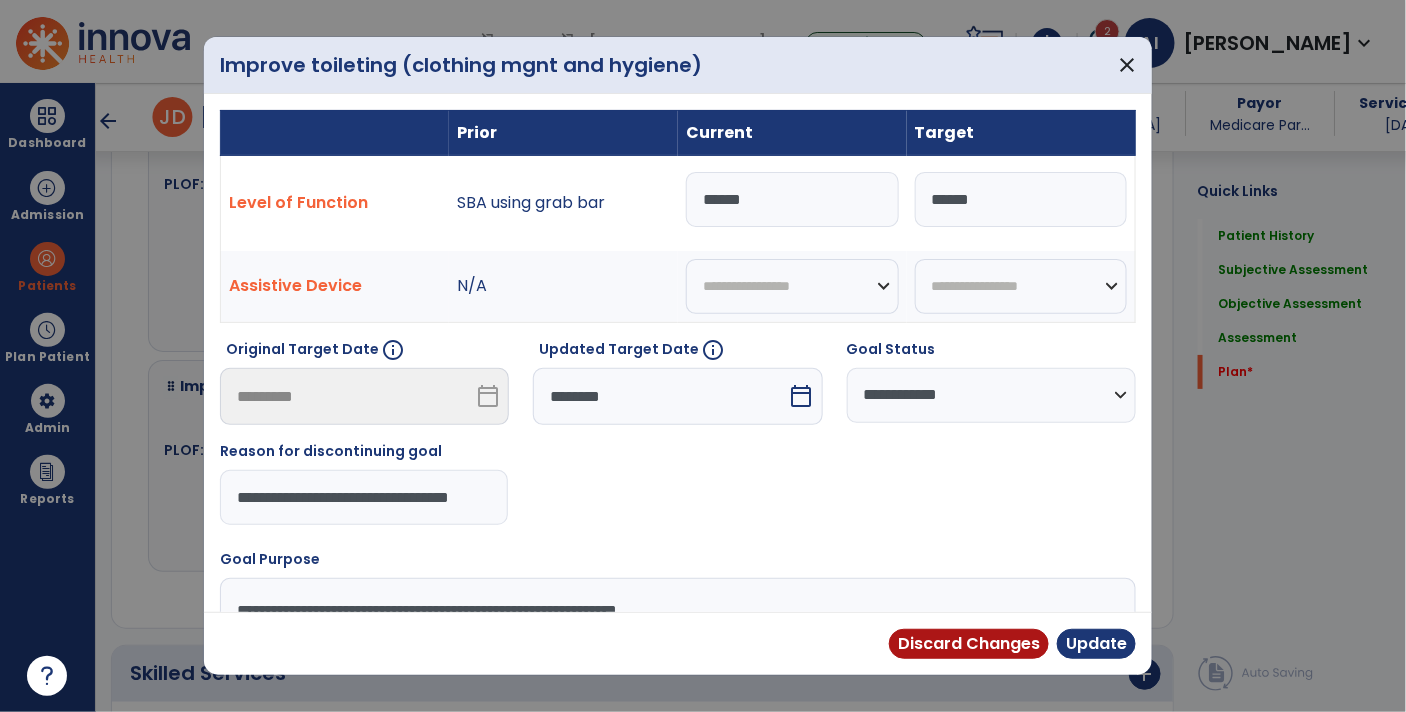 scroll, scrollTop: 0, scrollLeft: 0, axis: both 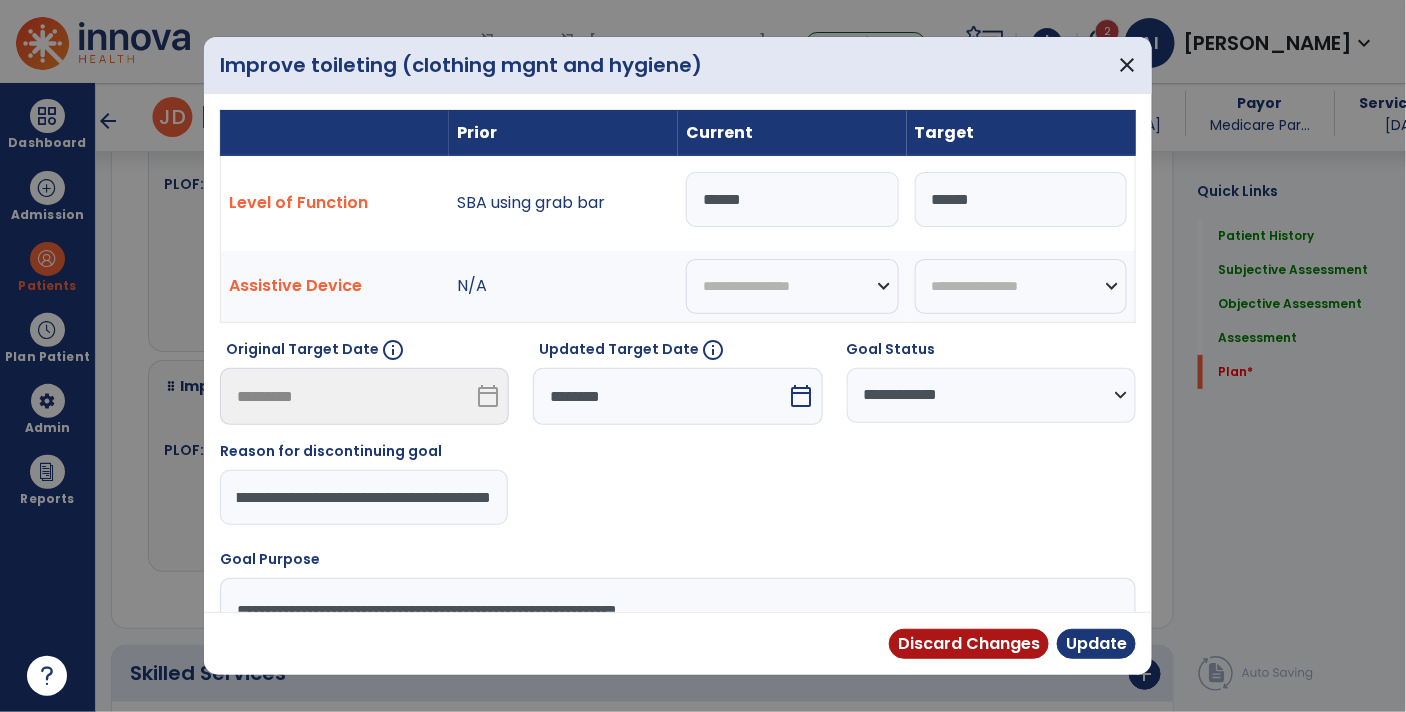 type on "**********" 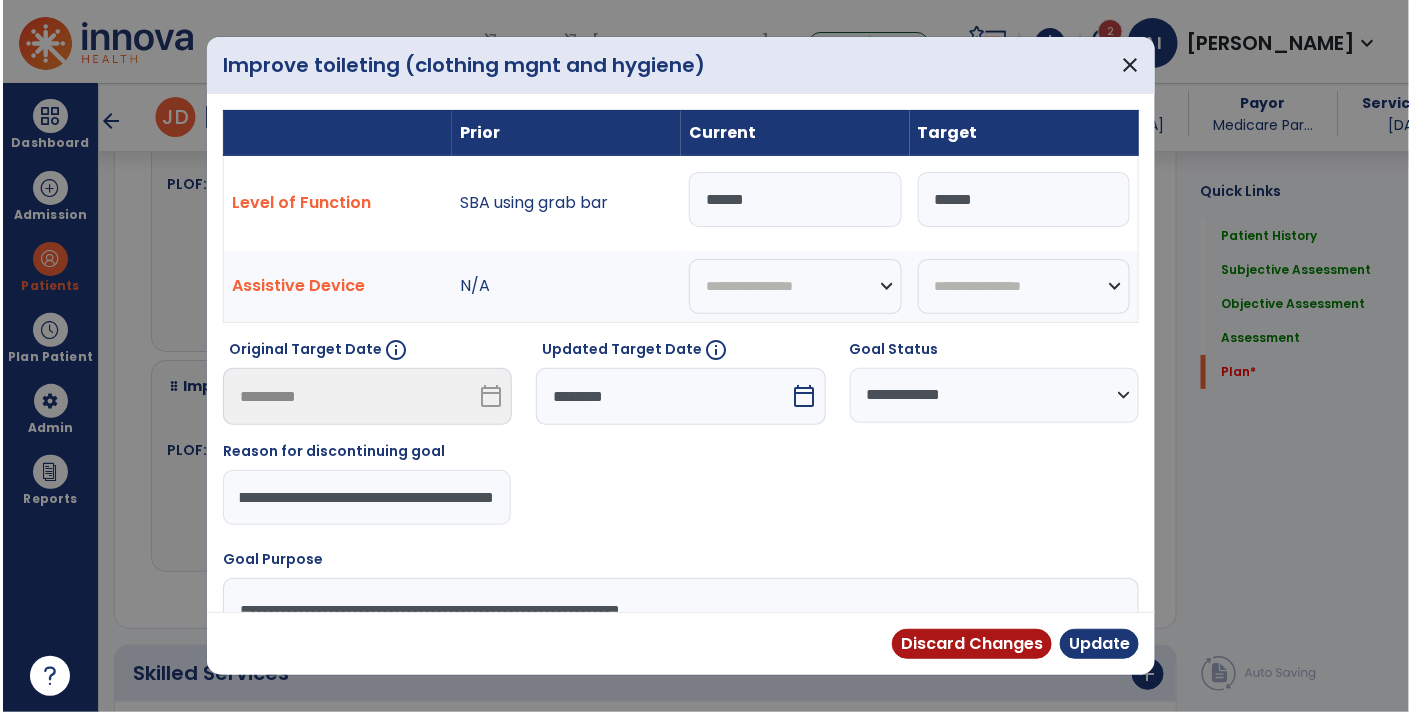 scroll, scrollTop: 0, scrollLeft: 224, axis: horizontal 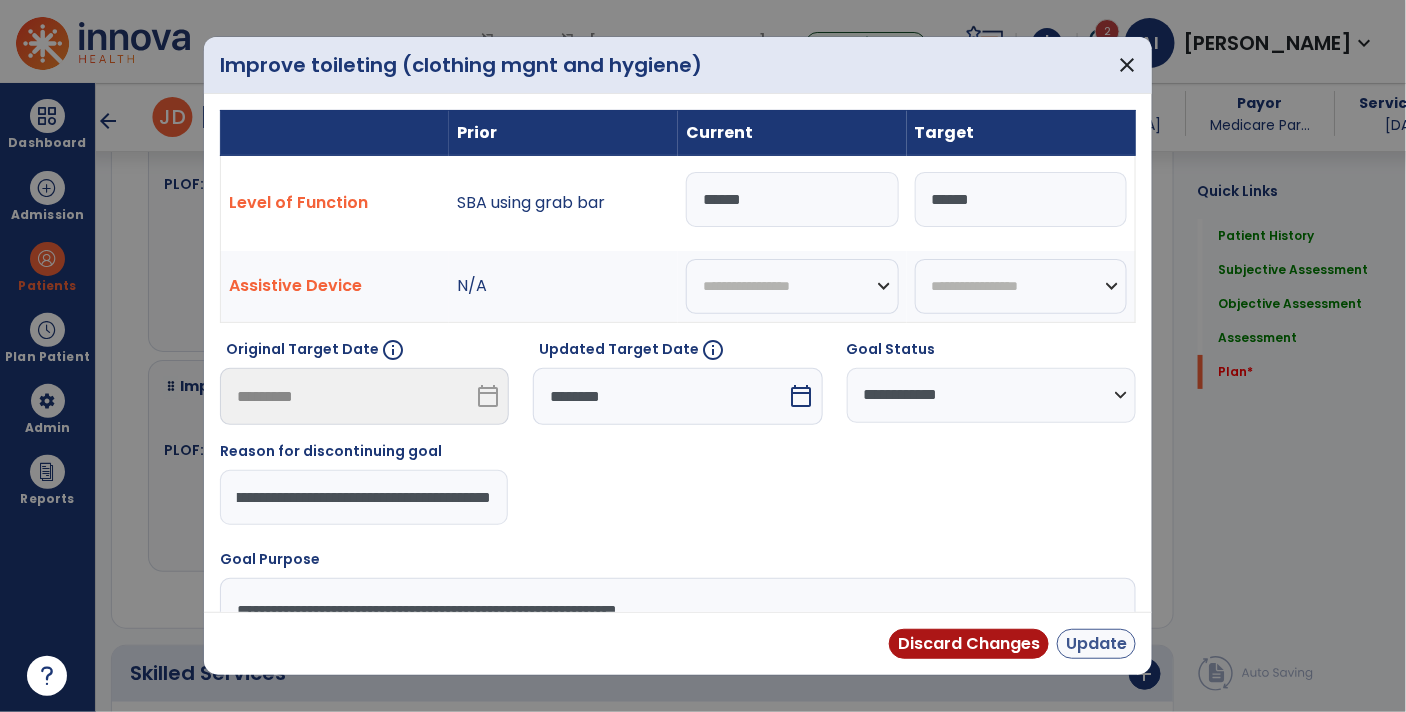 click on "Update" at bounding box center (1096, 644) 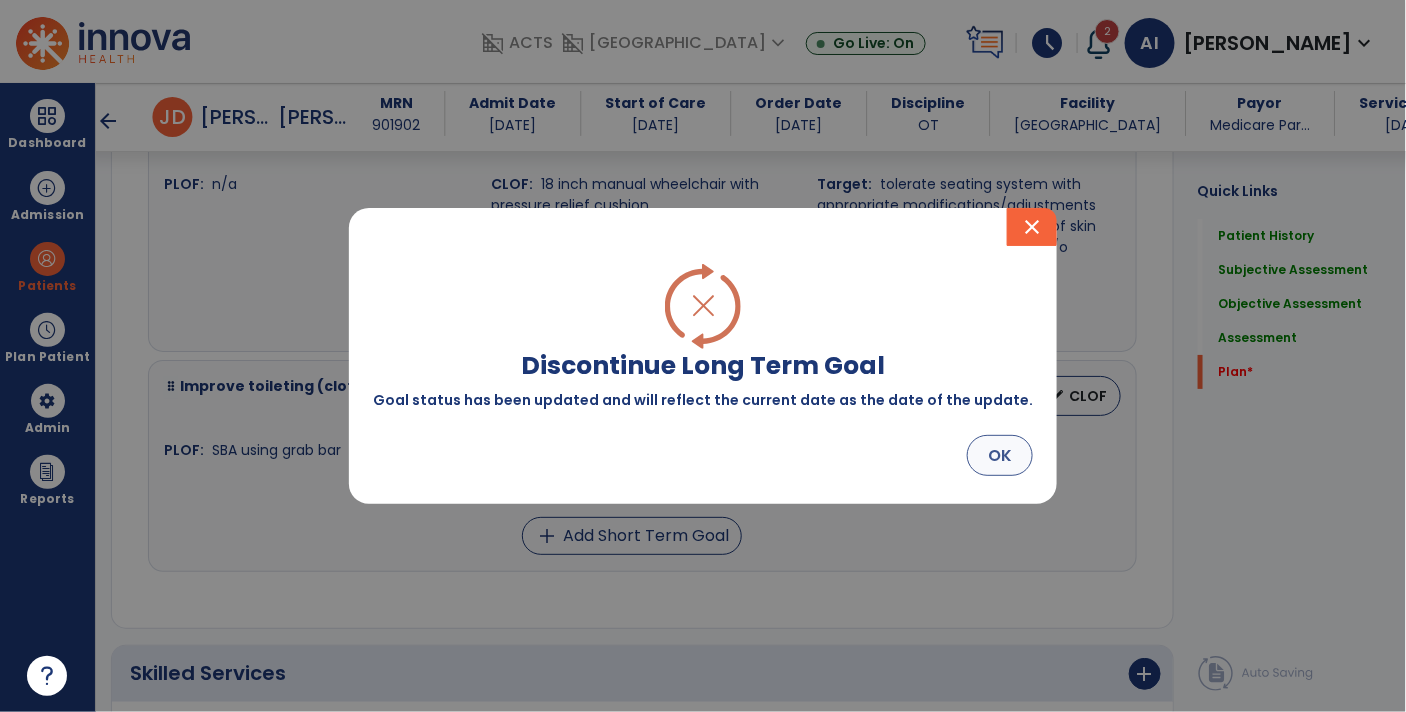 click on "OK" at bounding box center [1000, 455] 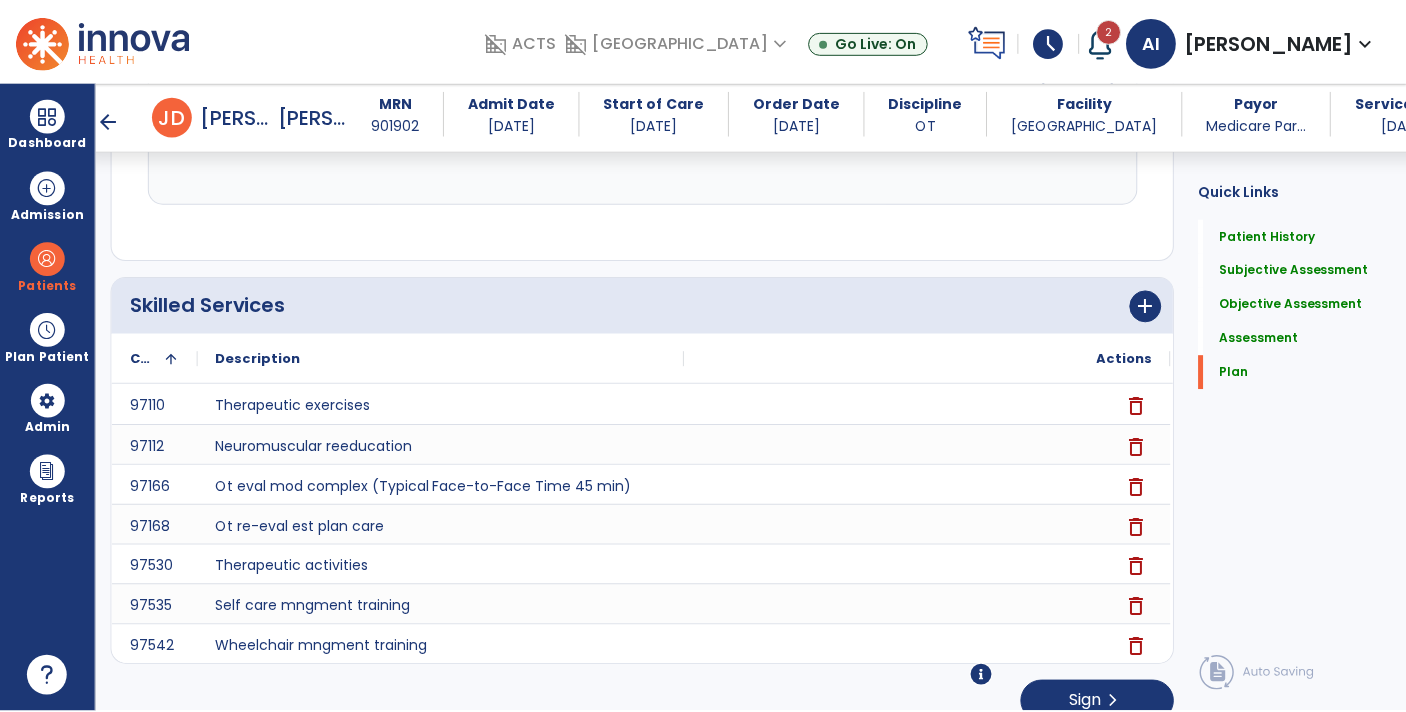 scroll, scrollTop: 5053, scrollLeft: 0, axis: vertical 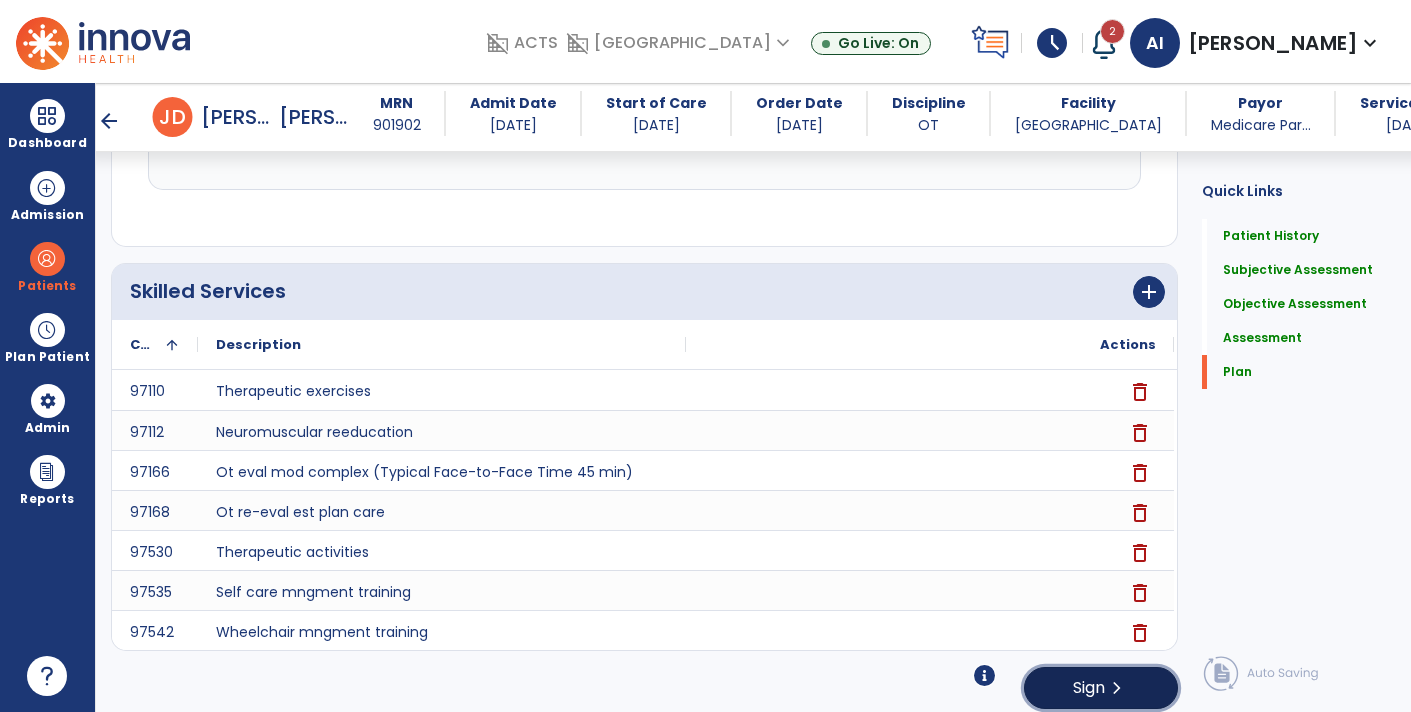click on "chevron_right" 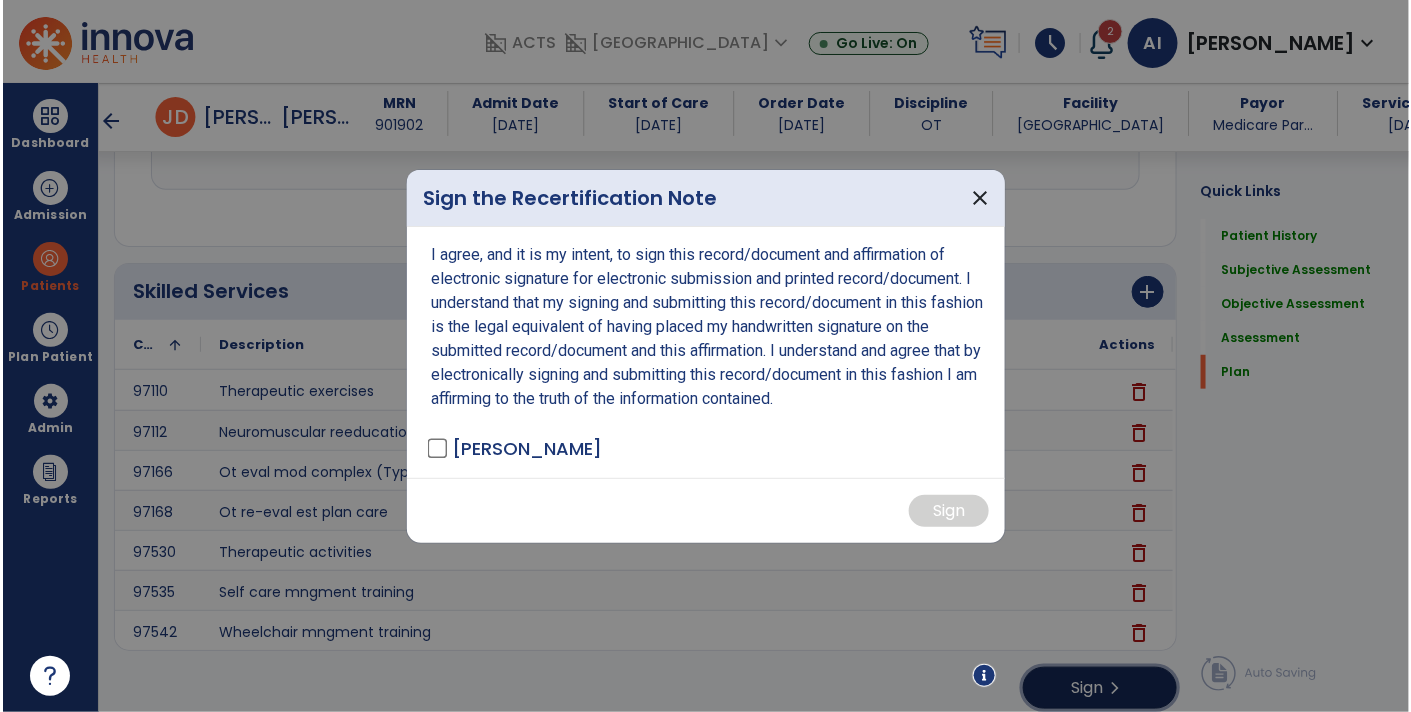 scroll, scrollTop: 5053, scrollLeft: 0, axis: vertical 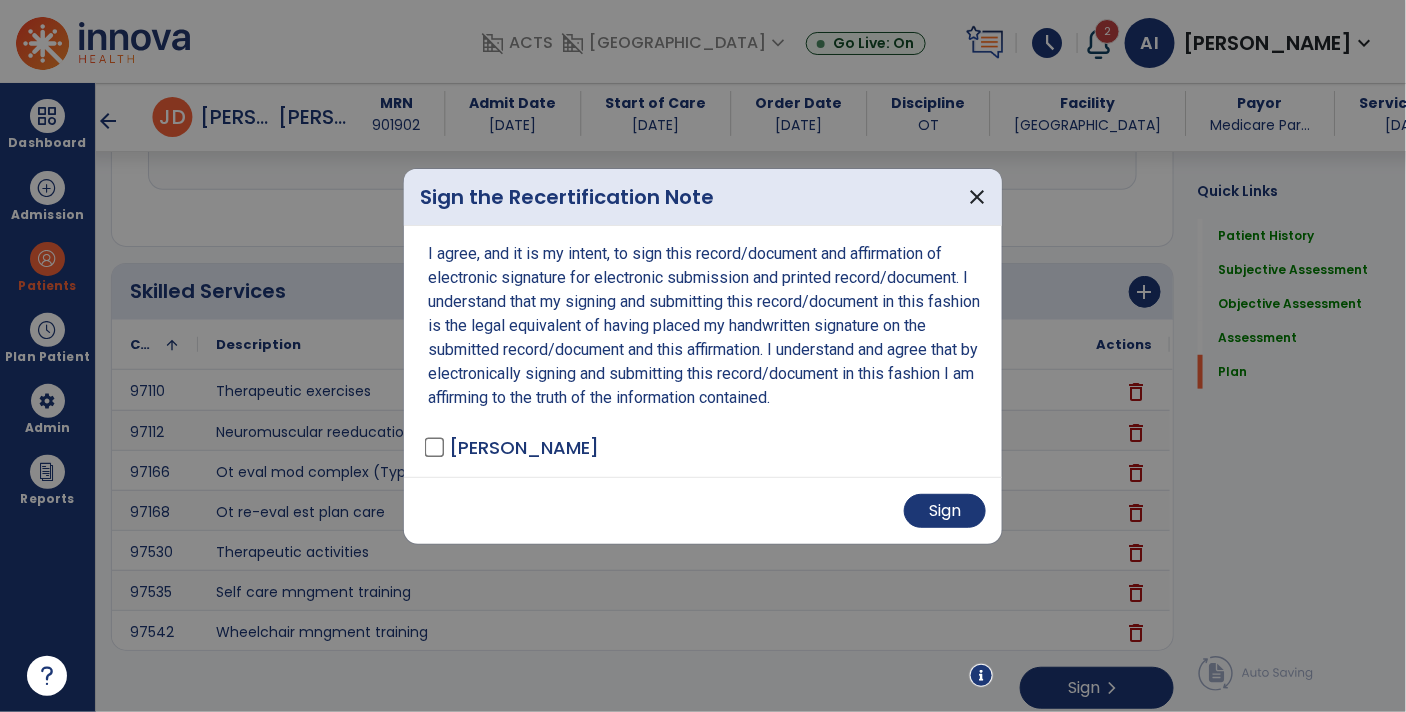 click on "Sign" at bounding box center [703, 510] 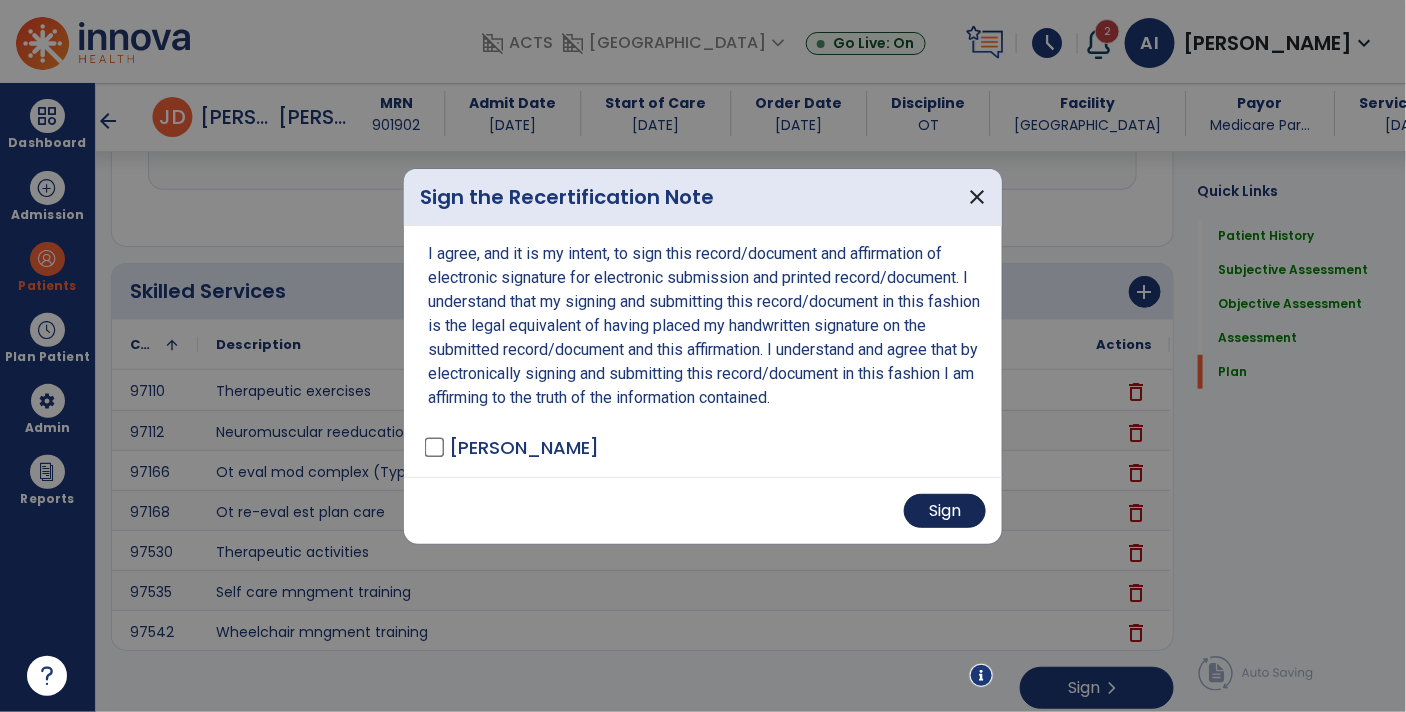 click on "Sign" at bounding box center [945, 511] 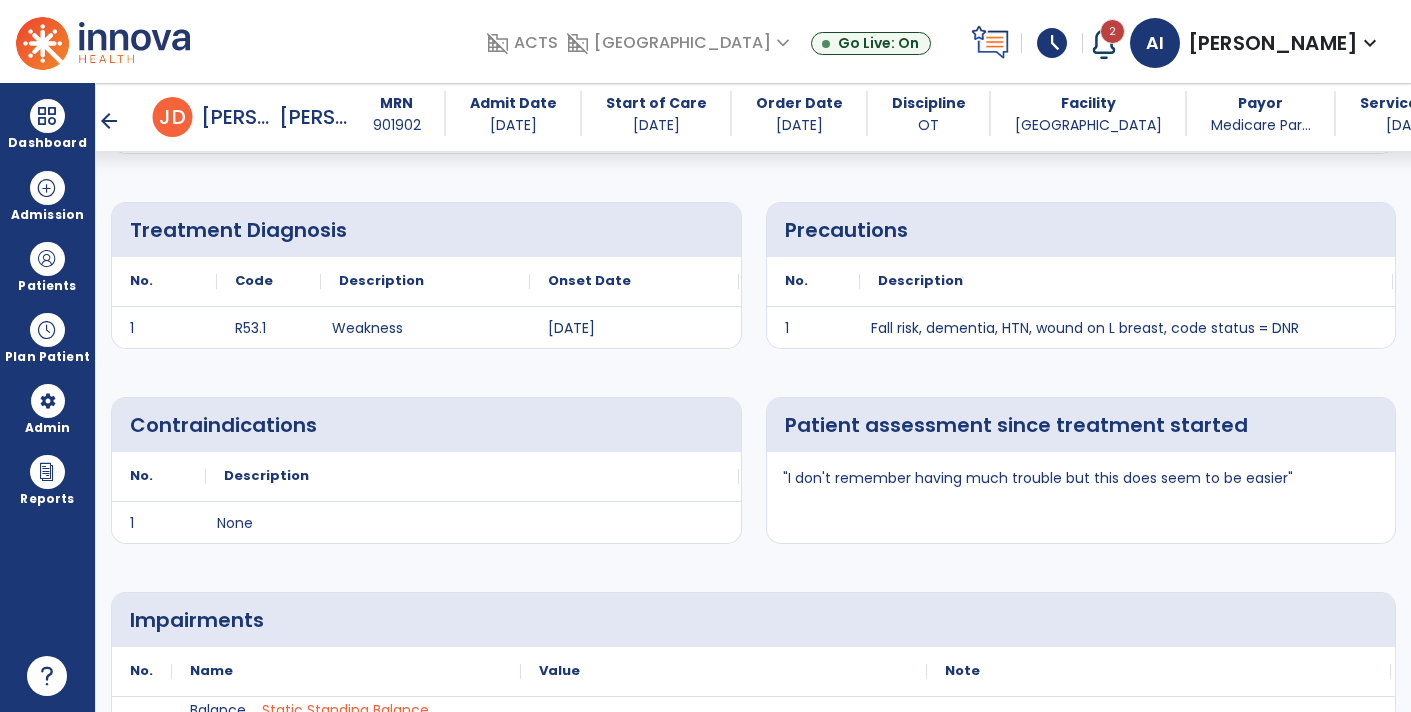 scroll, scrollTop: 0, scrollLeft: 0, axis: both 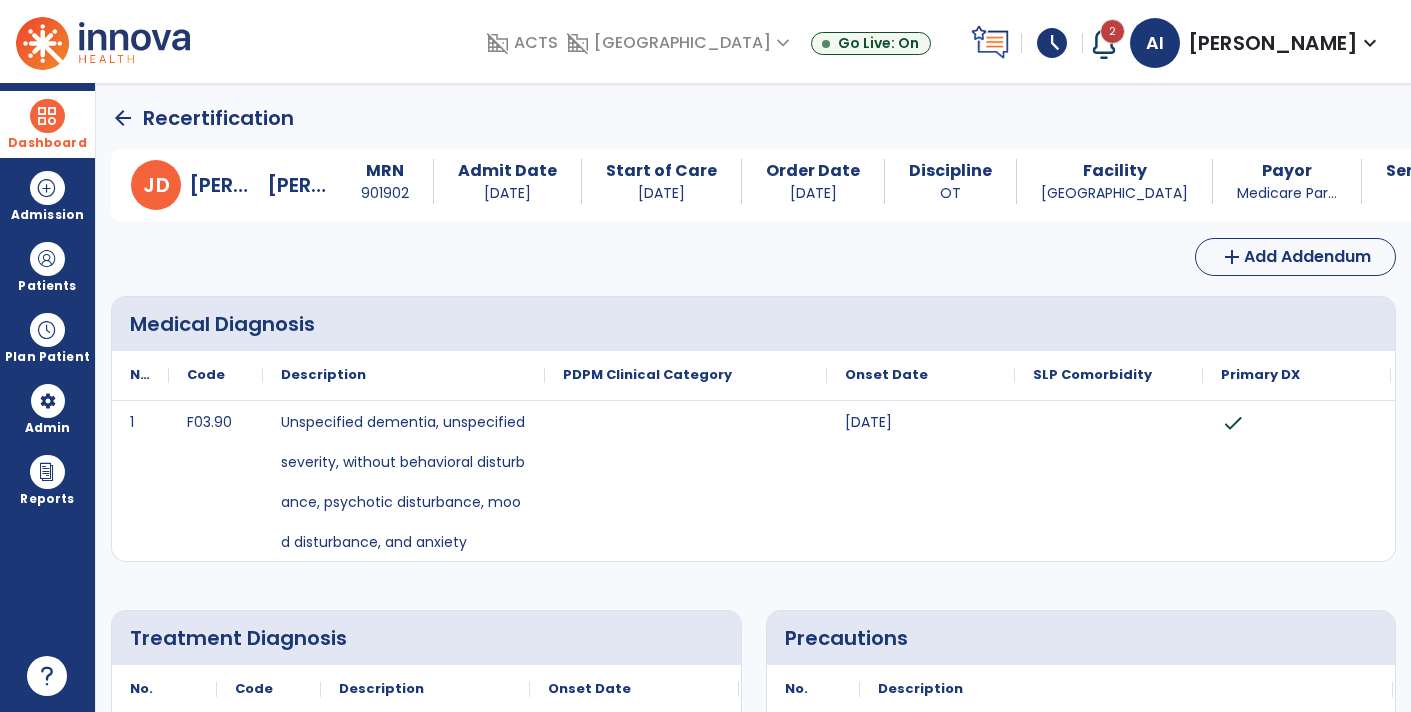 click on "Dashboard" at bounding box center [47, 124] 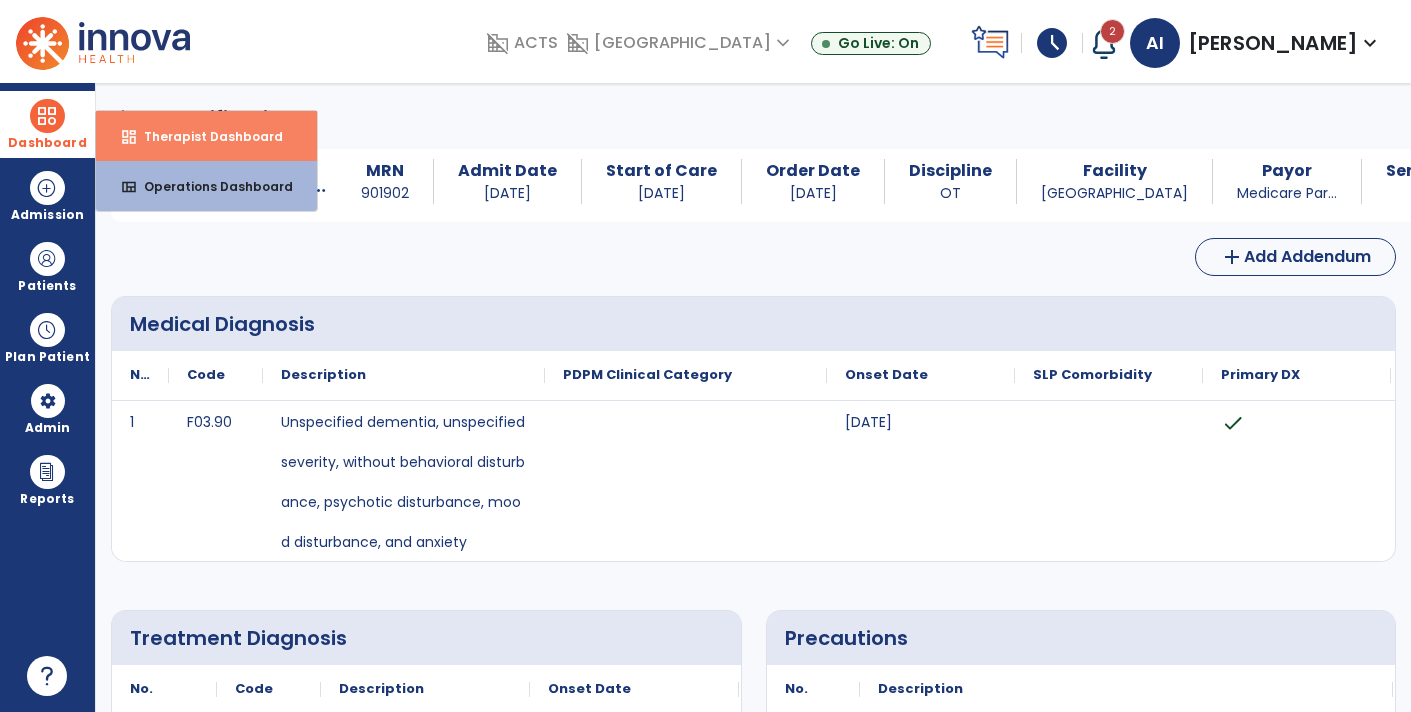 click on "dashboard  Therapist Dashboard" at bounding box center (206, 136) 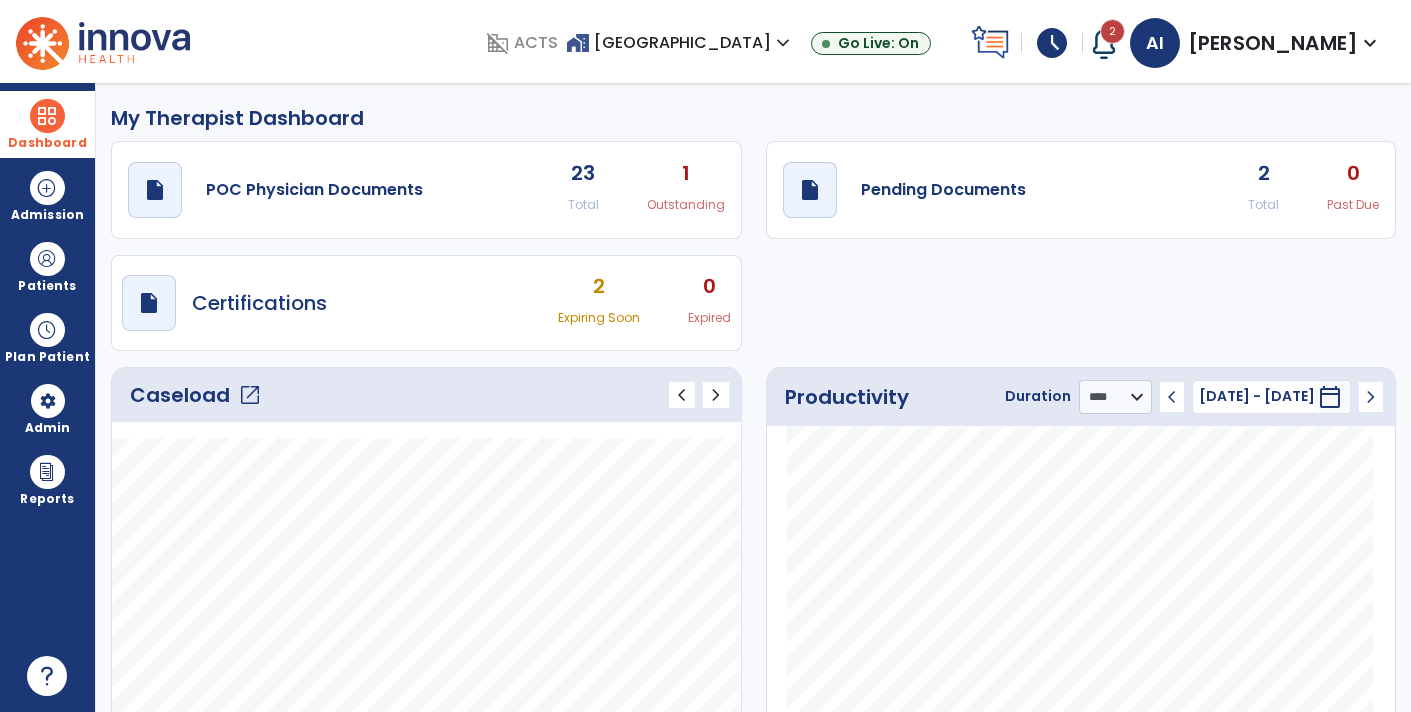 click on "2 Total 0 Past Due" 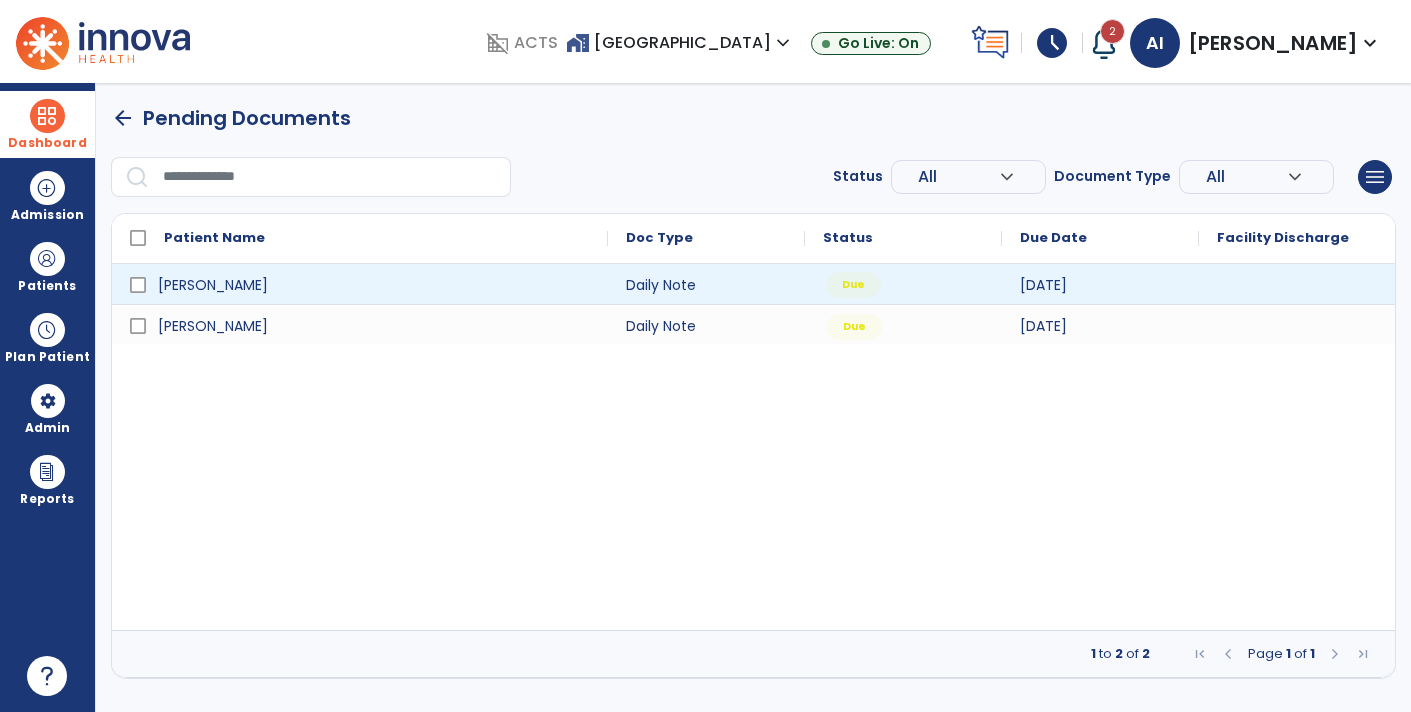 click on "Due" at bounding box center (903, 284) 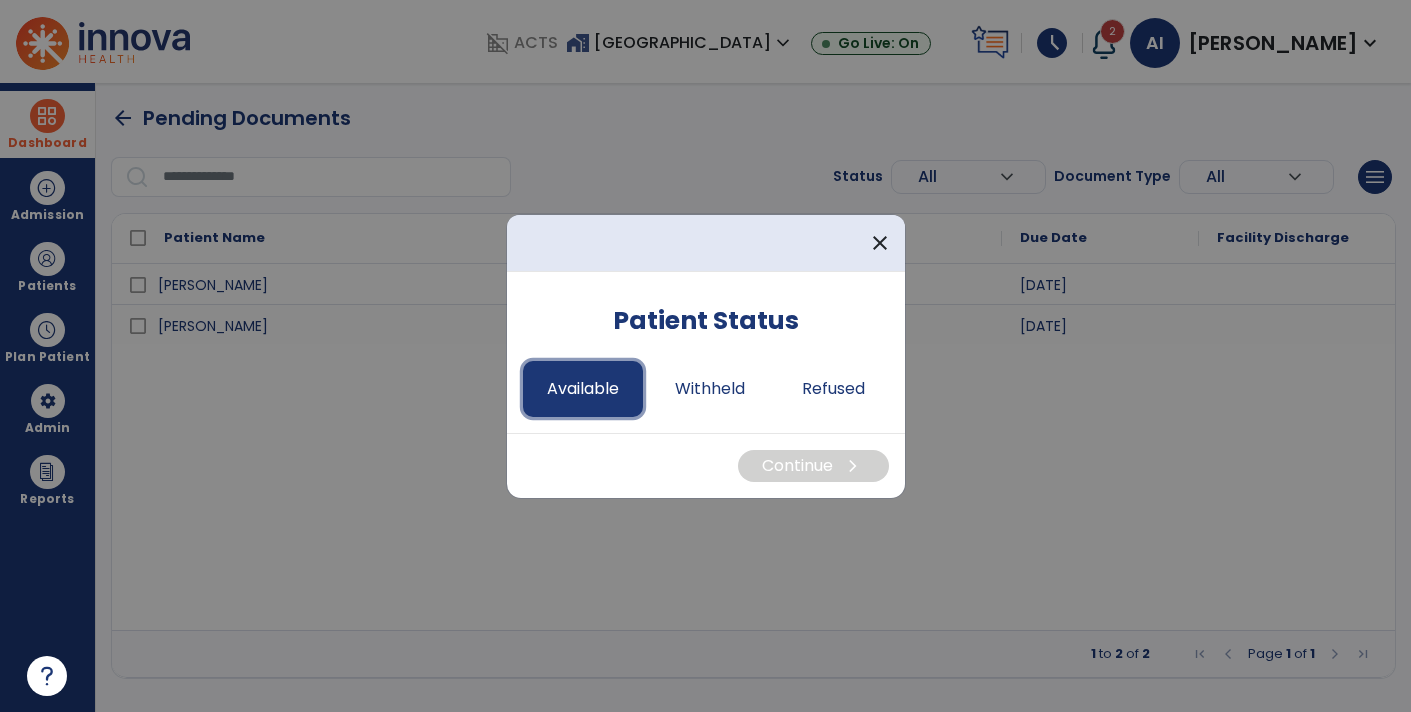click on "Available" at bounding box center [583, 389] 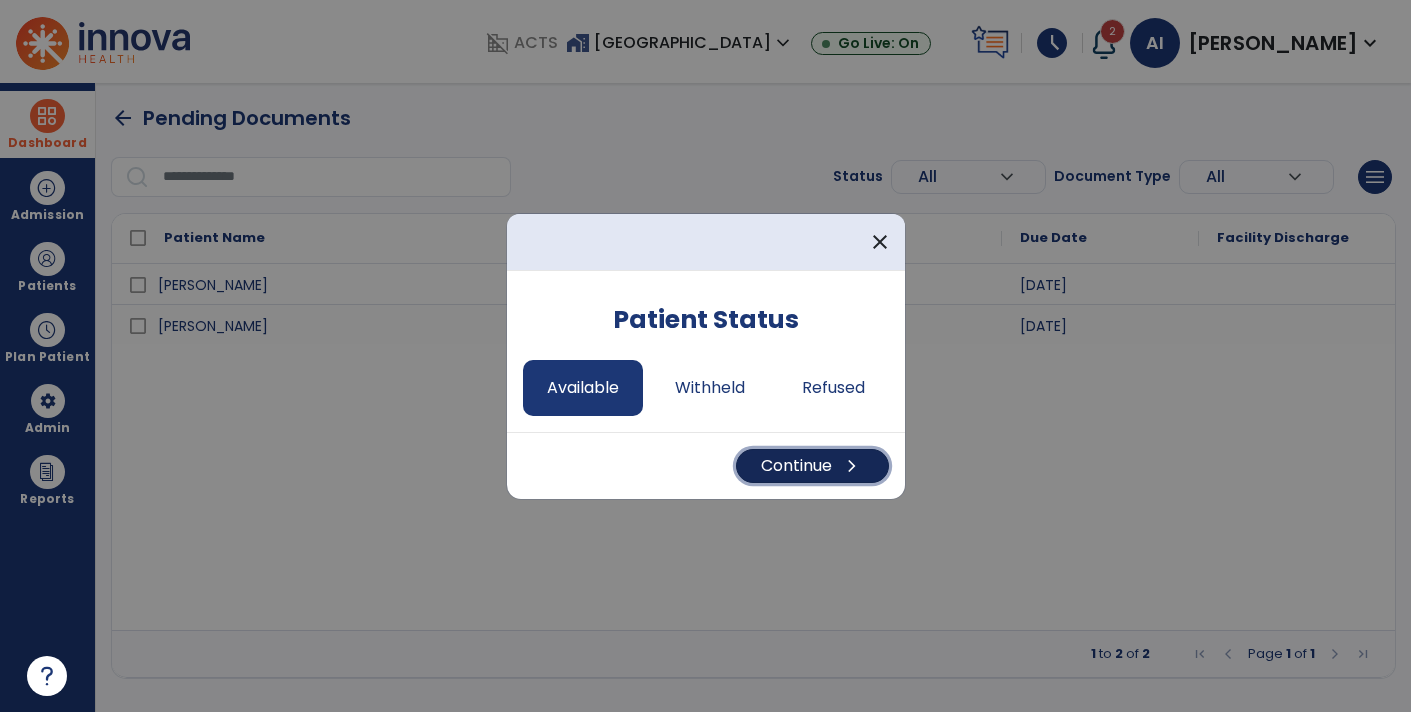 click on "Continue   chevron_right" at bounding box center [812, 466] 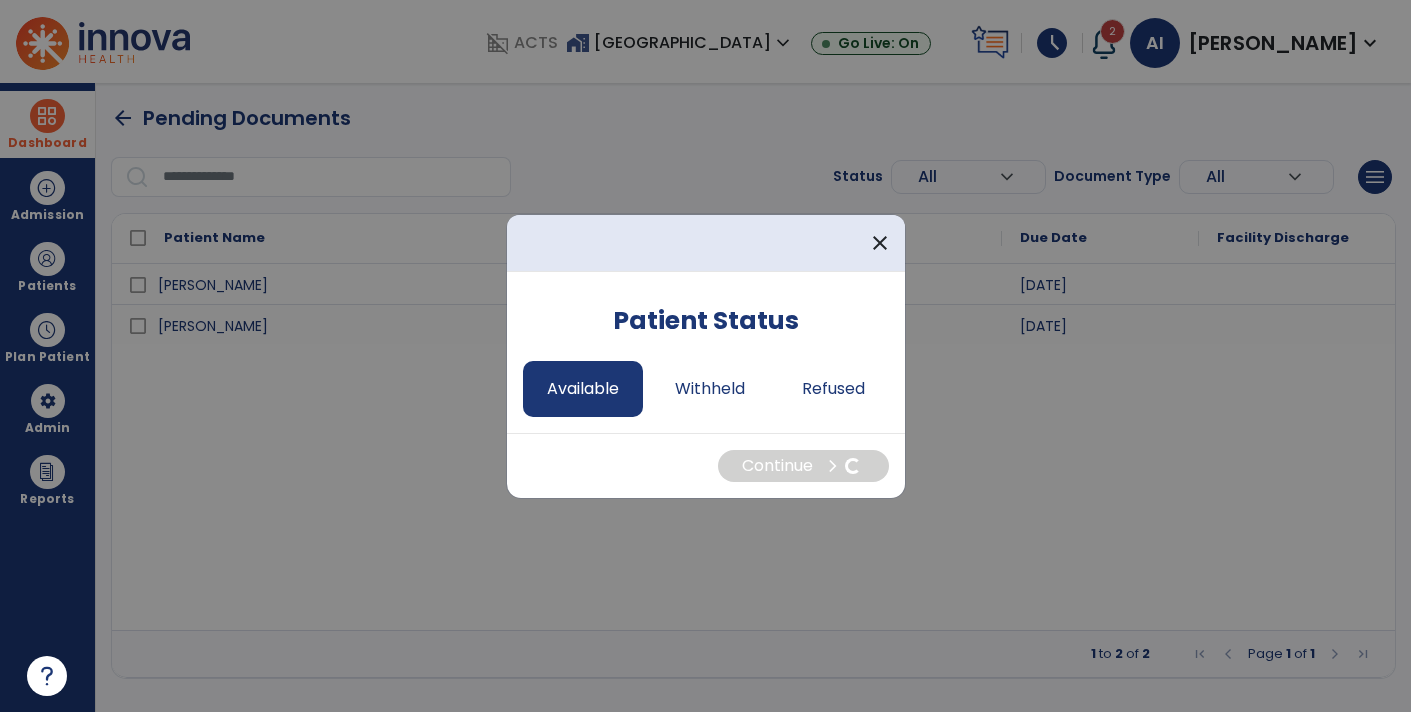select on "*" 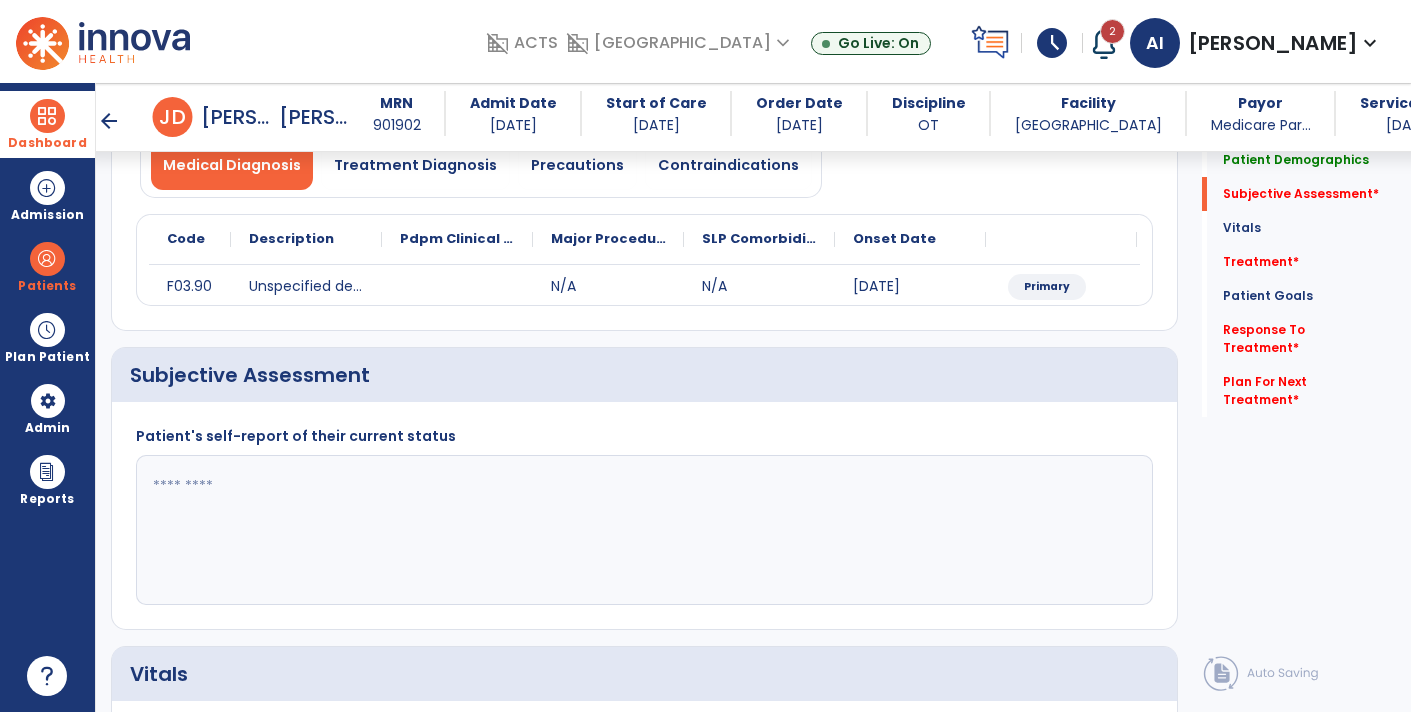 scroll, scrollTop: 186, scrollLeft: 0, axis: vertical 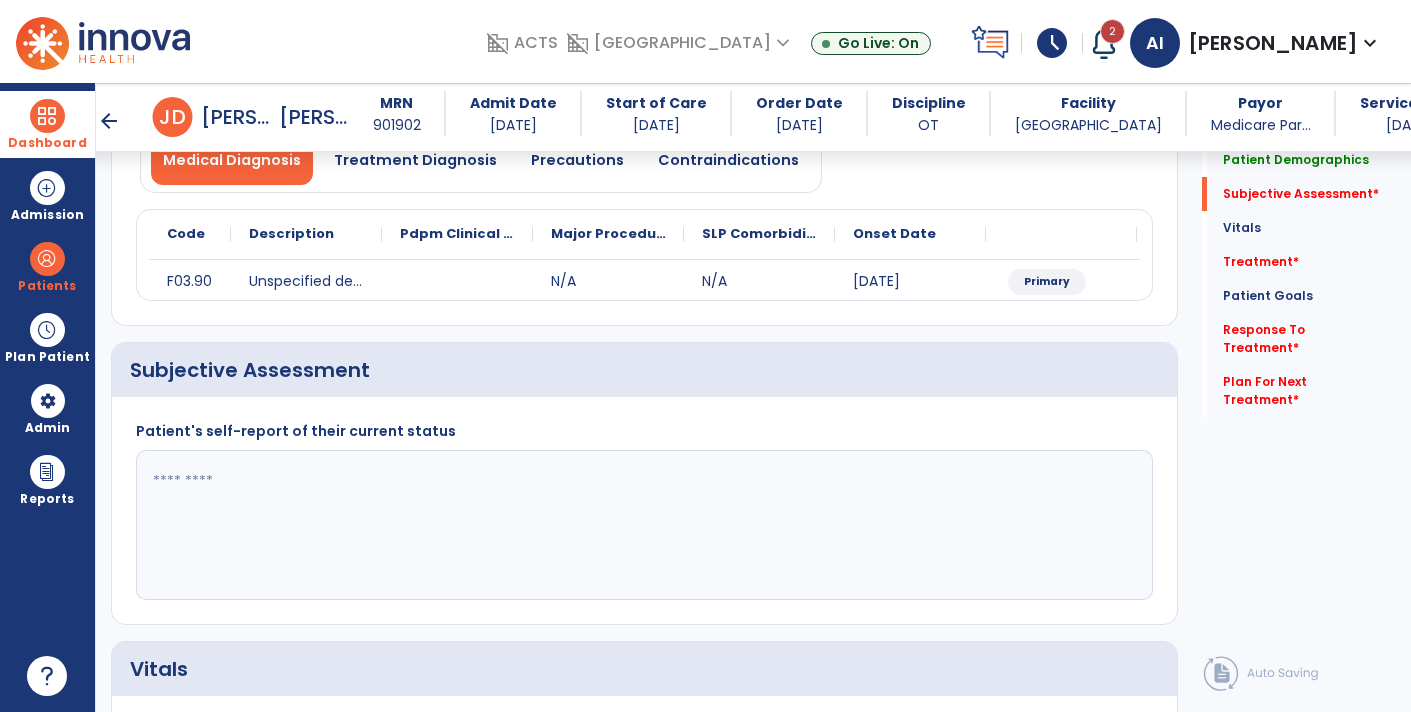 click 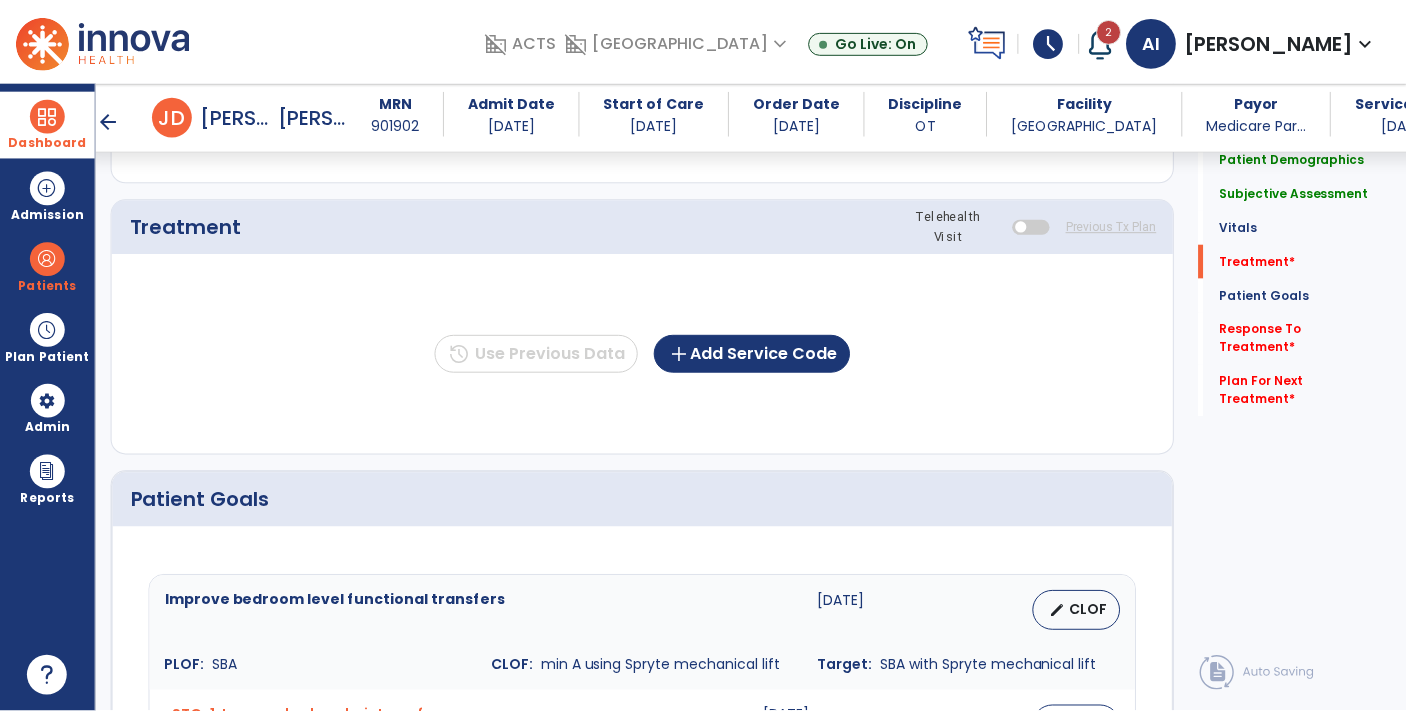 scroll, scrollTop: 1053, scrollLeft: 0, axis: vertical 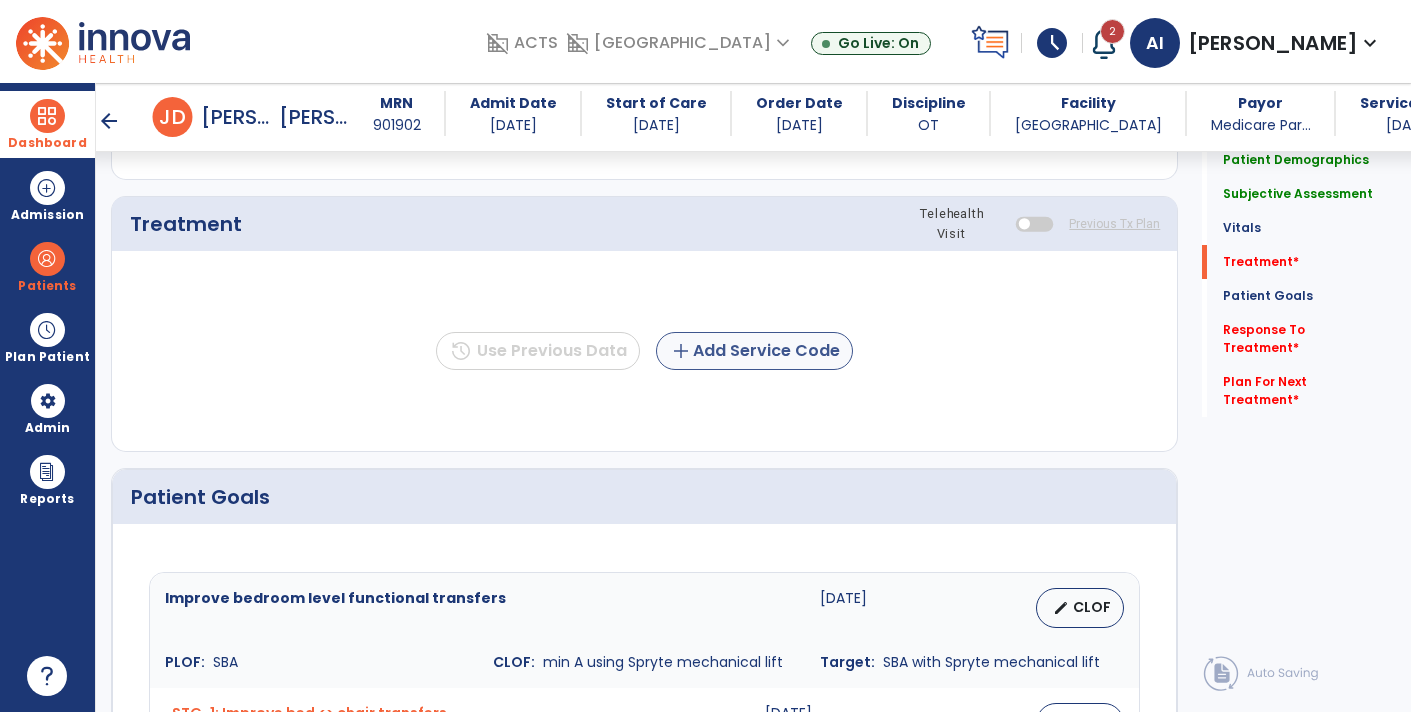 type on "**********" 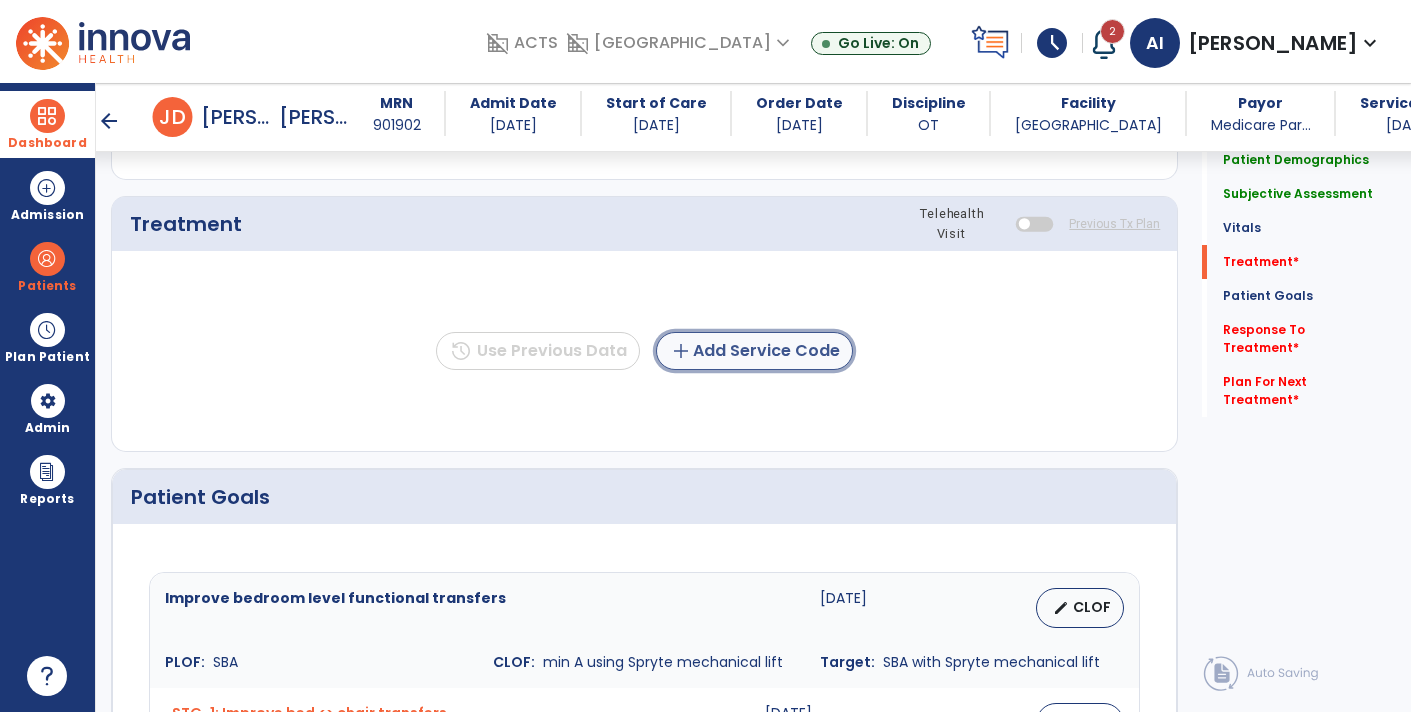 click on "add  Add Service Code" 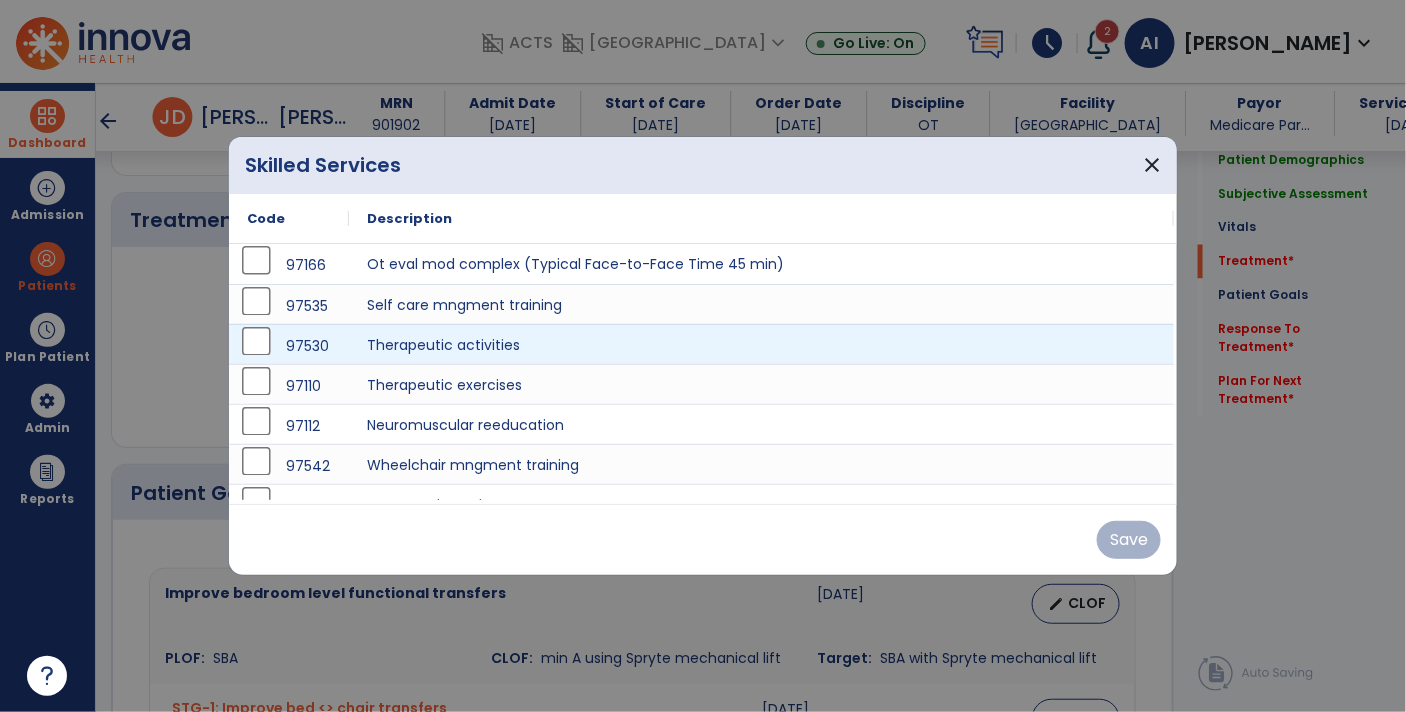scroll, scrollTop: 1053, scrollLeft: 0, axis: vertical 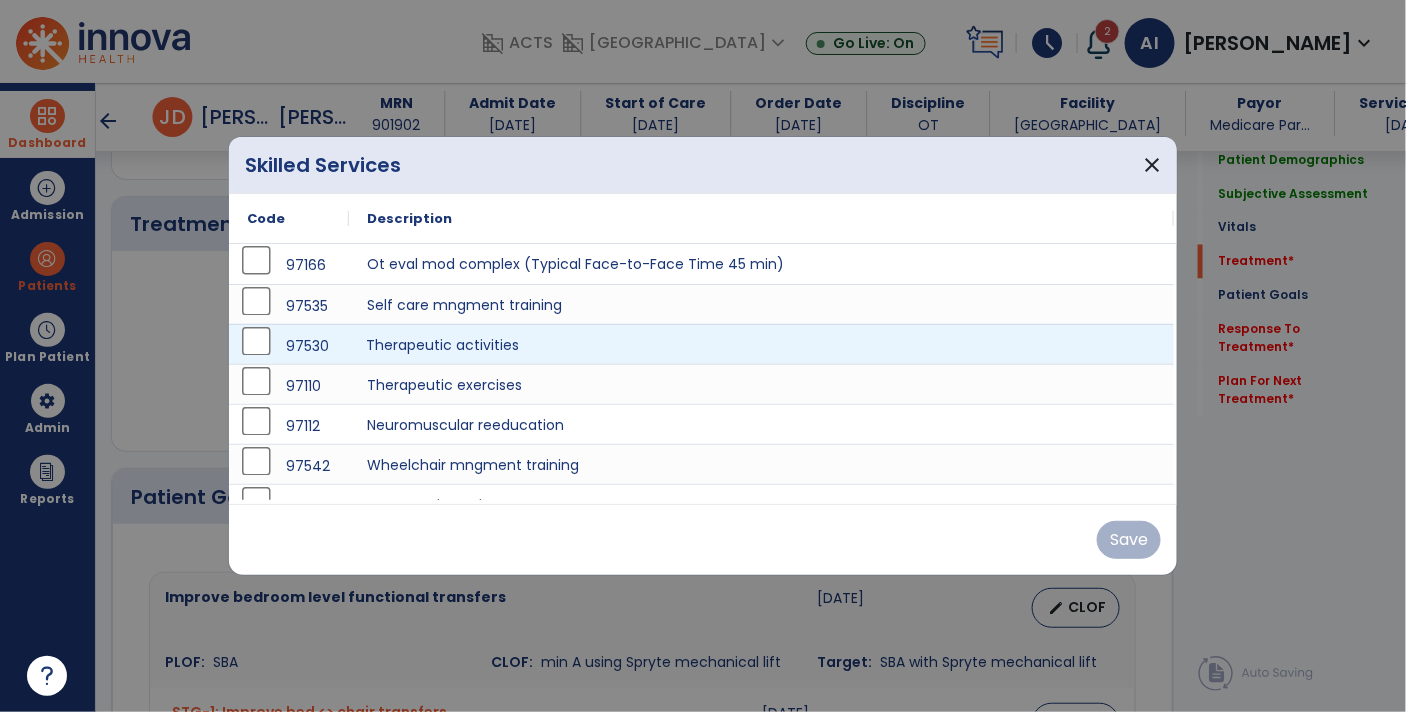 click on "Therapeutic activities" at bounding box center [761, 344] 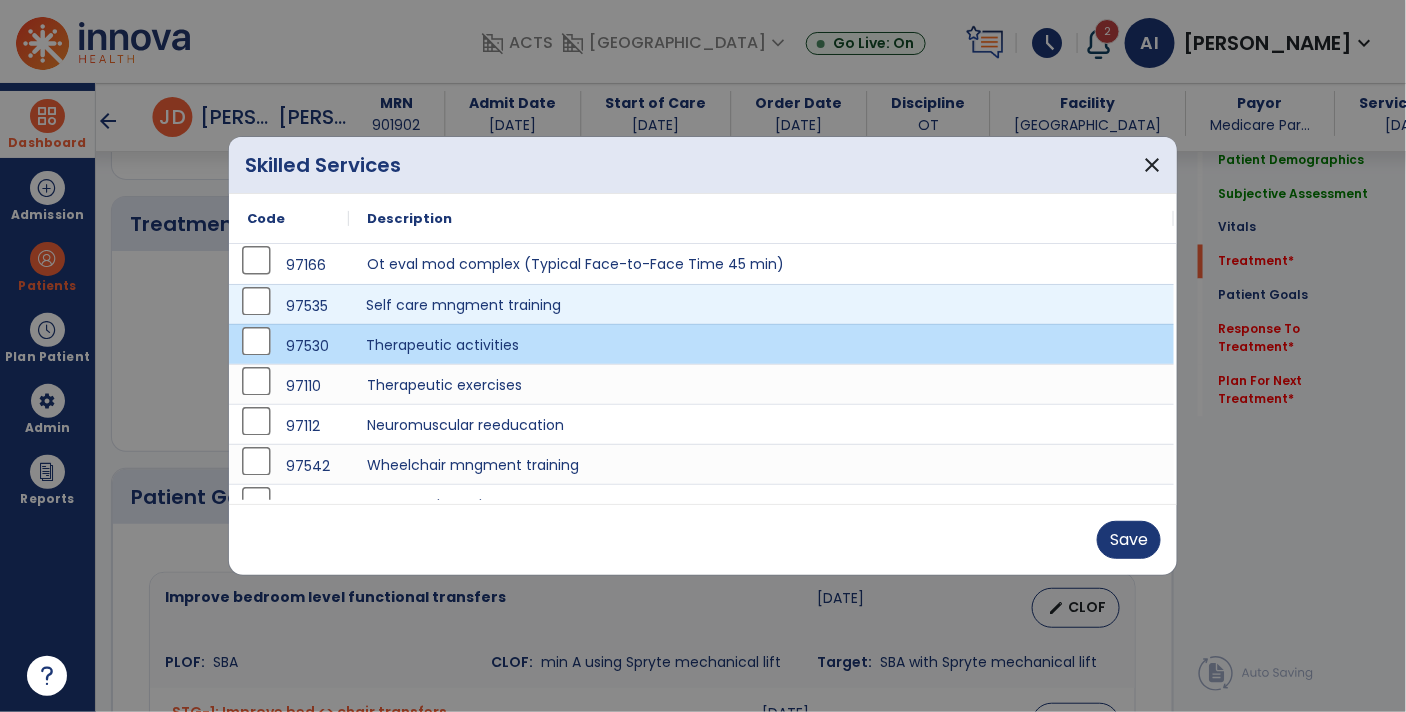 click on "Self care mngment training" at bounding box center [761, 304] 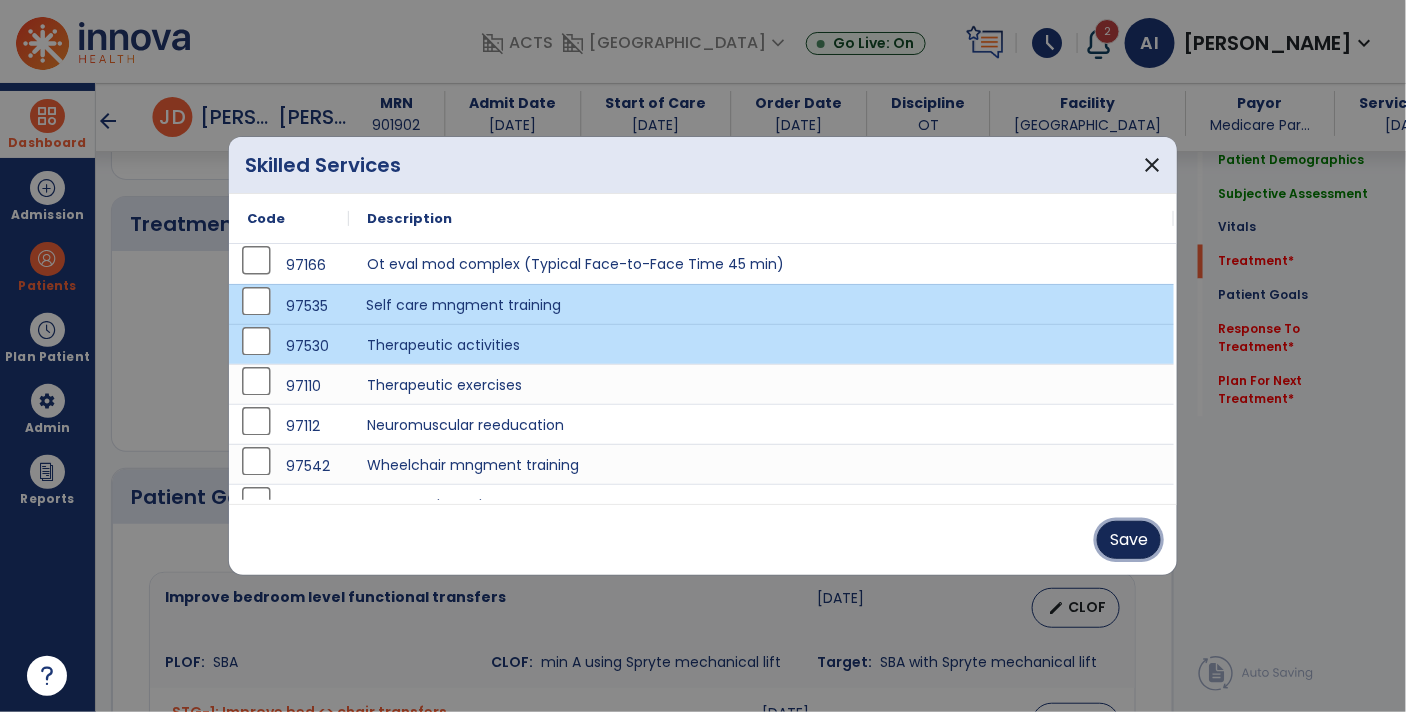 click on "Save" at bounding box center [1129, 540] 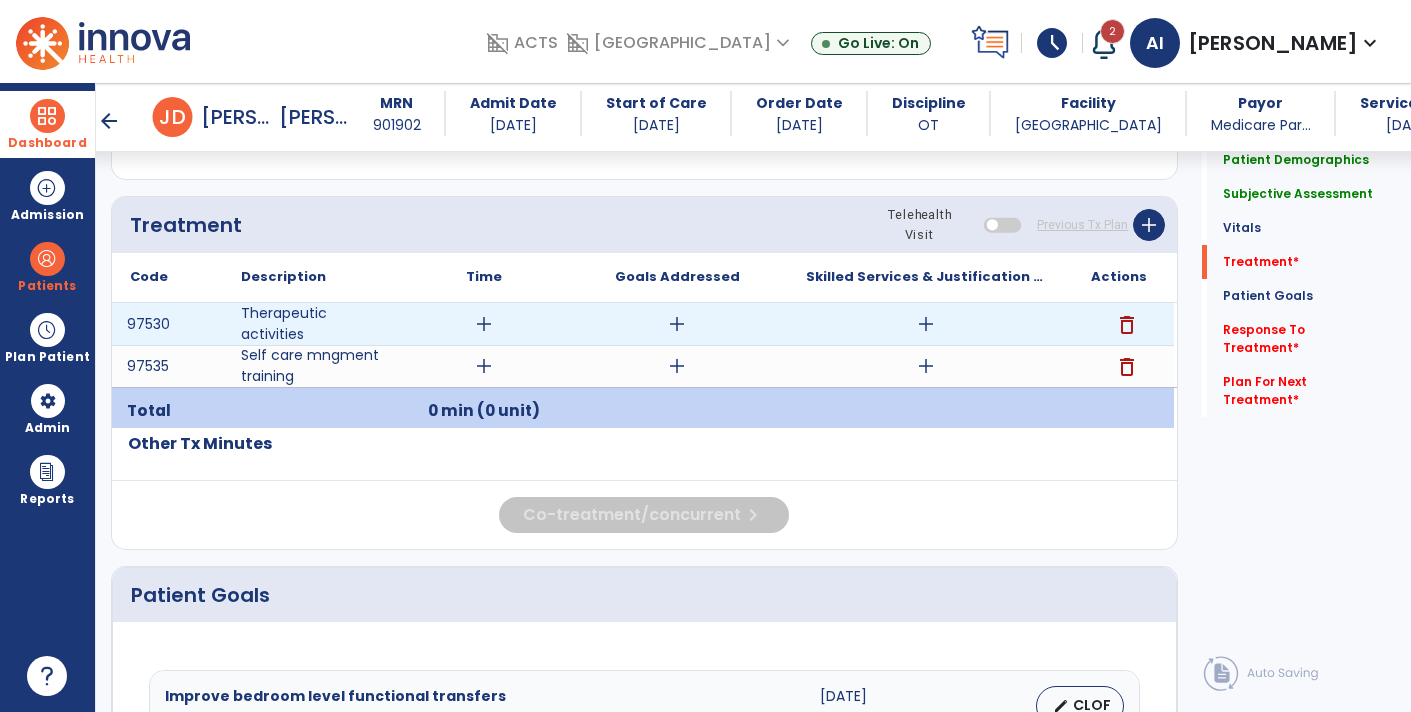 click on "add" at bounding box center [926, 324] 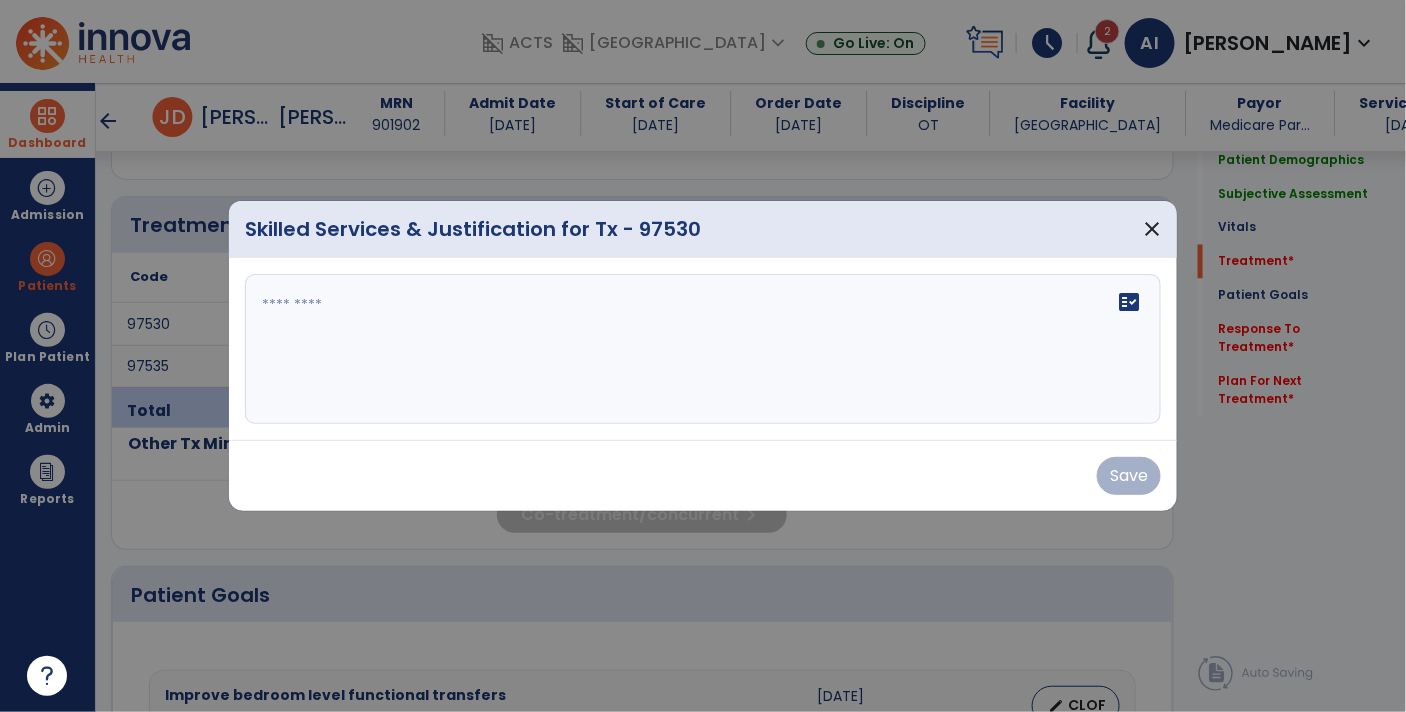 scroll, scrollTop: 1053, scrollLeft: 0, axis: vertical 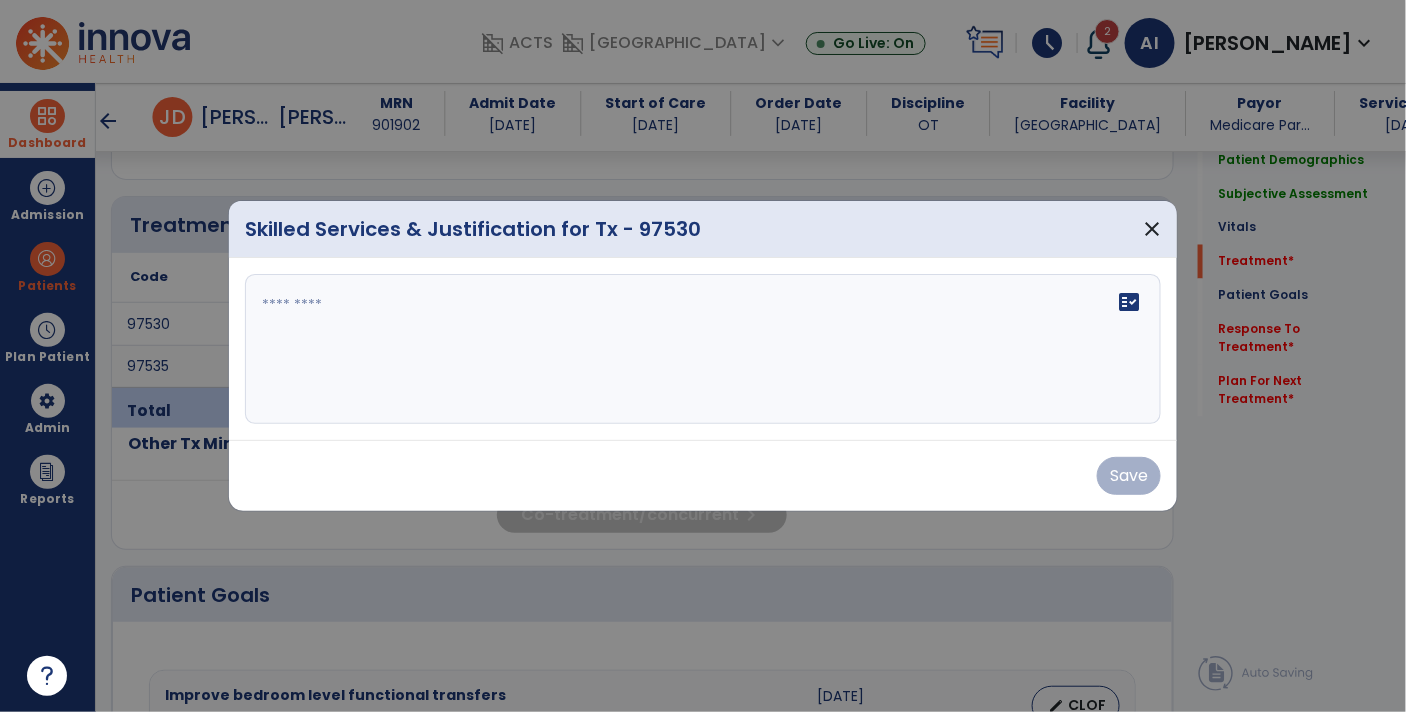 click on "fact_check" at bounding box center [703, 349] 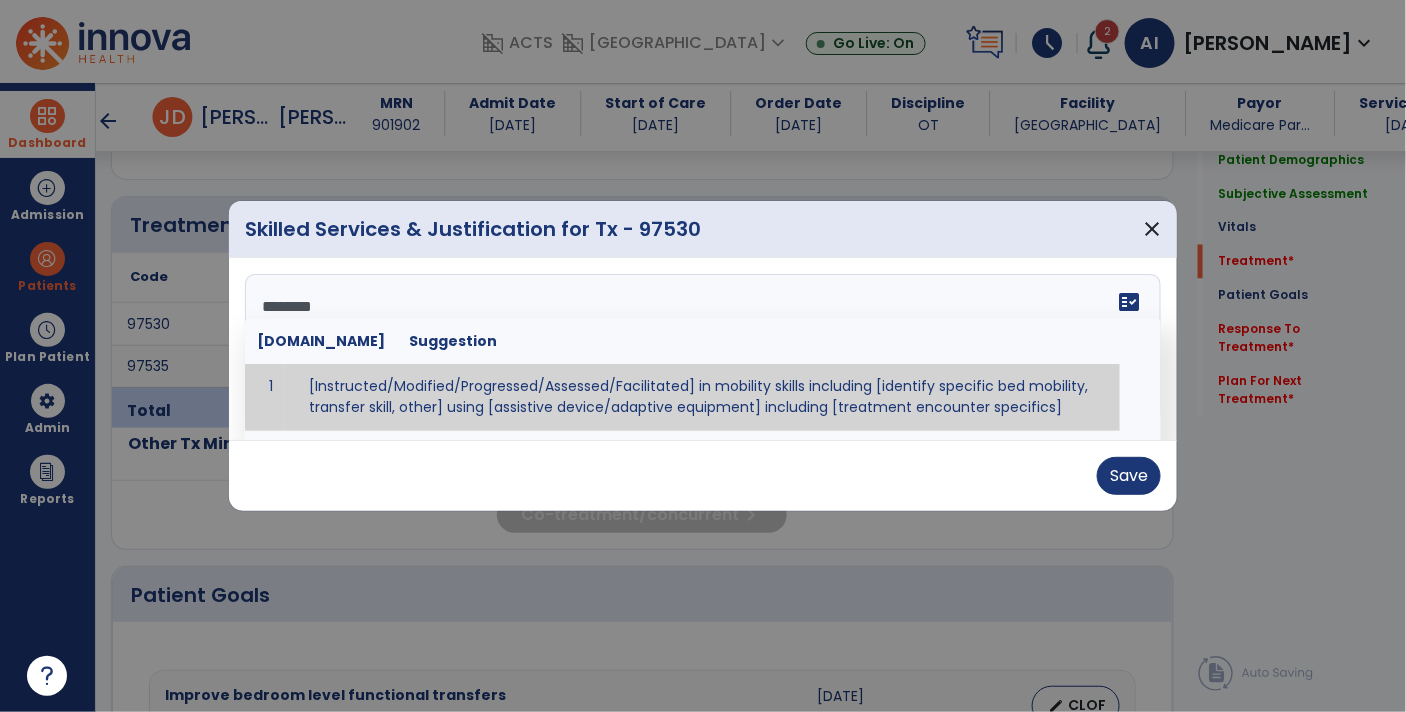 type on "*********" 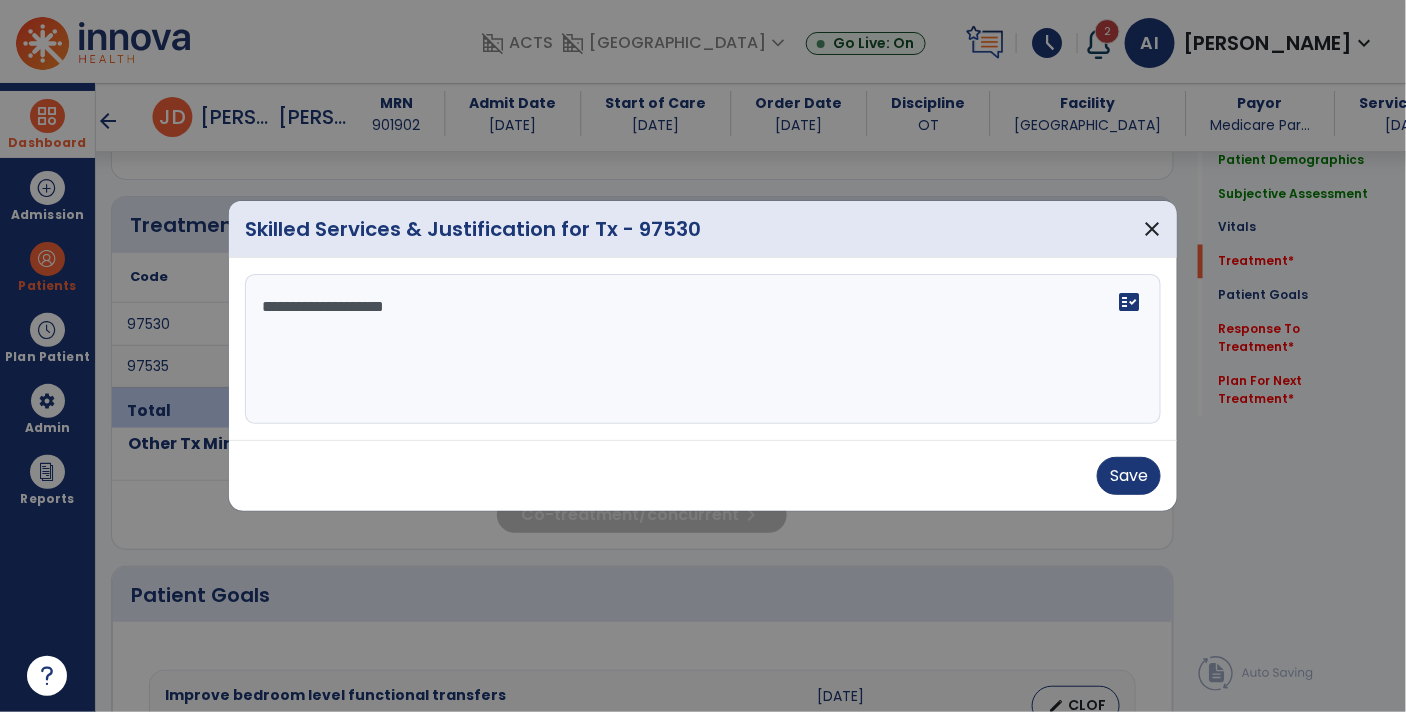 type on "**********" 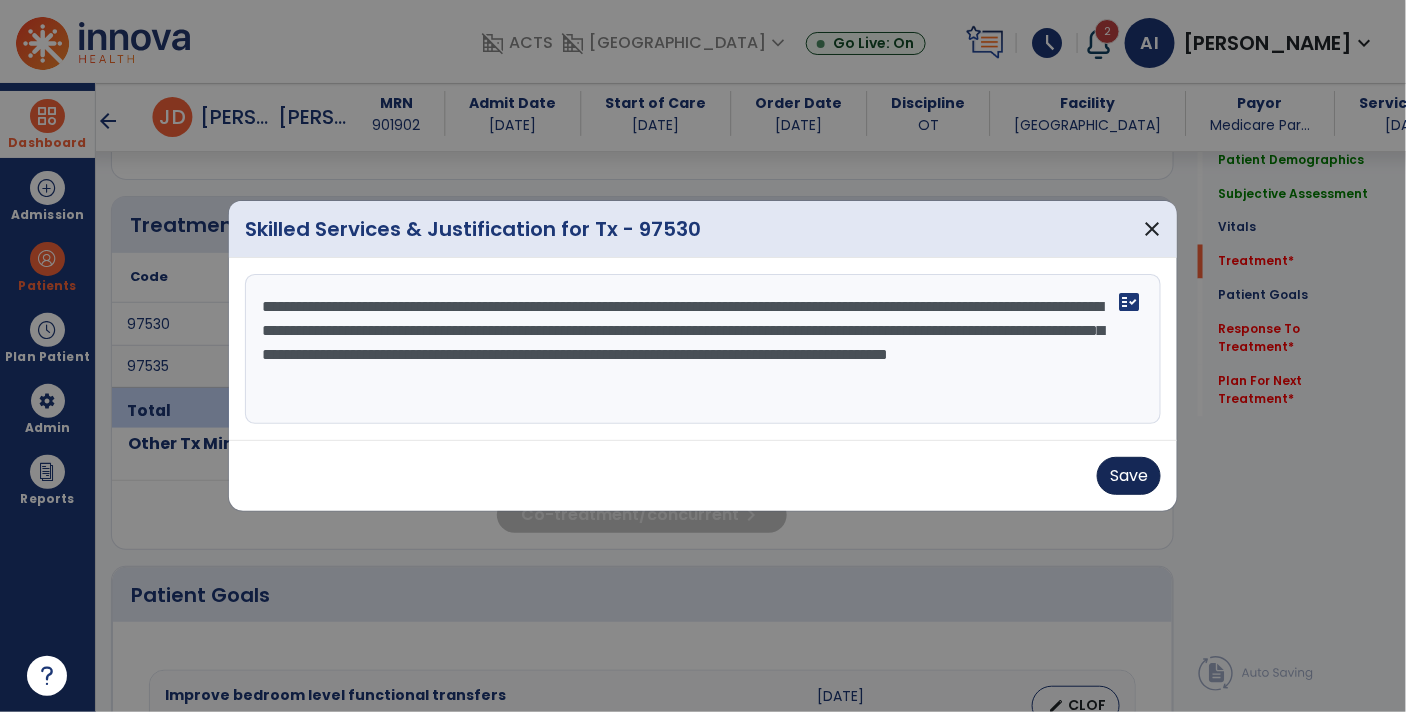 type on "**********" 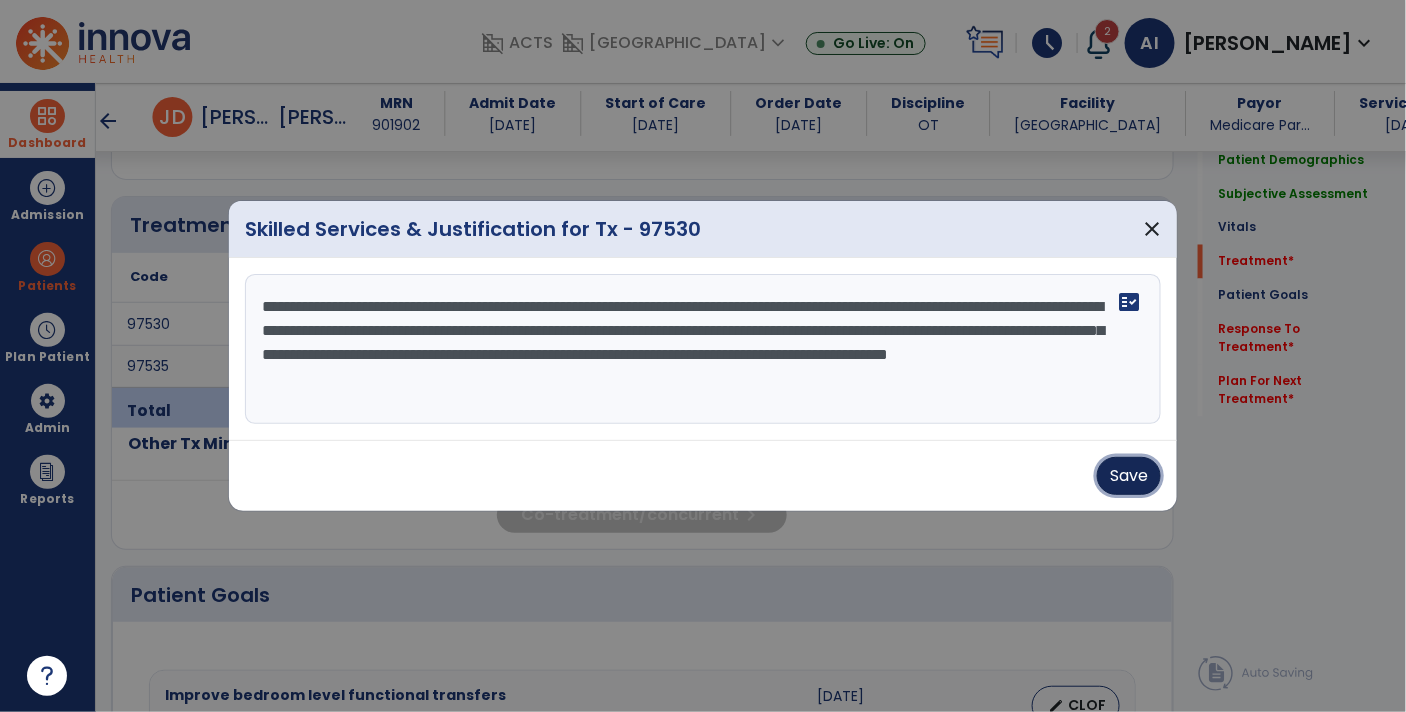 click on "Save" at bounding box center [1129, 476] 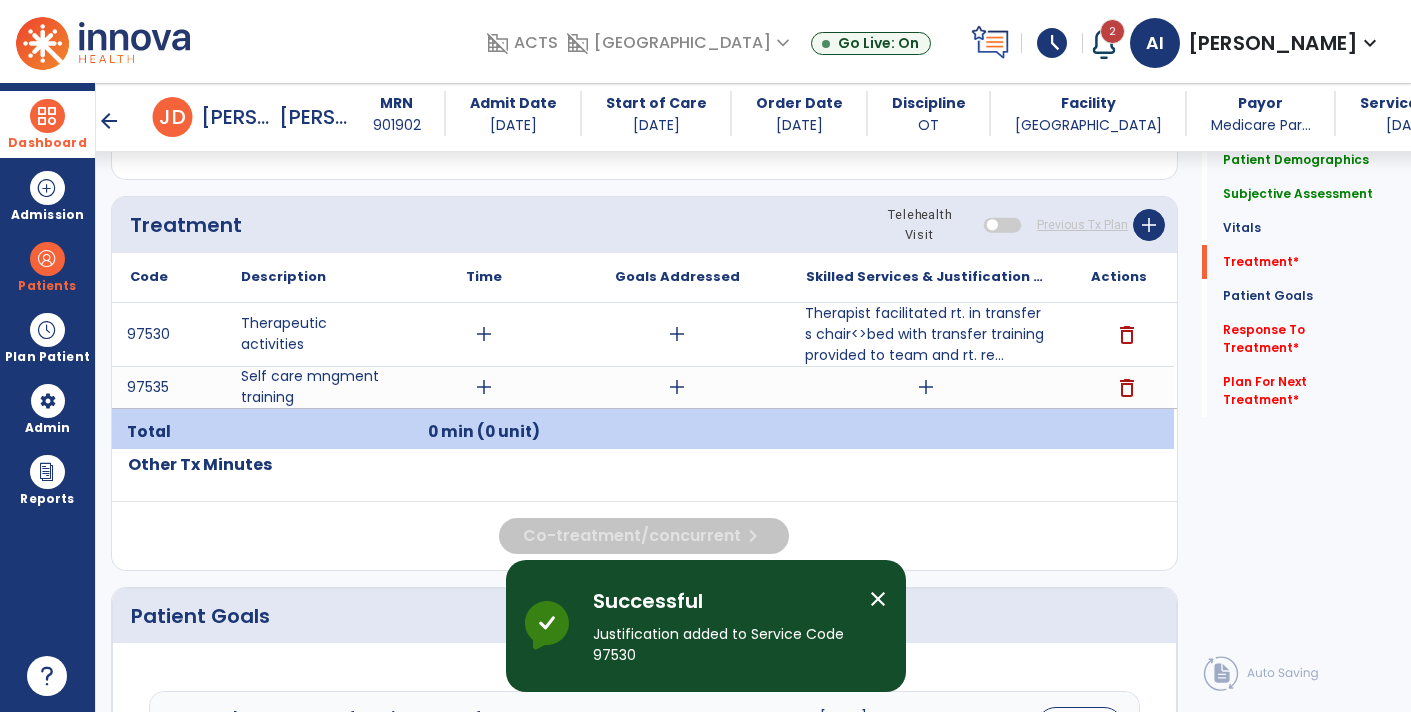 click on "add" at bounding box center (484, 334) 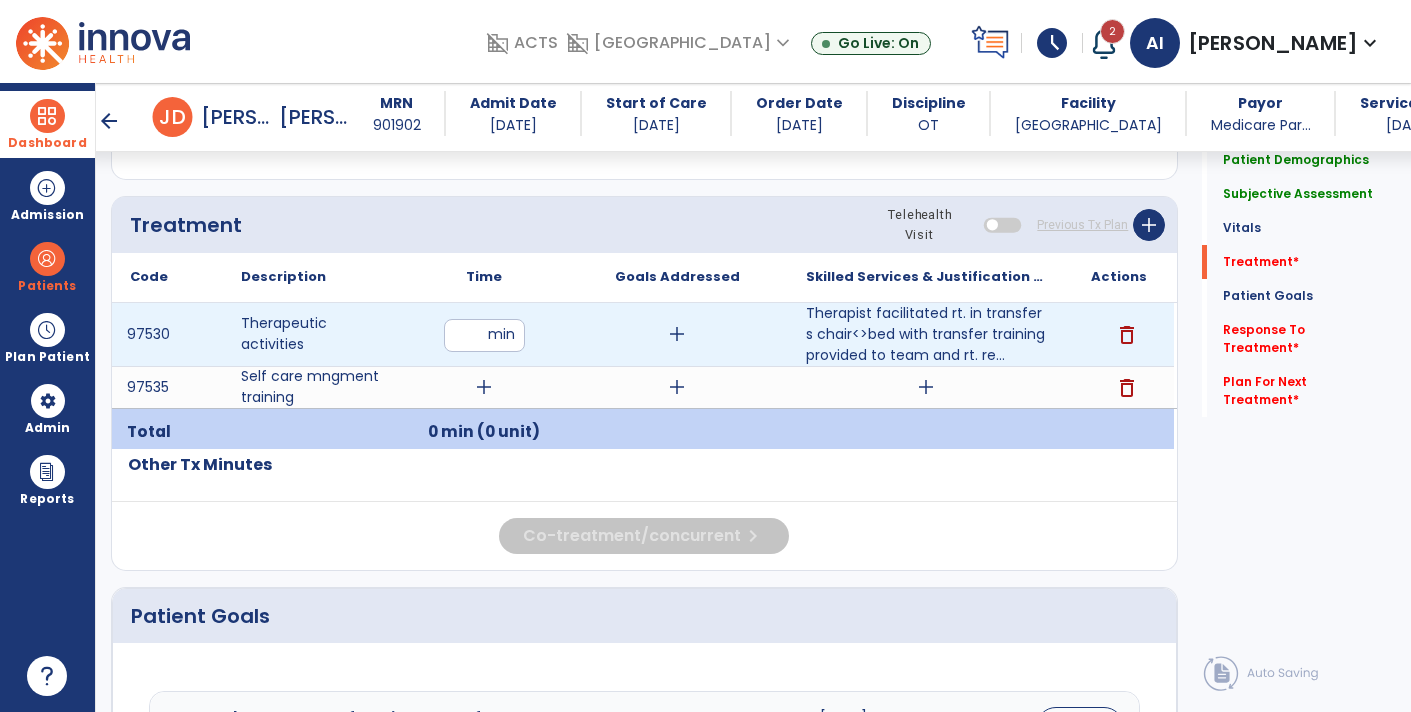 type on "**" 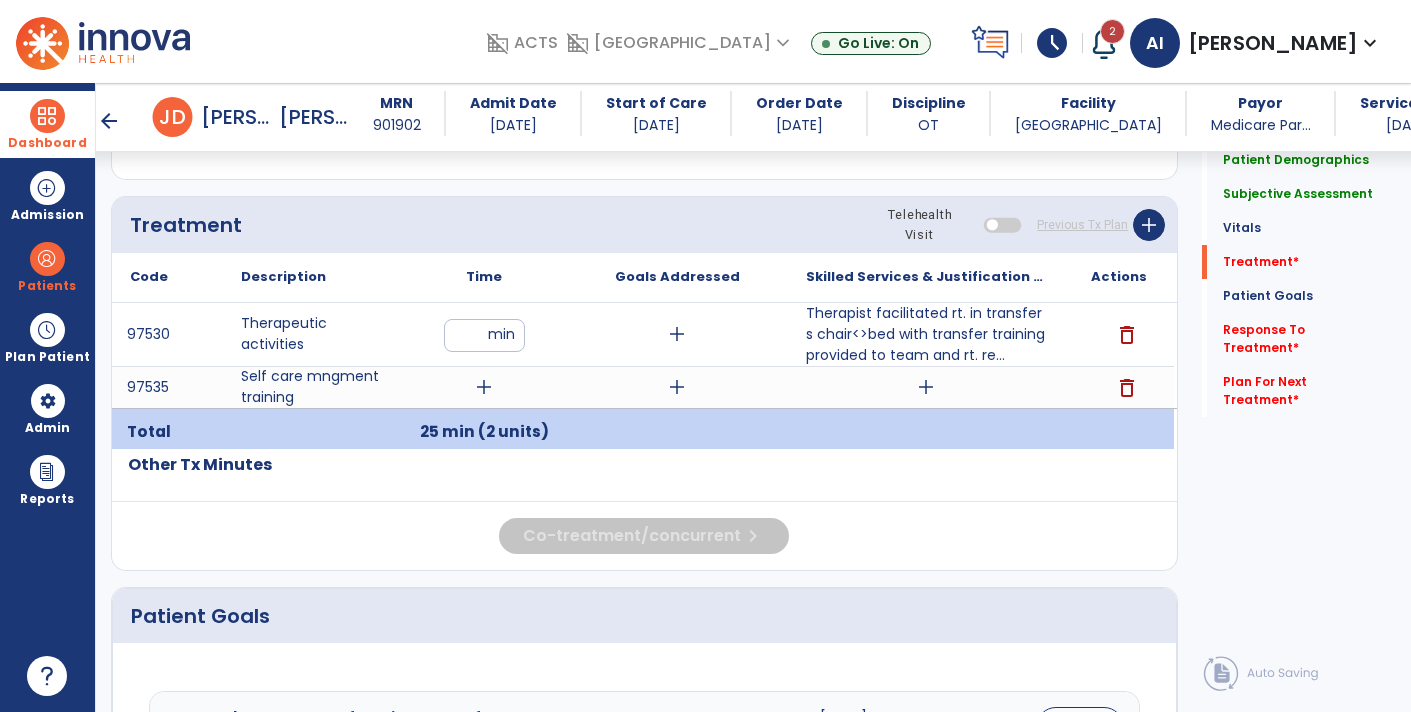 click on "add" at bounding box center [926, 387] 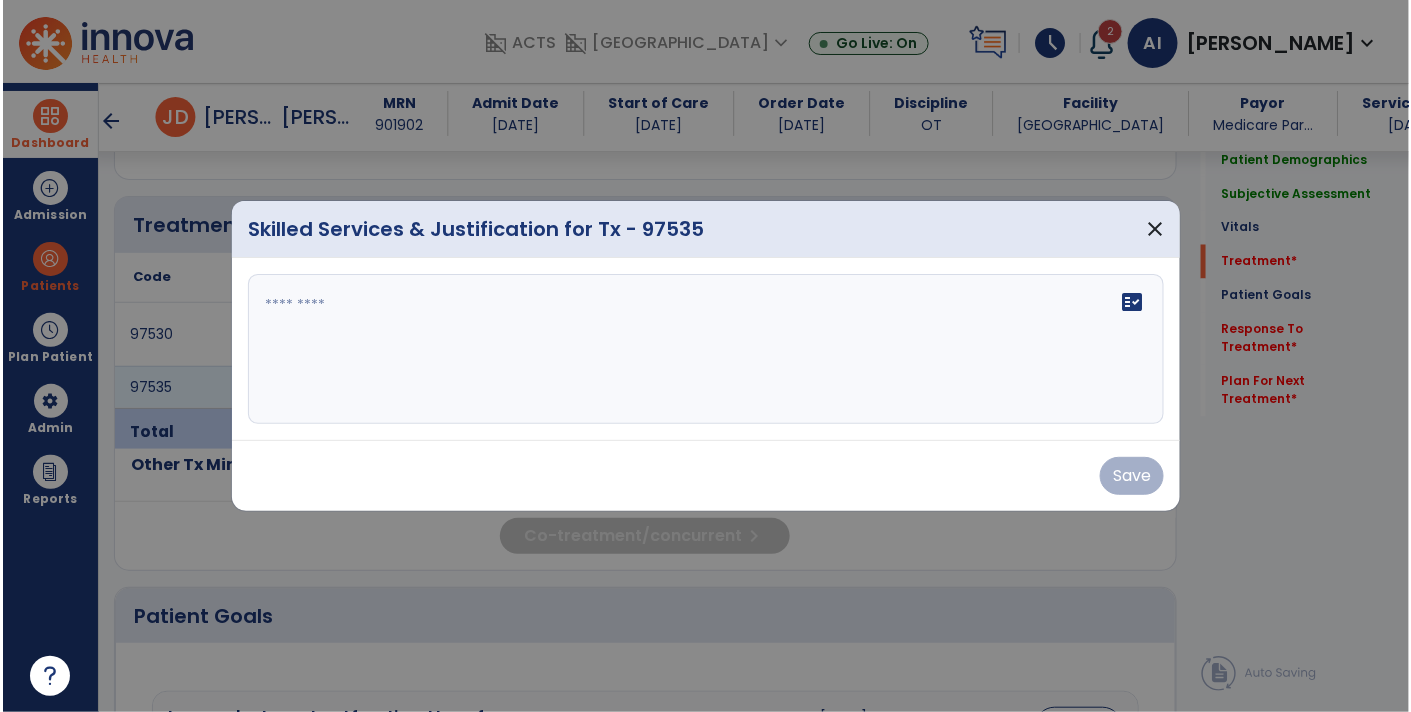 scroll, scrollTop: 1053, scrollLeft: 0, axis: vertical 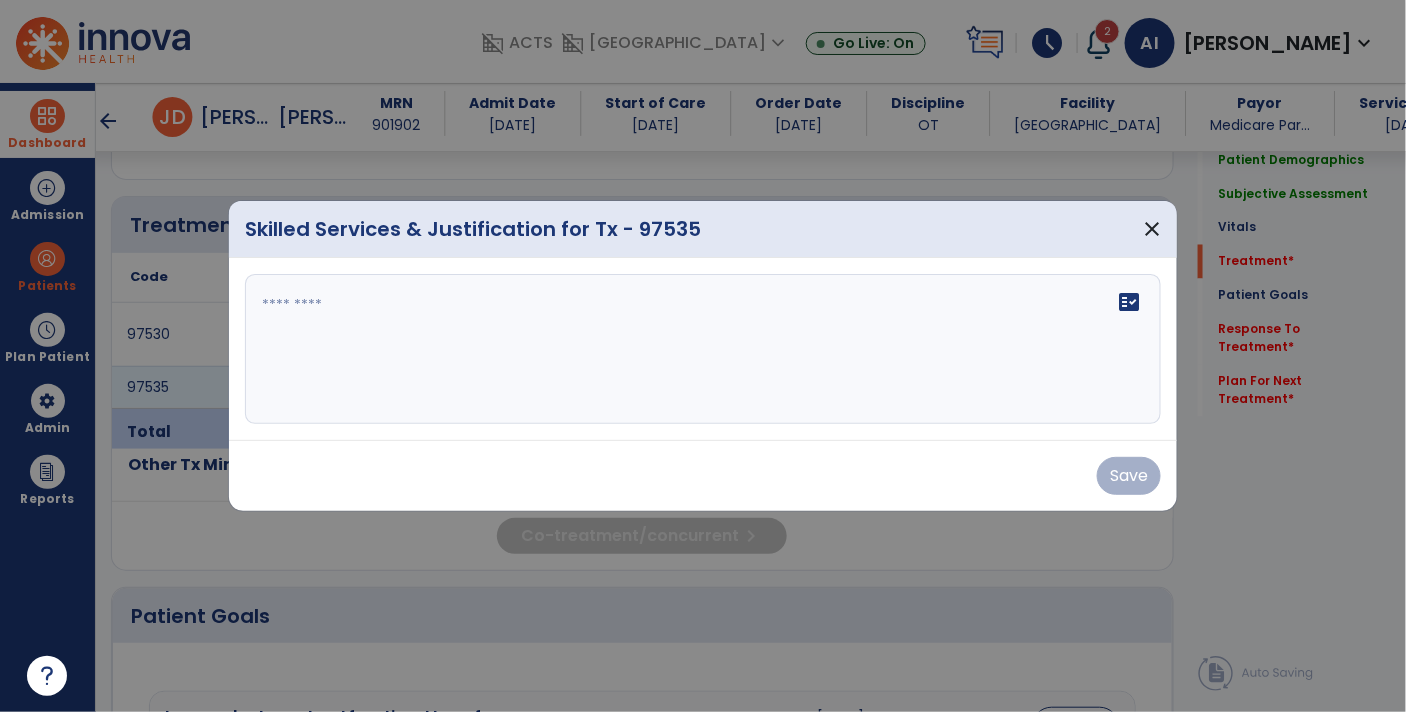 click on "fact_check" at bounding box center [703, 349] 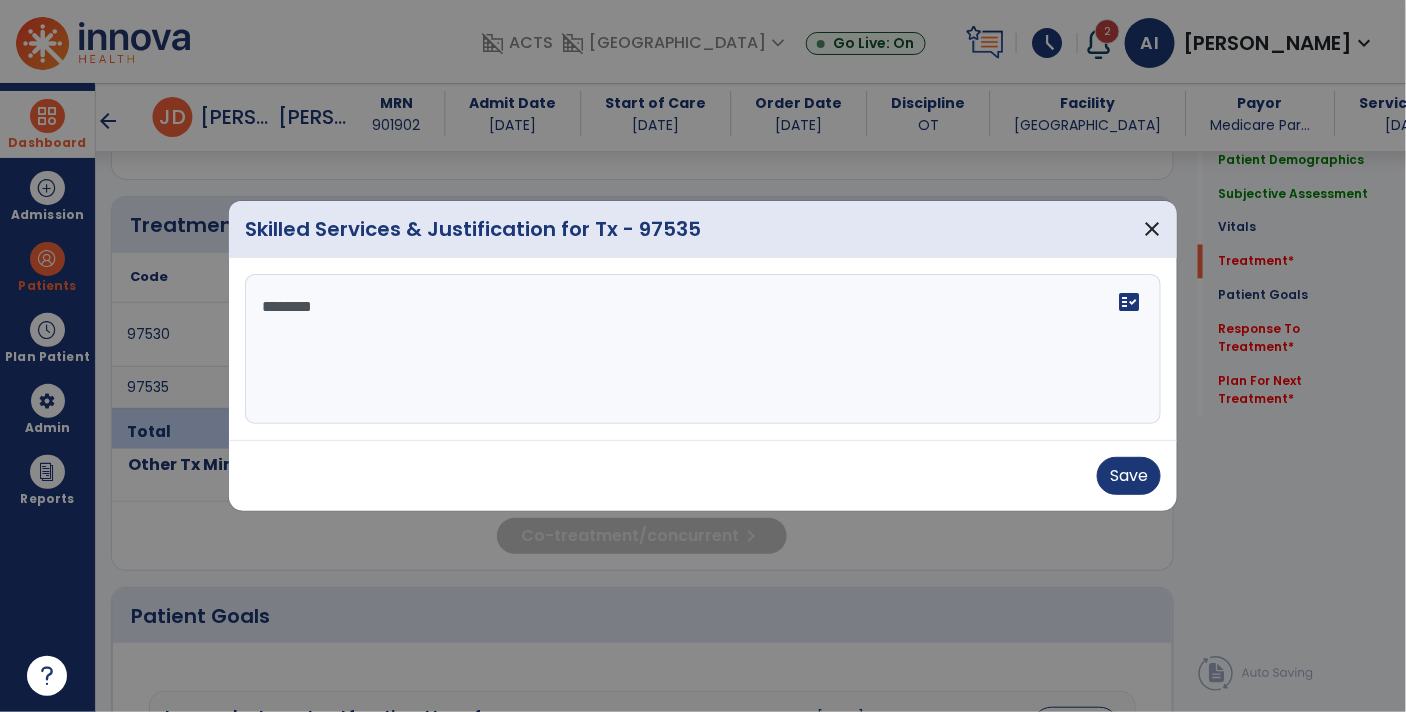type on "*********" 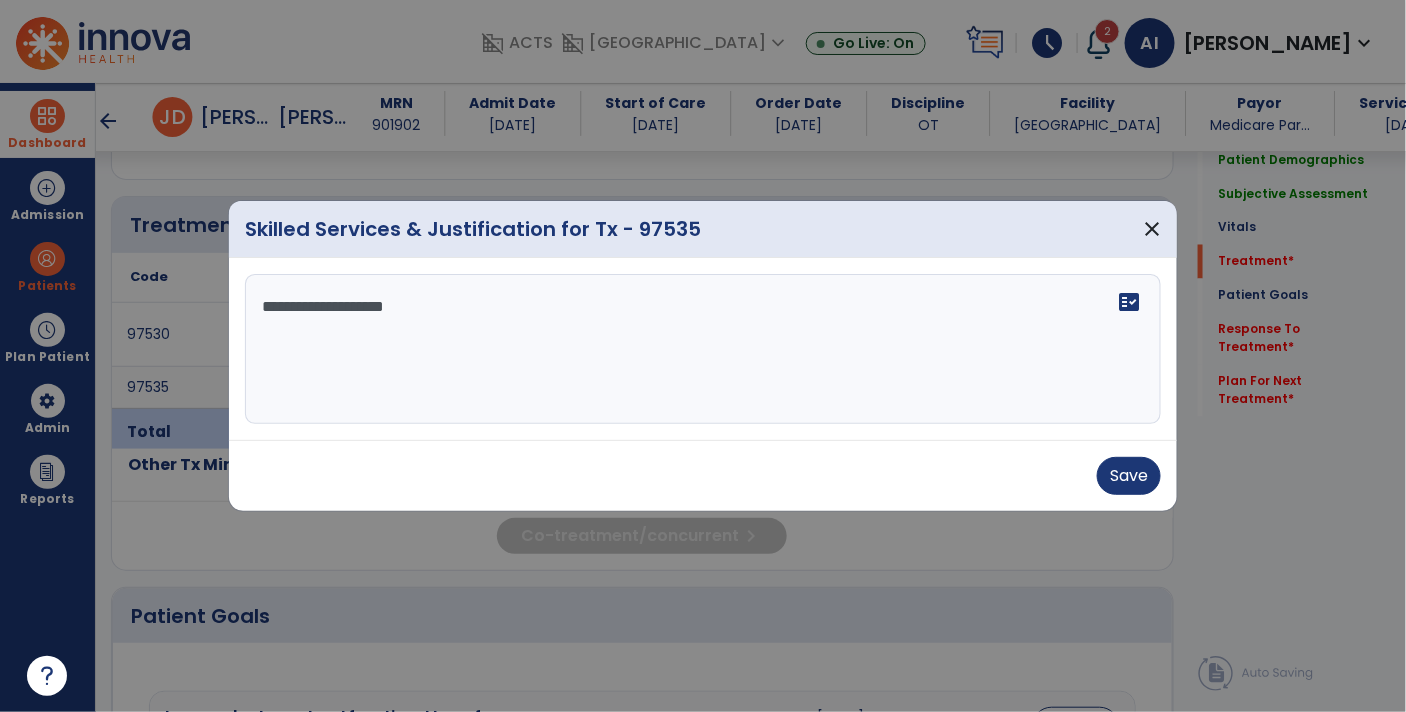 type on "**********" 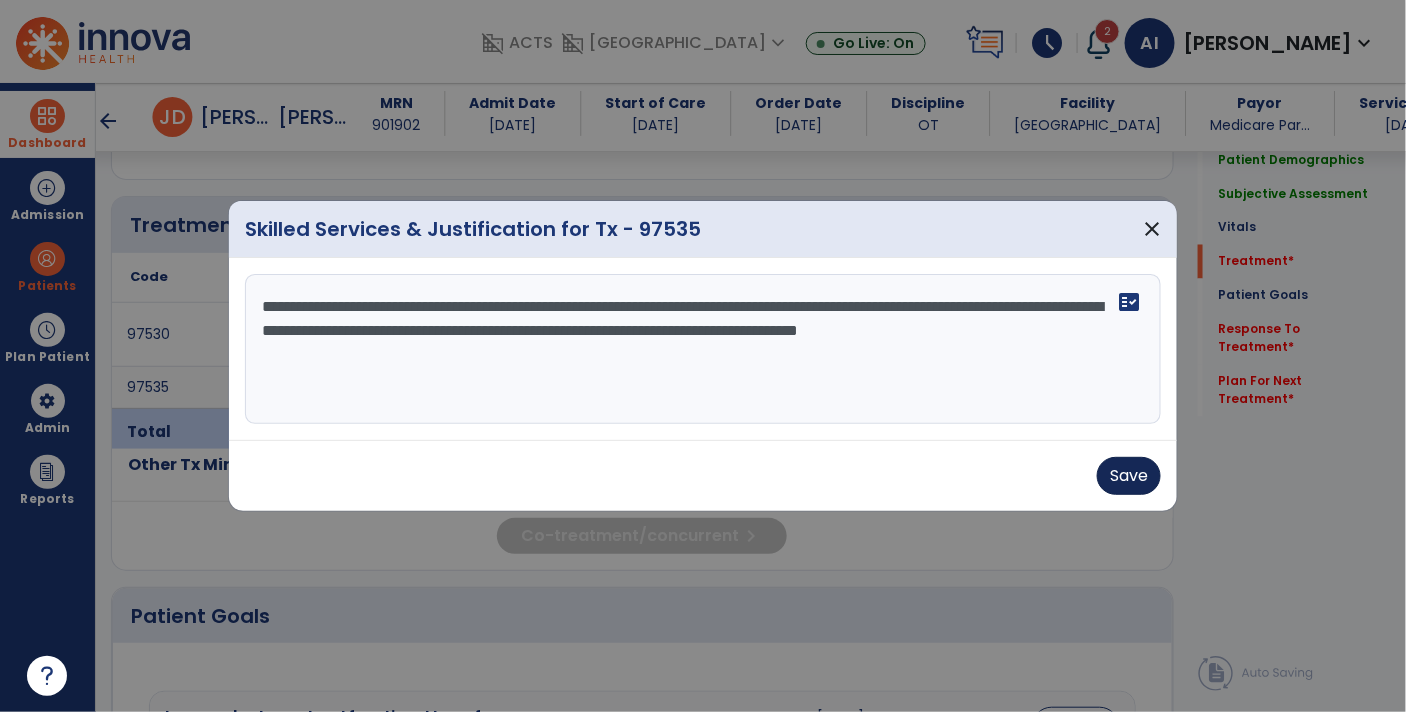 type on "**********" 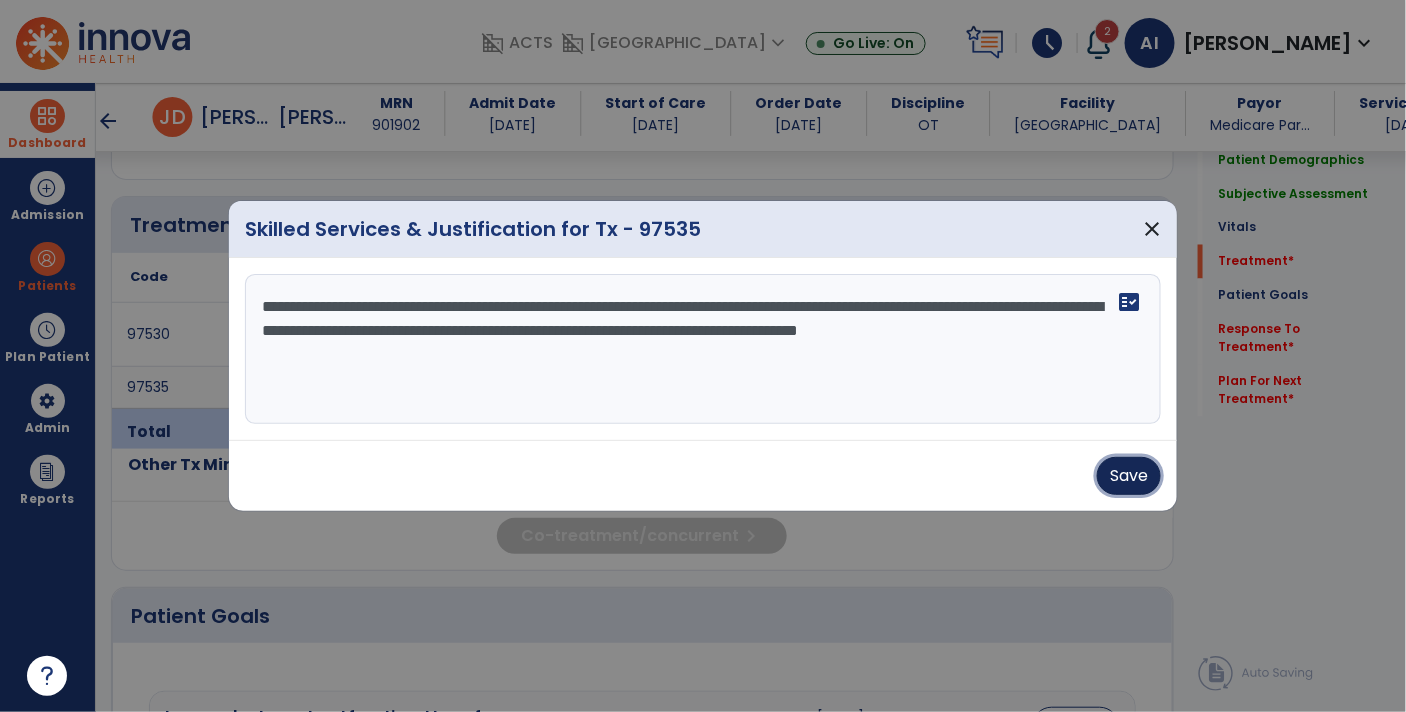 click on "Save" at bounding box center (1129, 476) 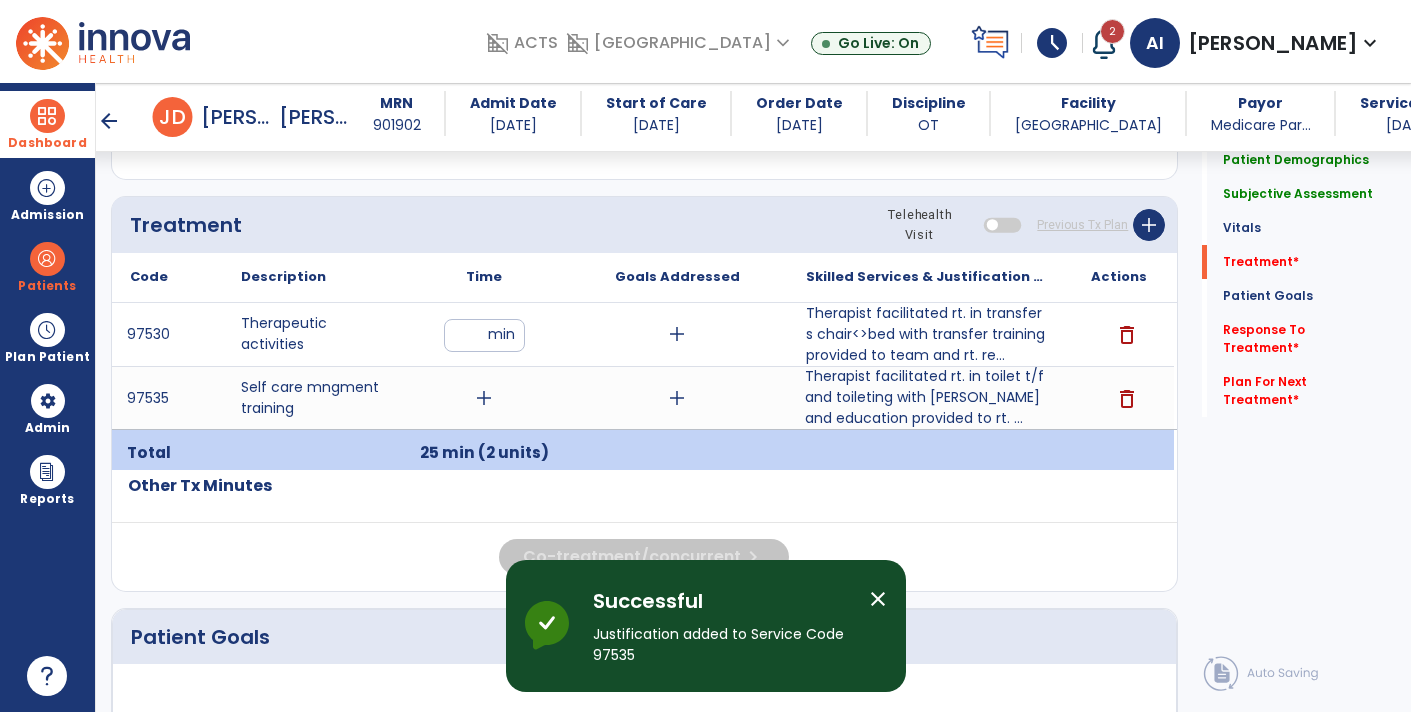 click on "add" at bounding box center (484, 398) 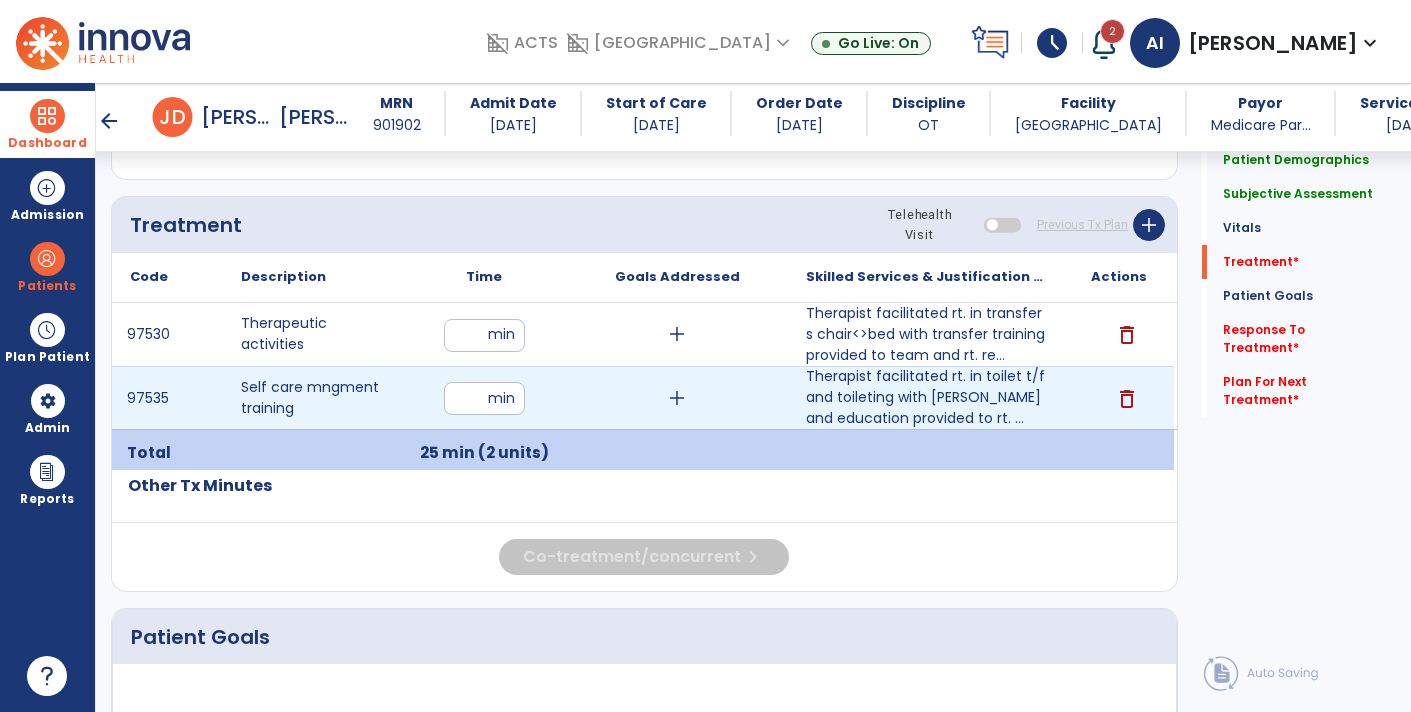 type on "**" 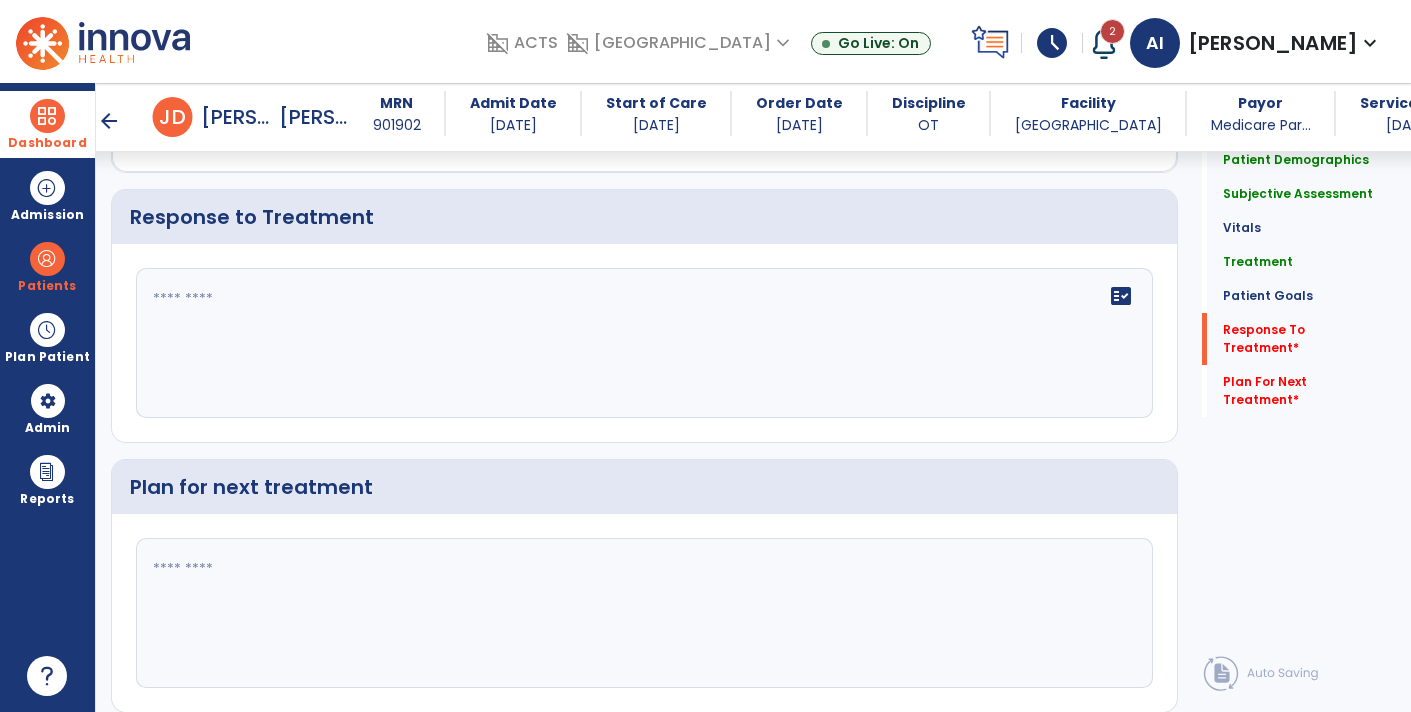 scroll, scrollTop: 2542, scrollLeft: 0, axis: vertical 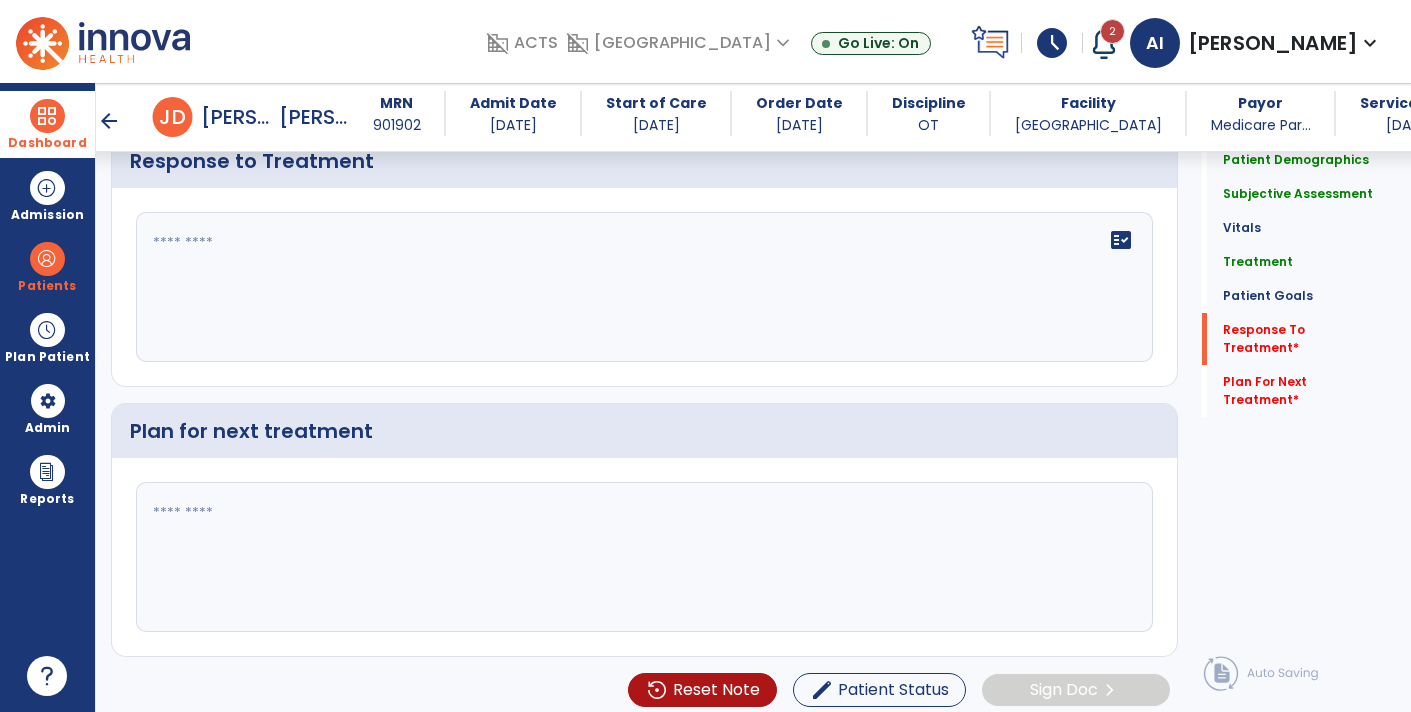 click 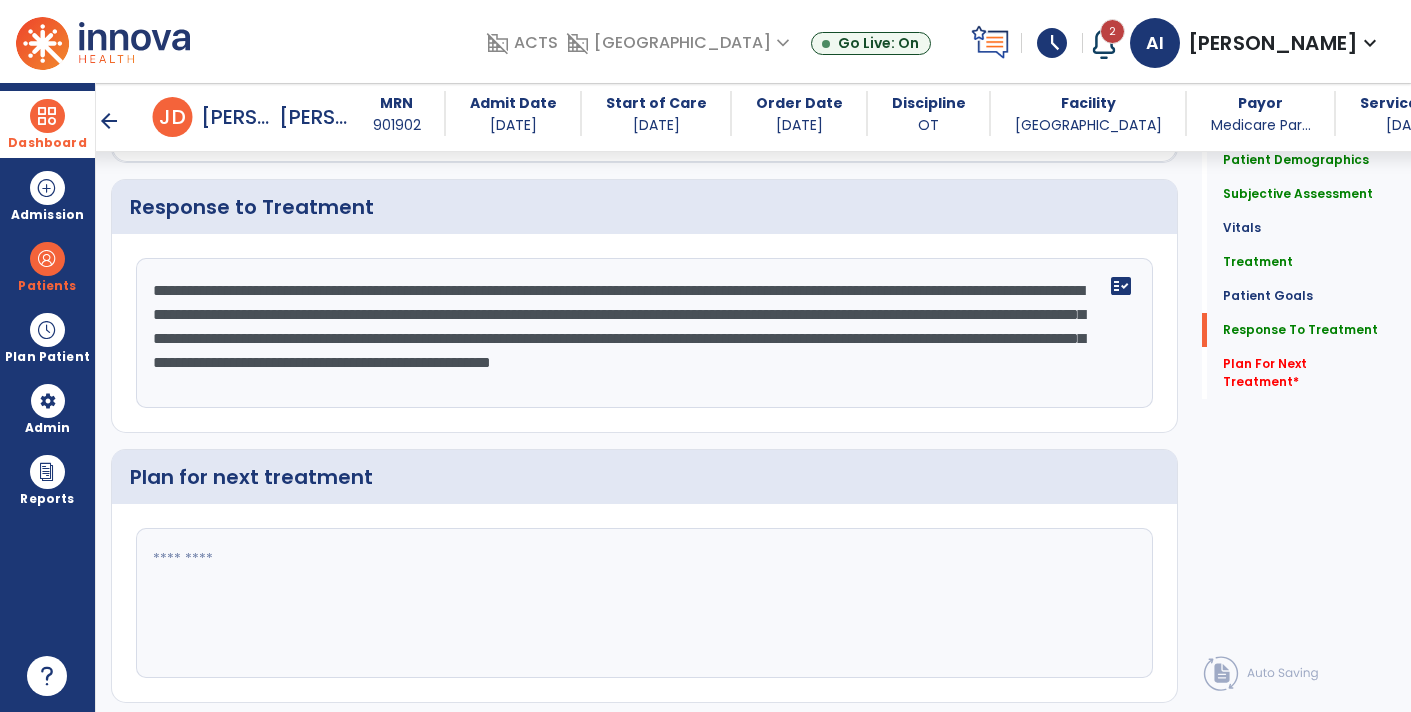 scroll, scrollTop: 2542, scrollLeft: 0, axis: vertical 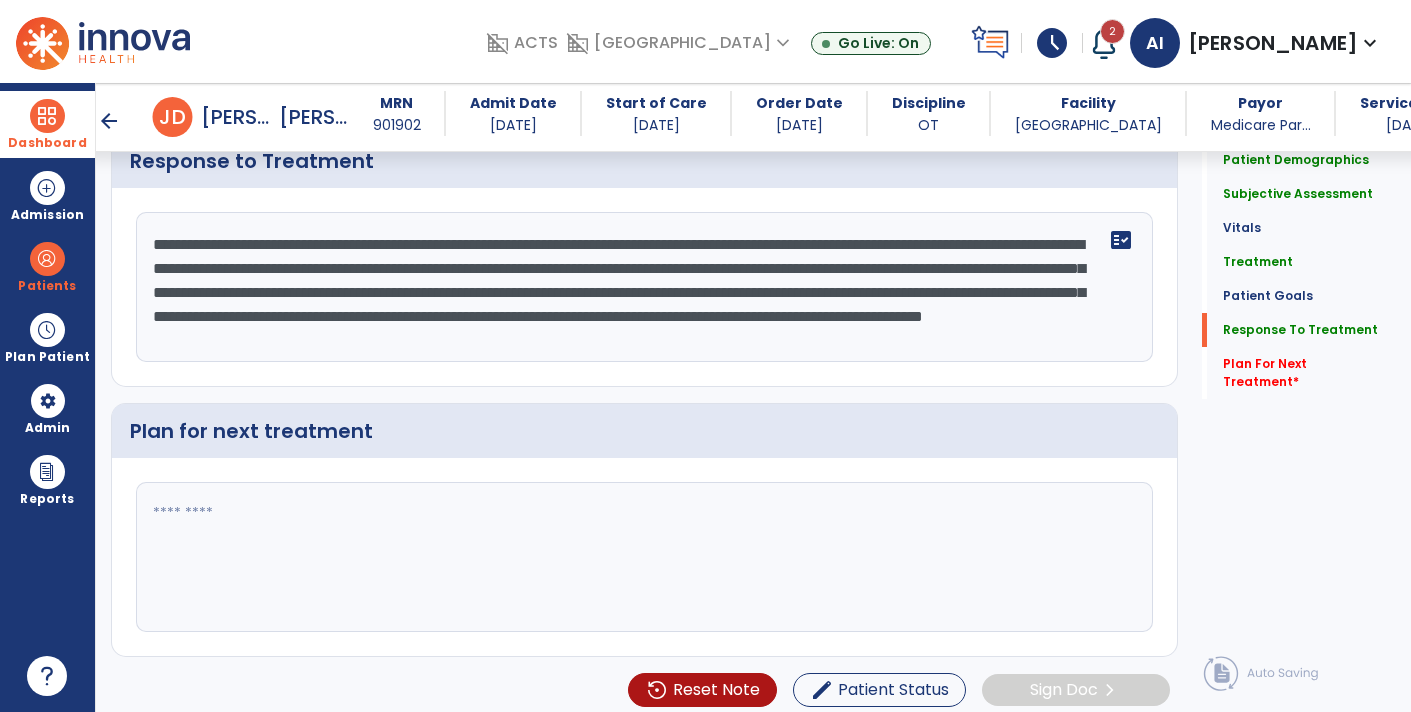 type on "**********" 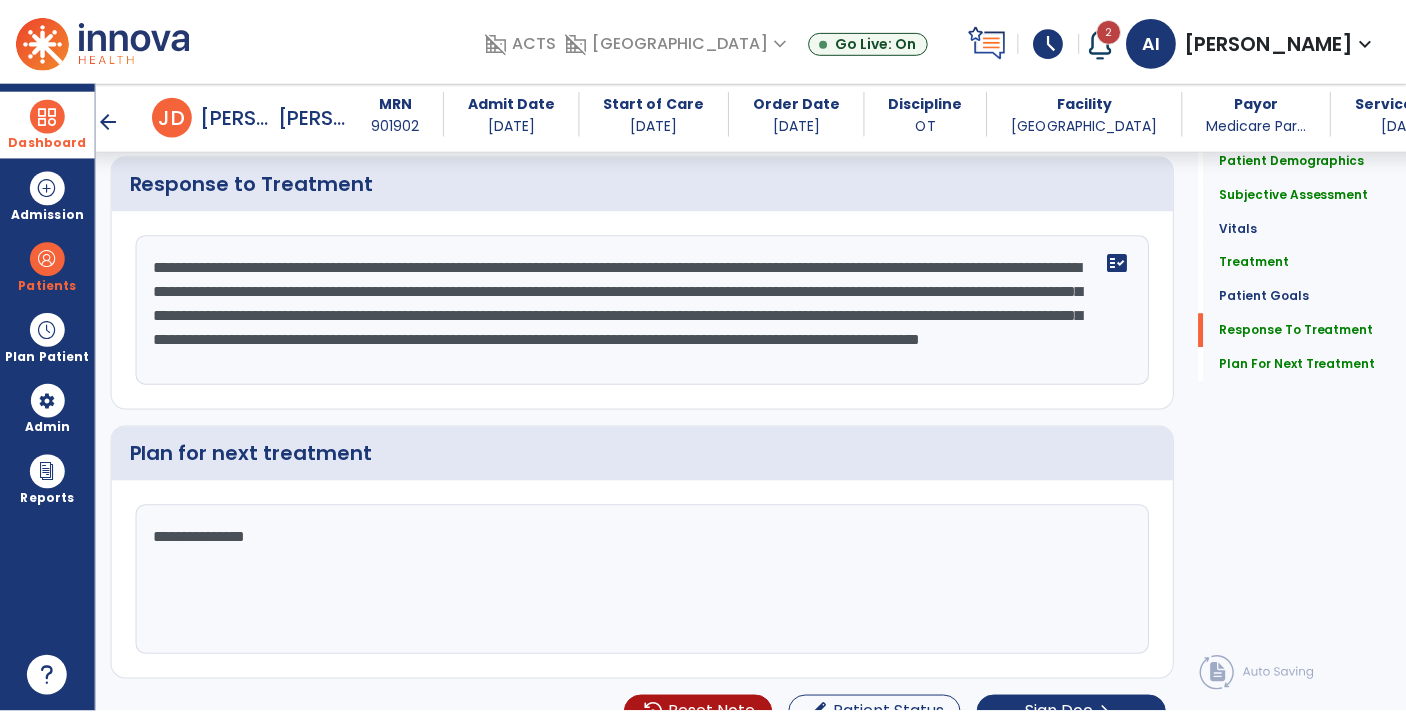 scroll, scrollTop: 2542, scrollLeft: 0, axis: vertical 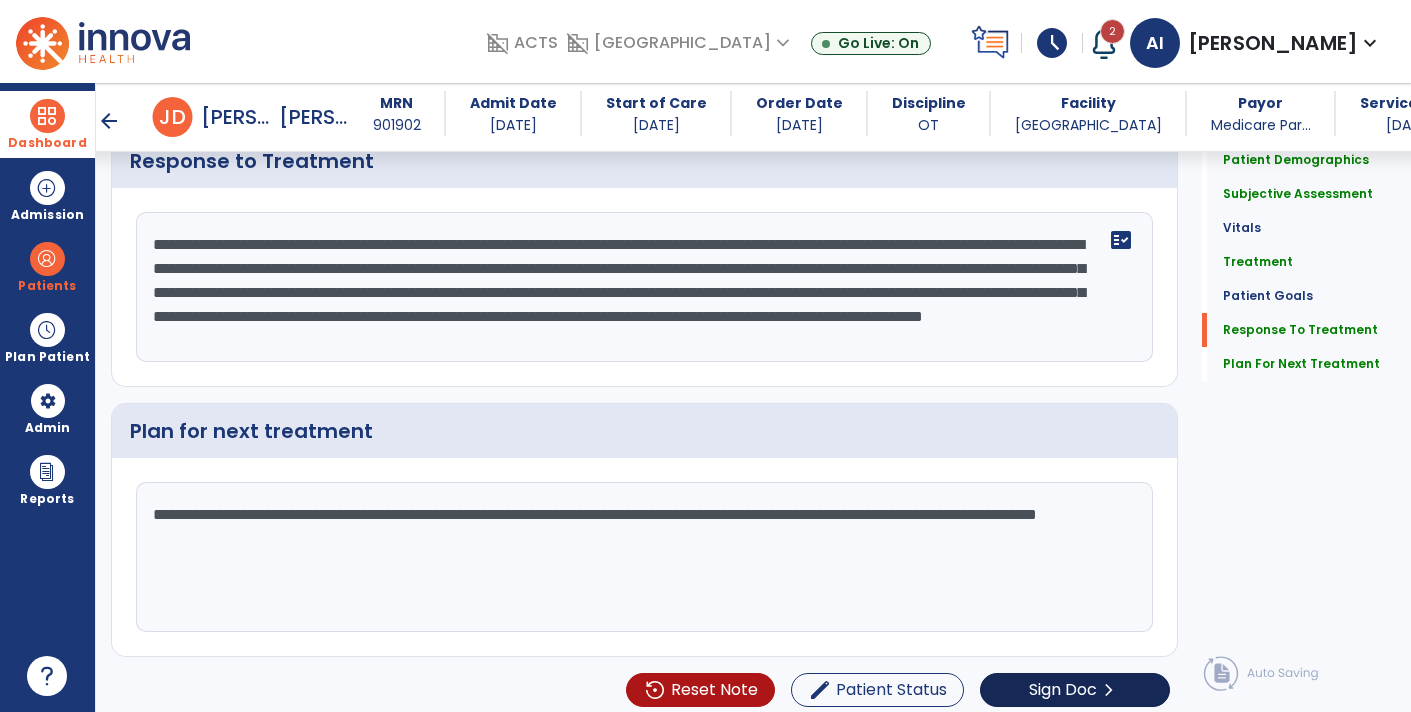 type on "**********" 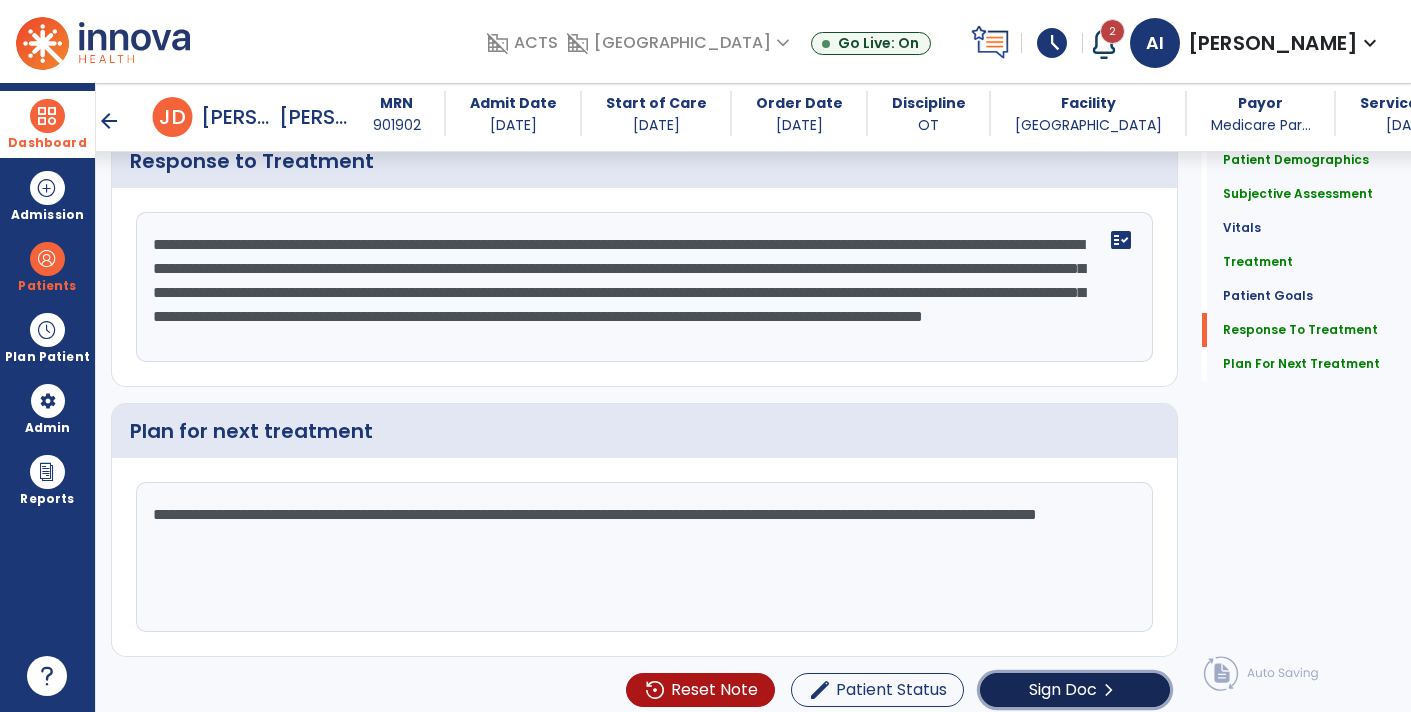 click on "chevron_right" 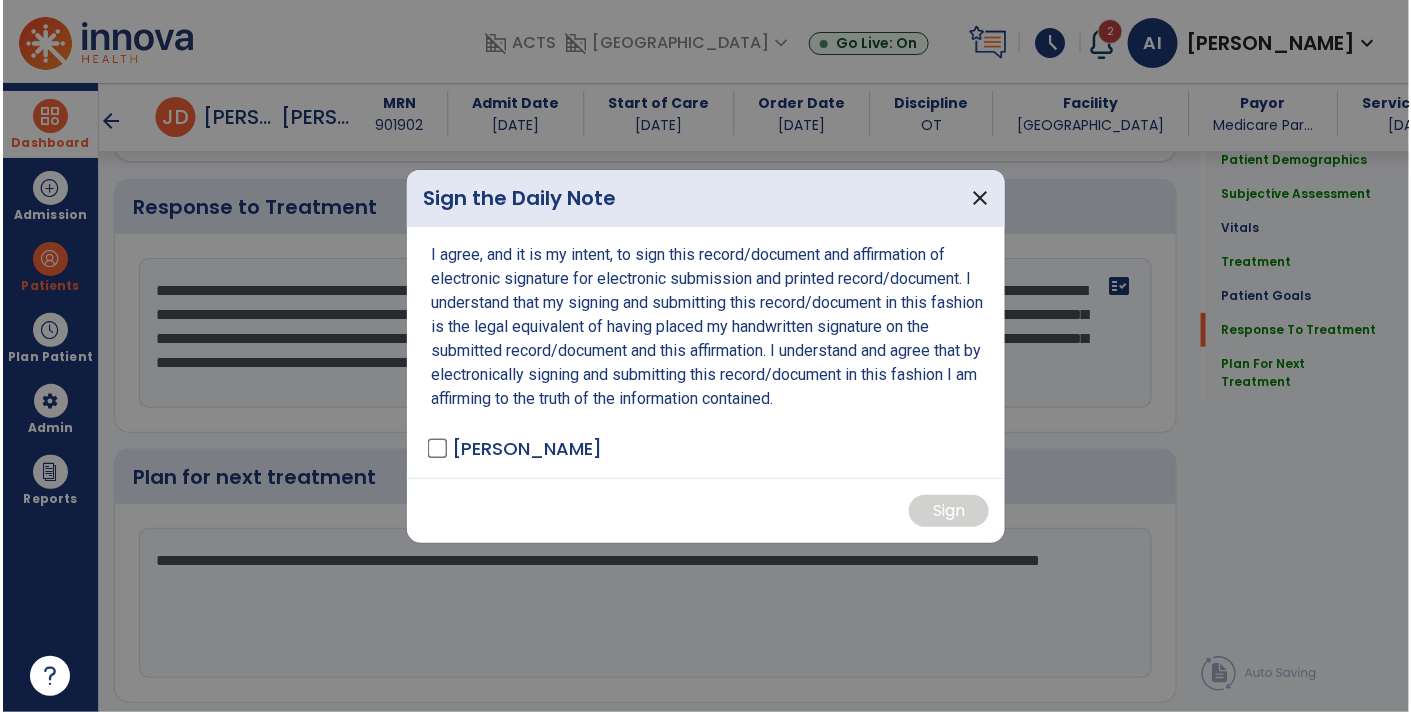 scroll, scrollTop: 2542, scrollLeft: 0, axis: vertical 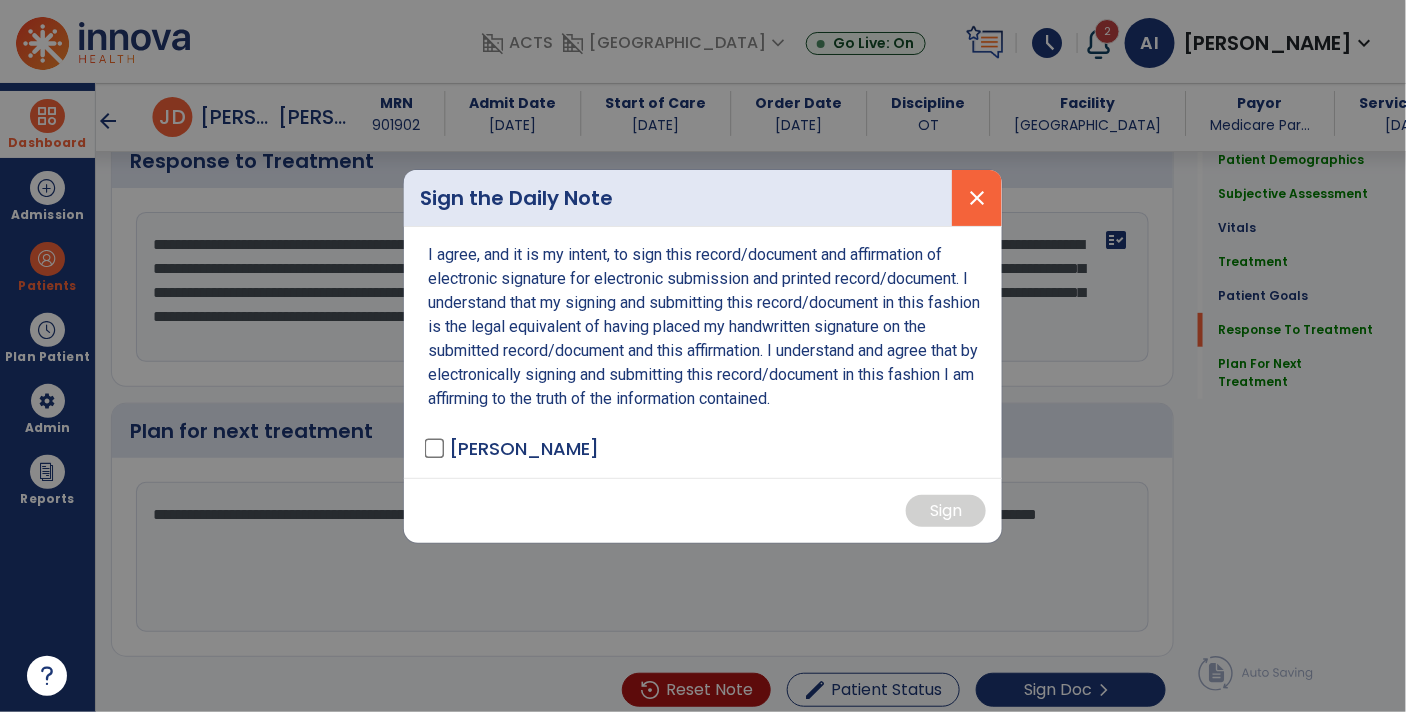 click on "close" at bounding box center [977, 198] 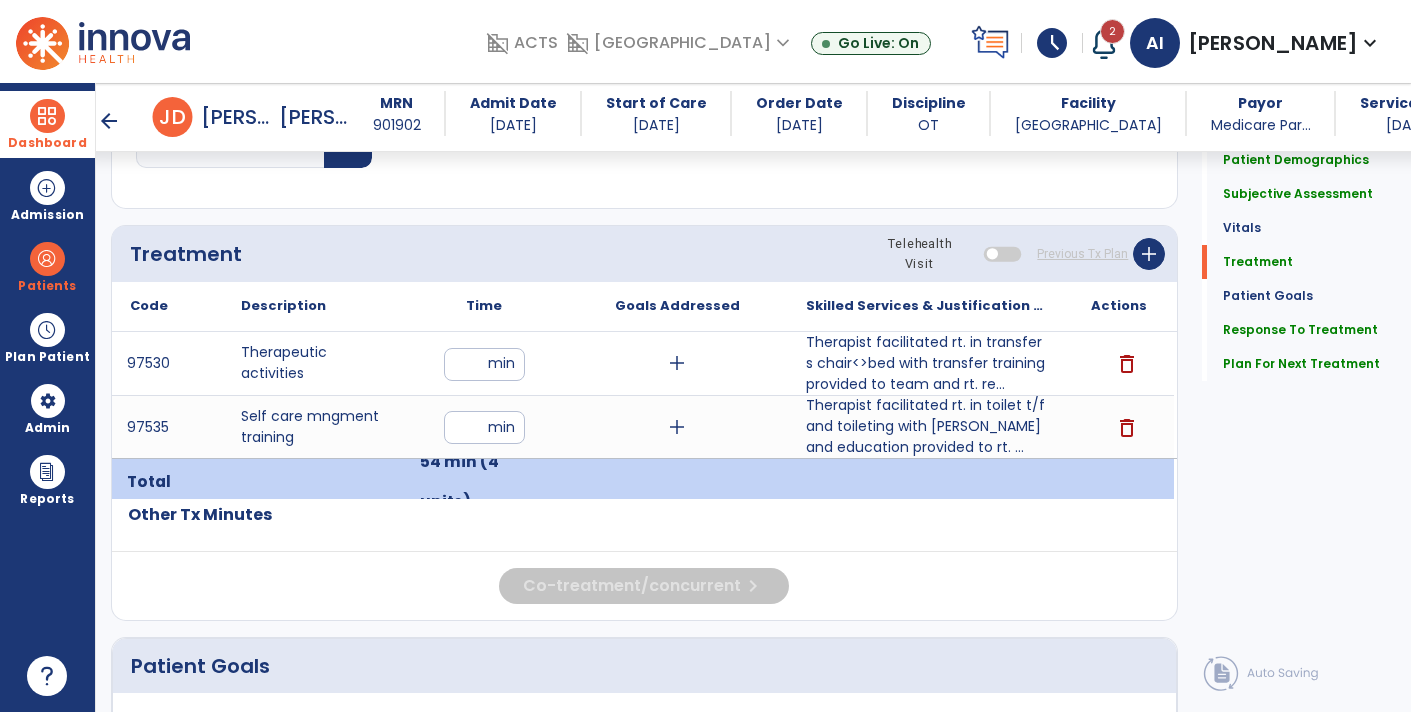 scroll, scrollTop: 1144, scrollLeft: 0, axis: vertical 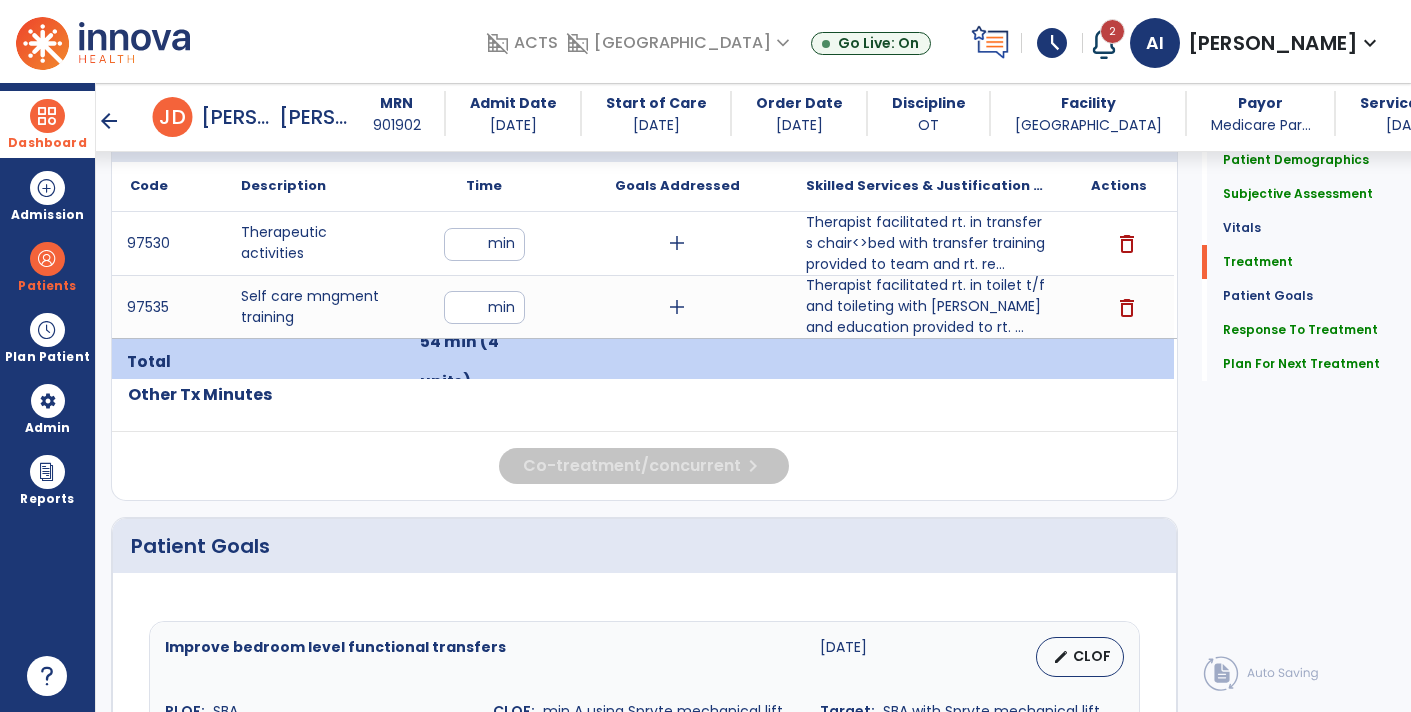 click on "Quick Links  Patient Demographics   Patient Demographics   Subjective Assessment   Subjective Assessment   Vitals   Vitals   Treatment   Treatment   Patient Goals   Patient Goals   Response To Treatment   Response To Treatment   Plan For Next Treatment   Plan For Next Treatment" 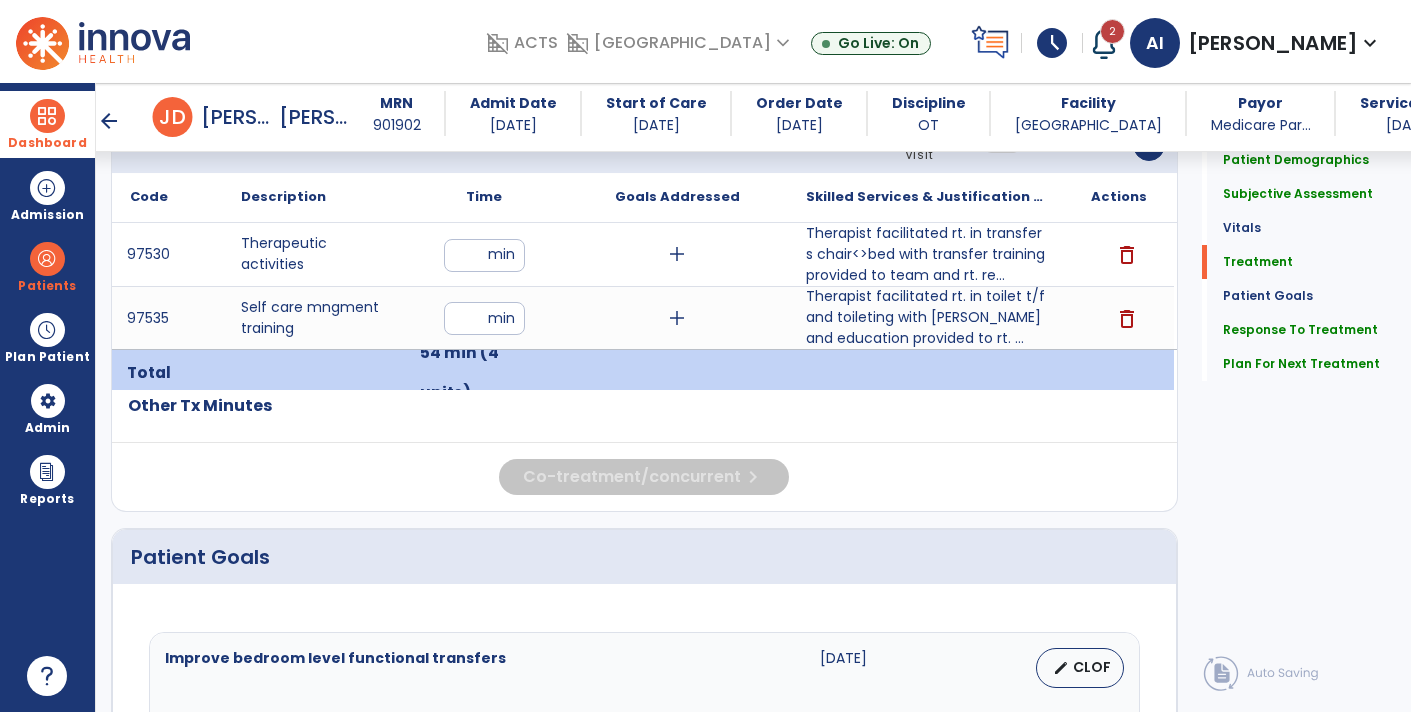 scroll, scrollTop: 1130, scrollLeft: 0, axis: vertical 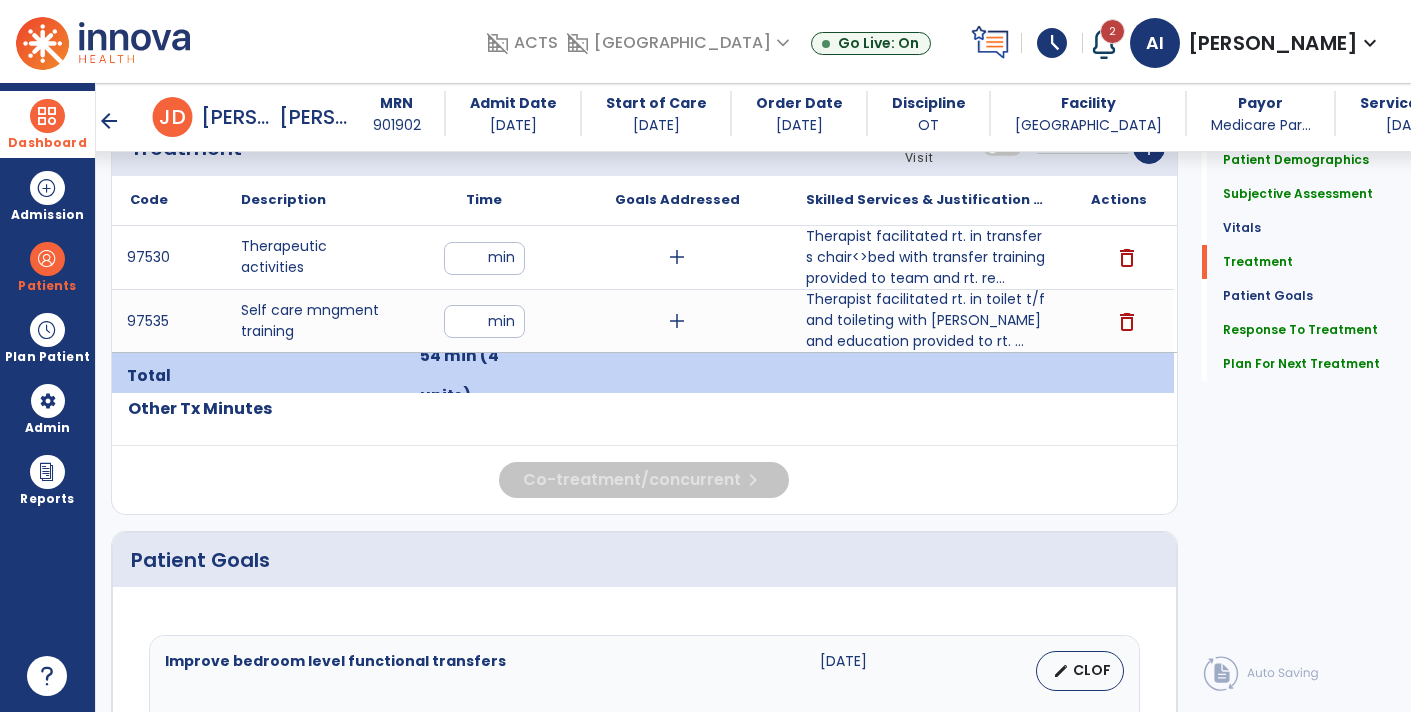 click on "**" at bounding box center (484, 321) 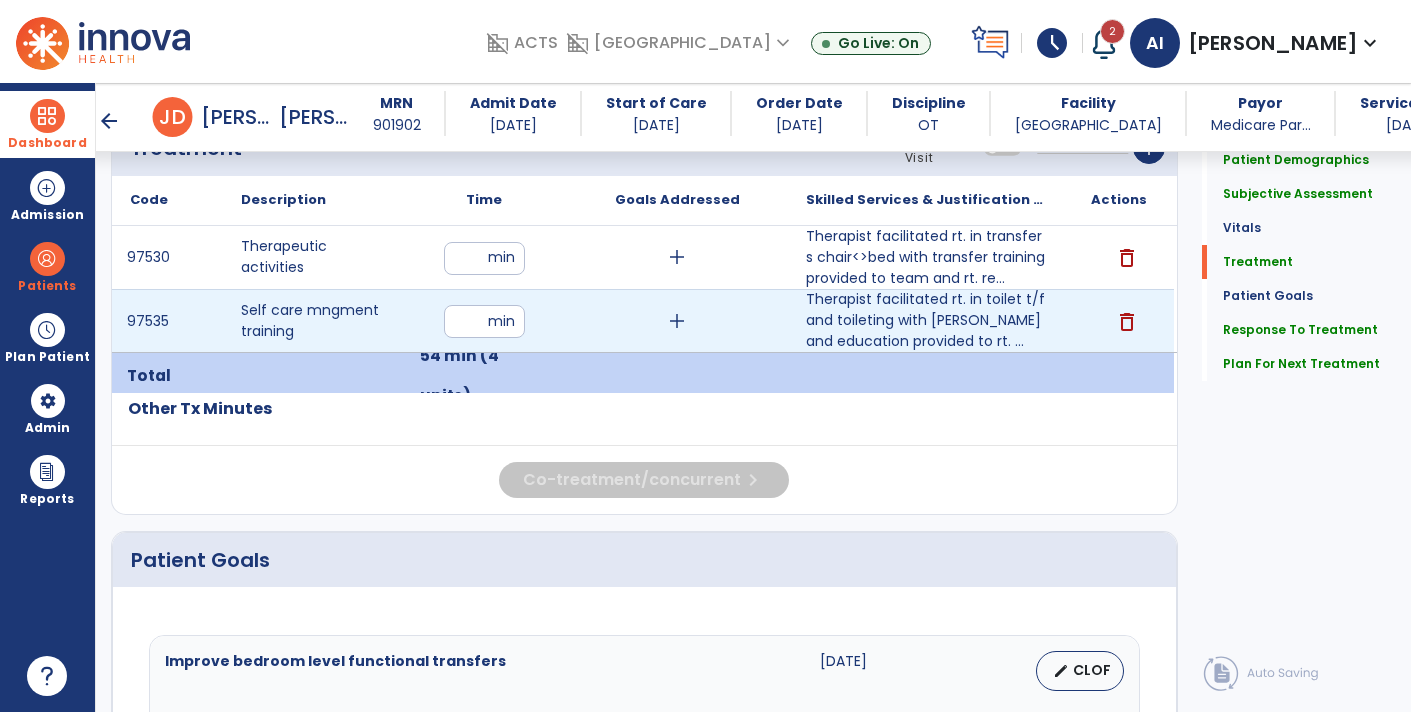 type on "*" 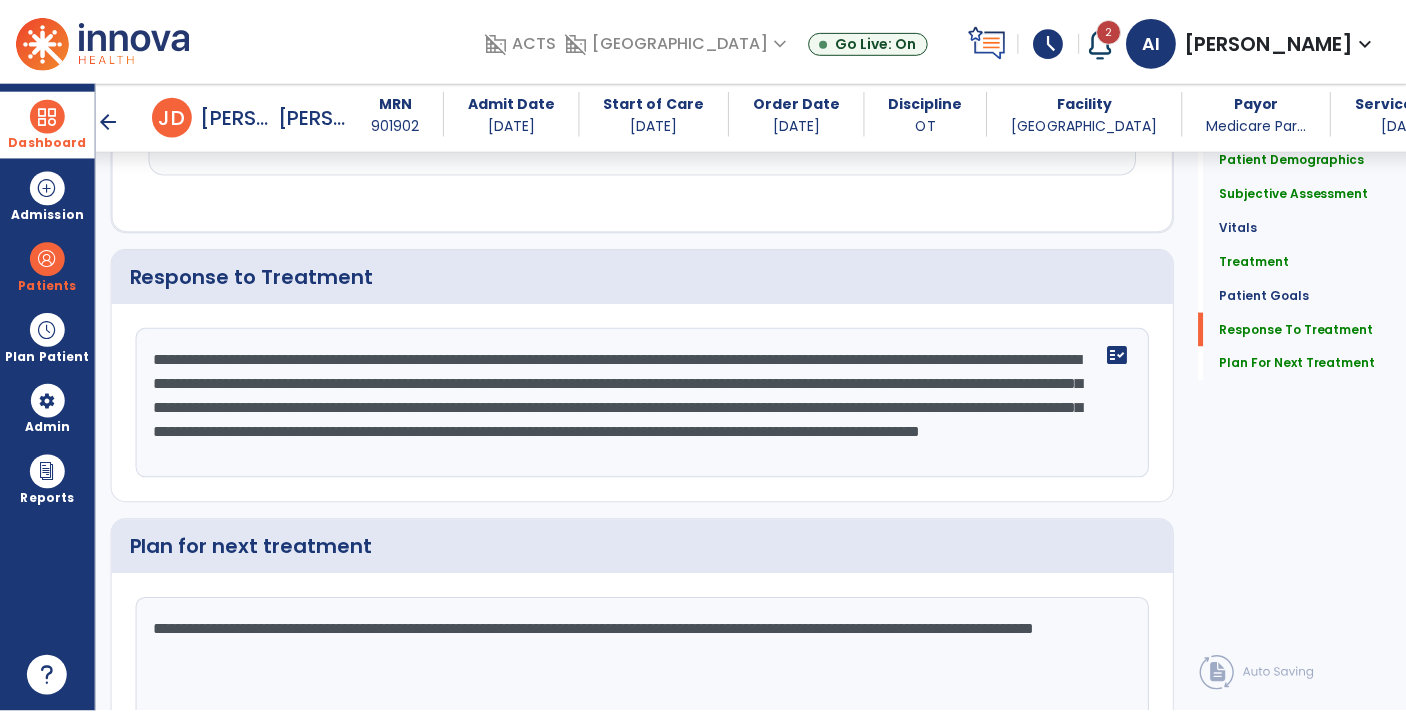 scroll, scrollTop: 2542, scrollLeft: 0, axis: vertical 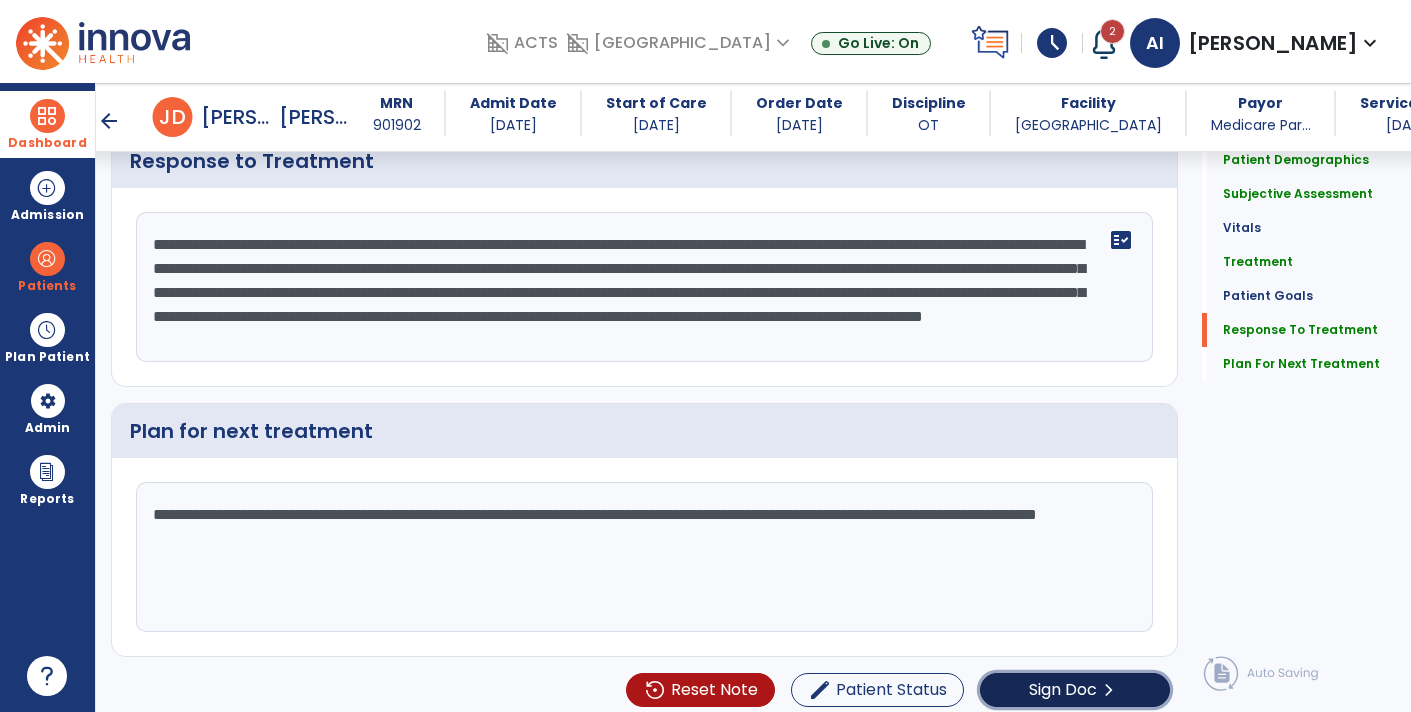 click on "Sign Doc" 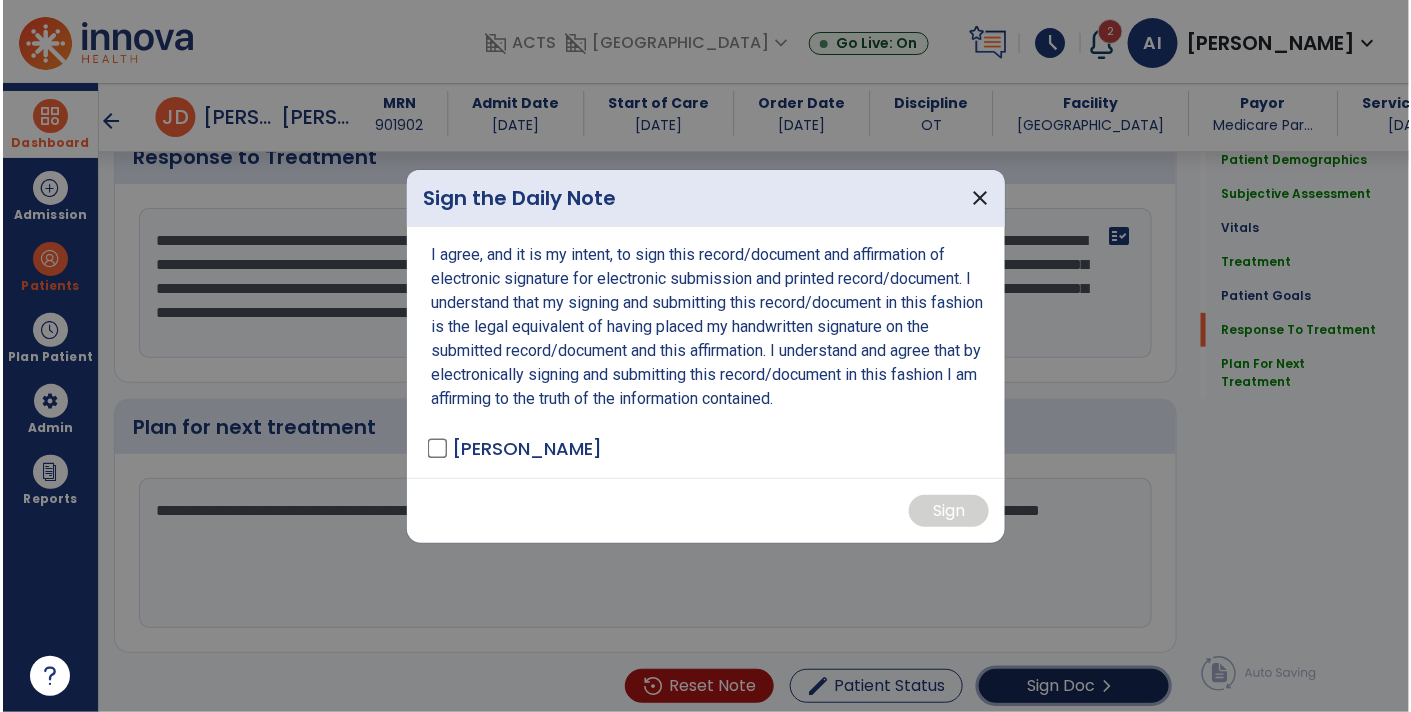 scroll, scrollTop: 2542, scrollLeft: 0, axis: vertical 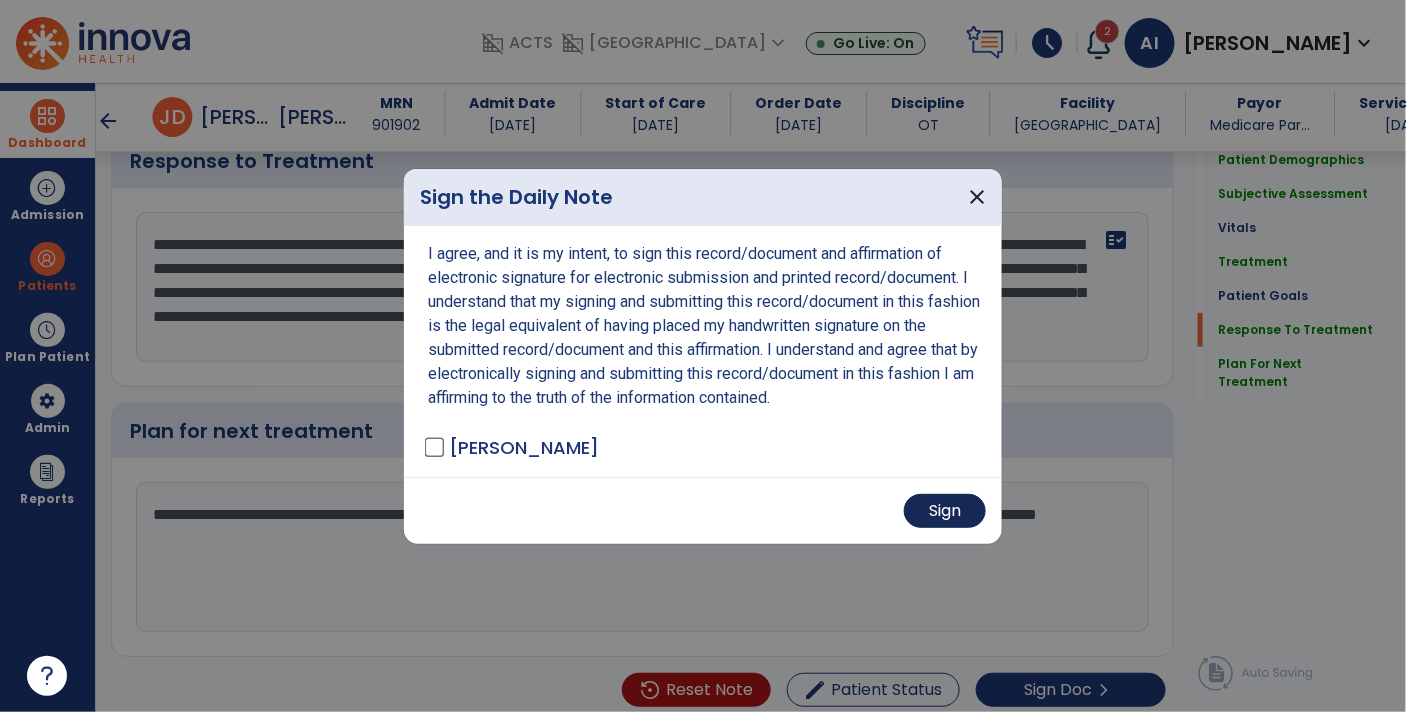 click on "Sign" at bounding box center (945, 511) 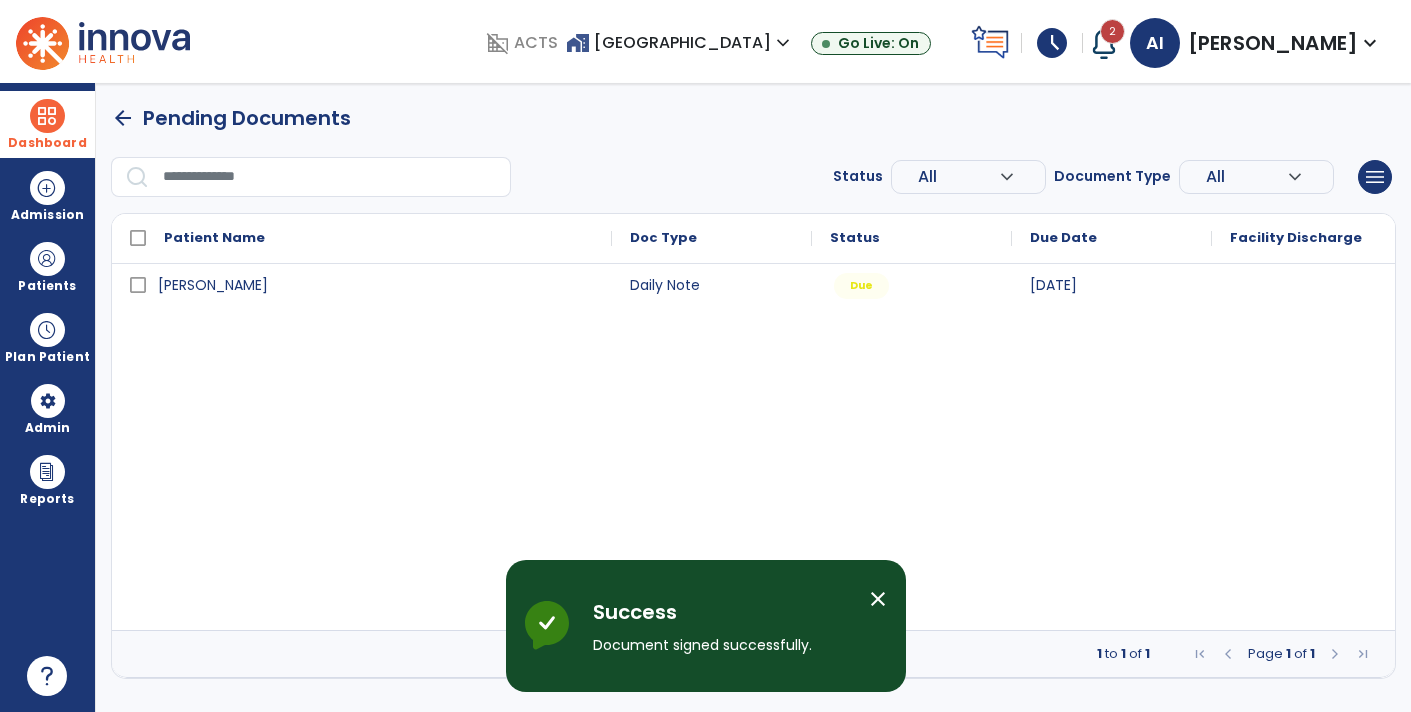 scroll, scrollTop: 0, scrollLeft: 0, axis: both 